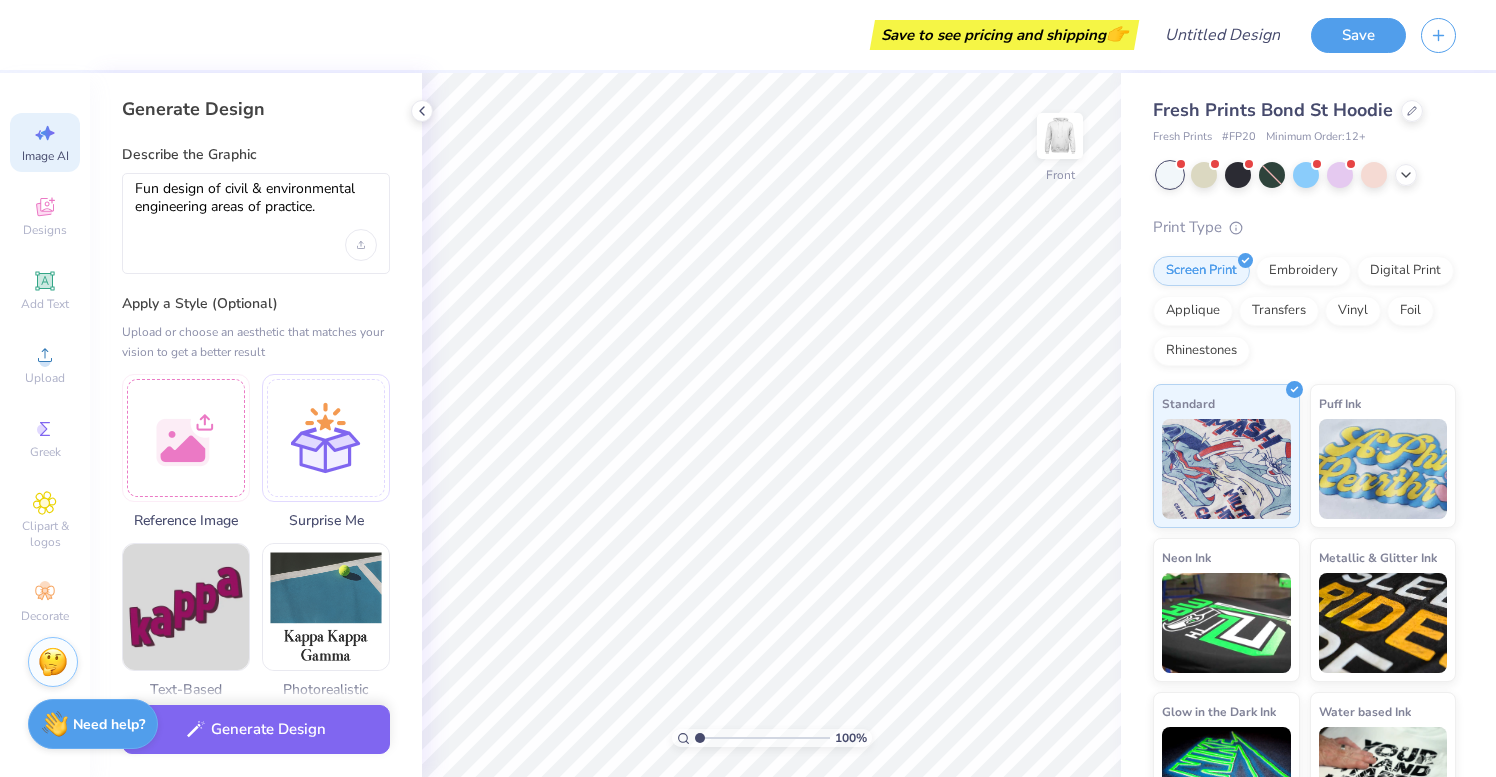 select on "4" 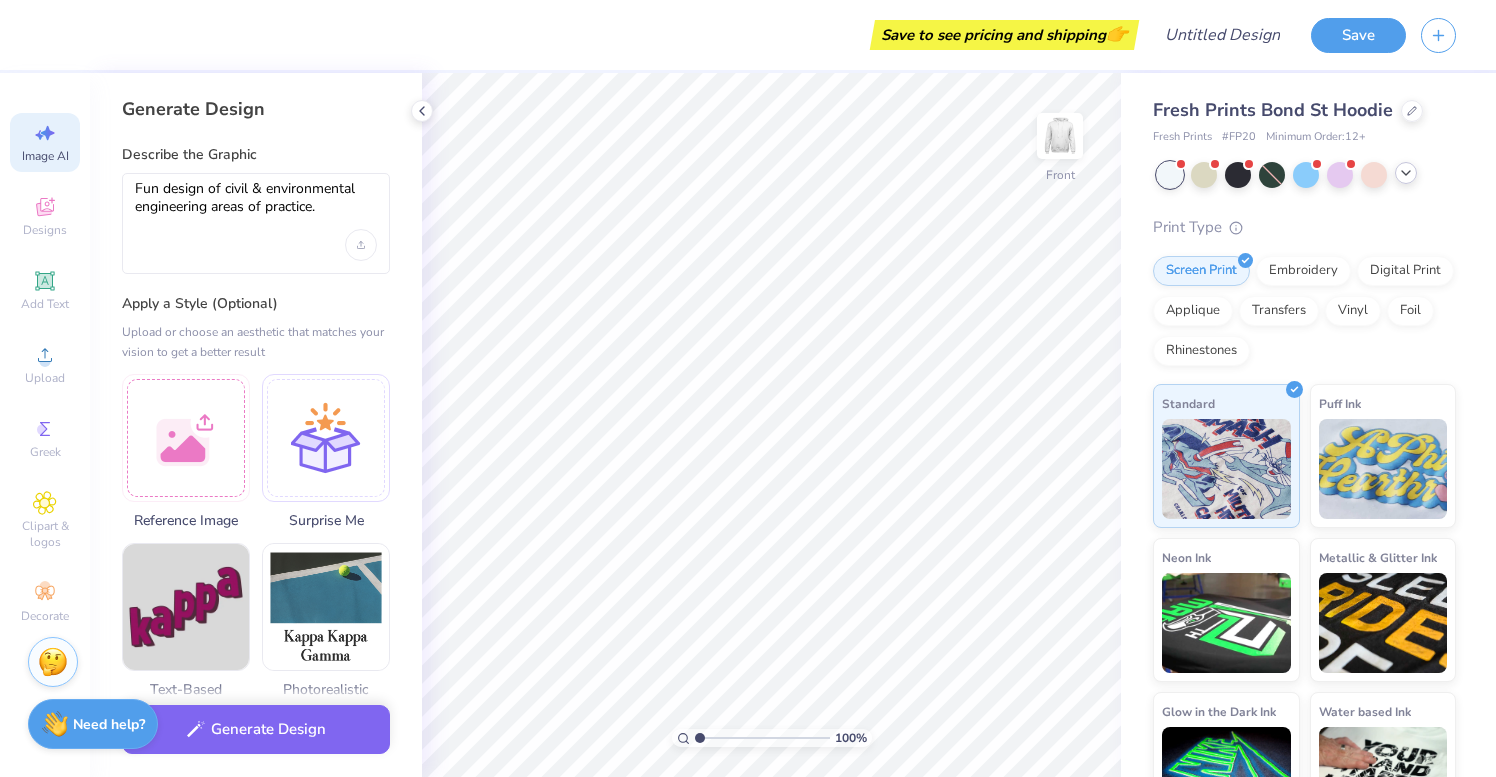 click 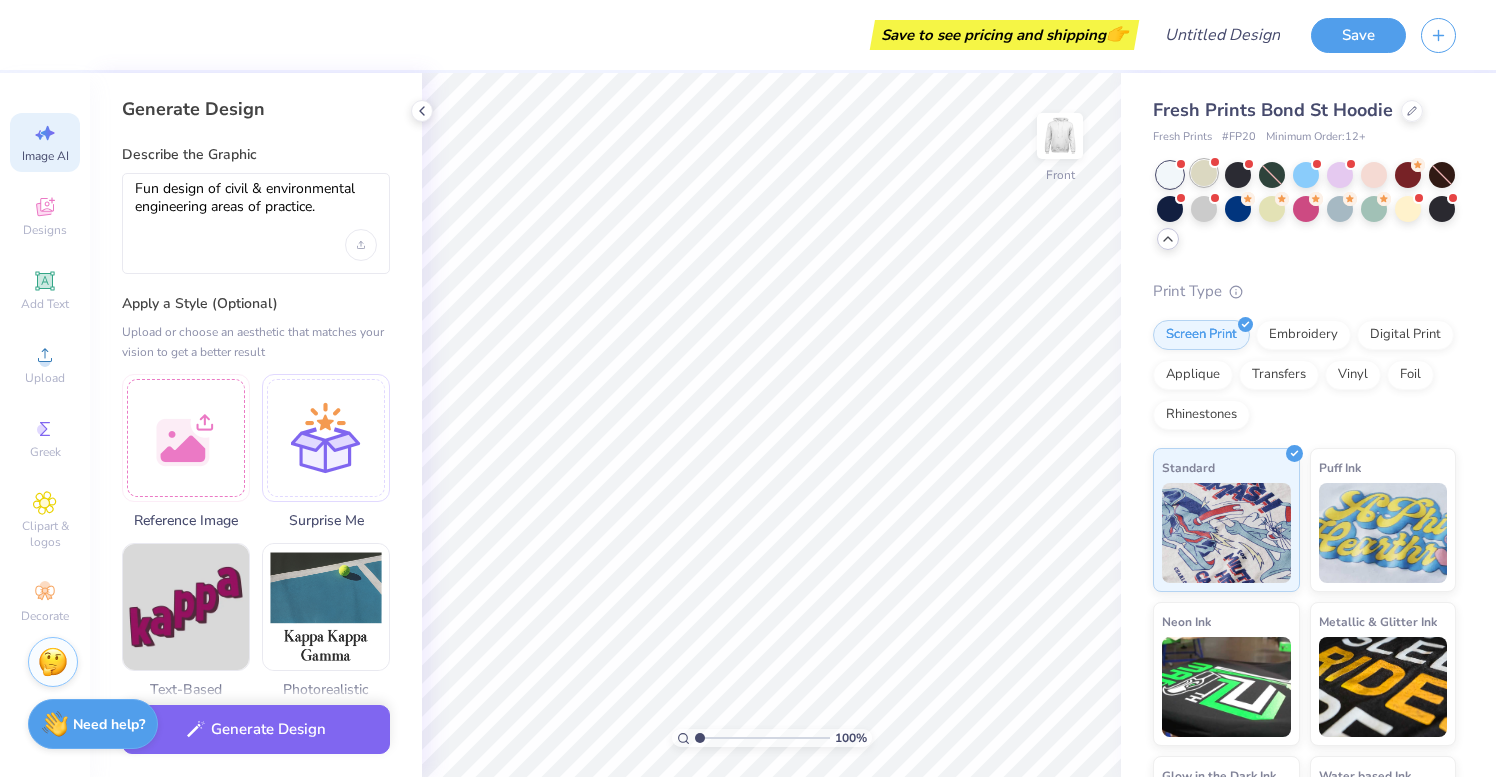 click at bounding box center [1204, 173] 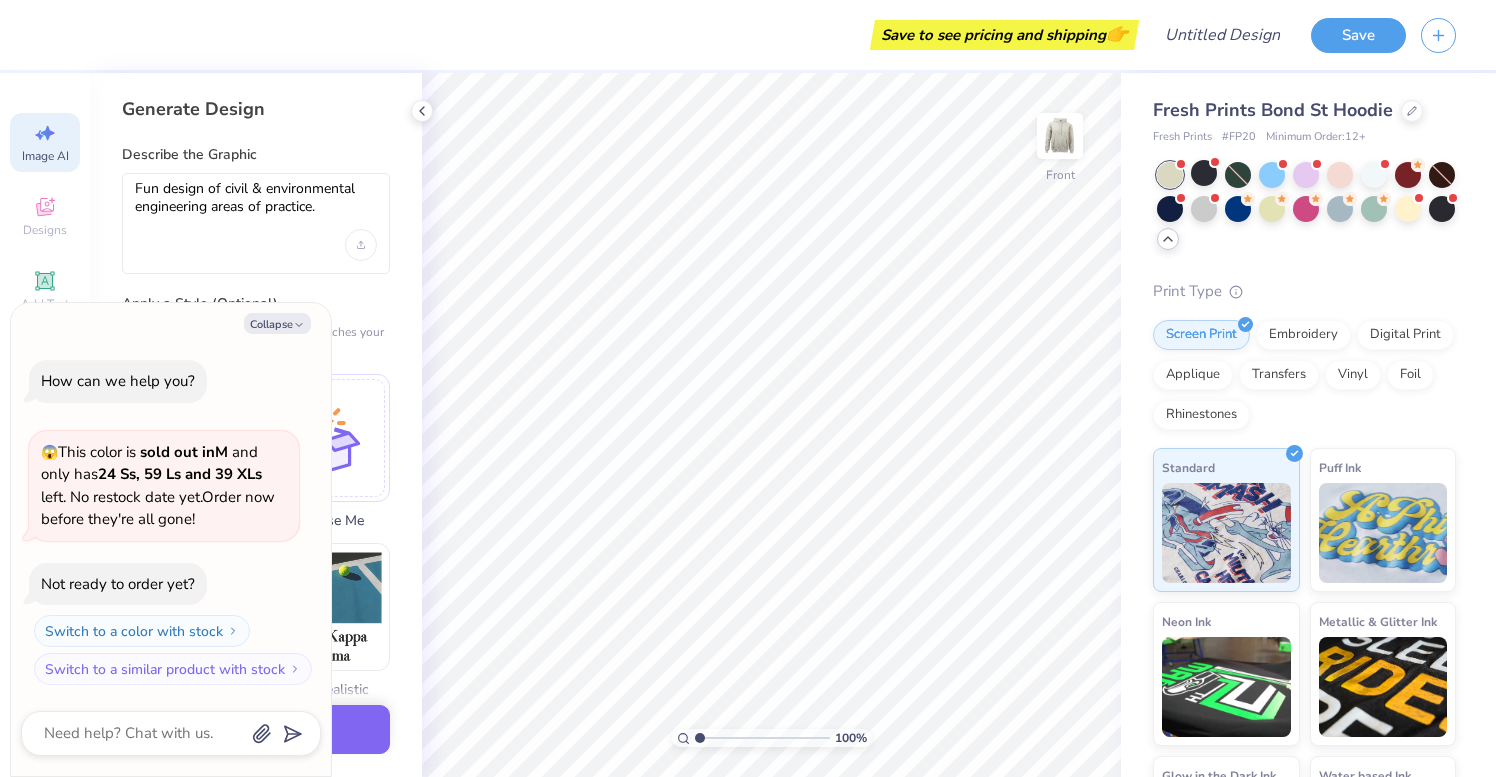 click at bounding box center (1306, 207) 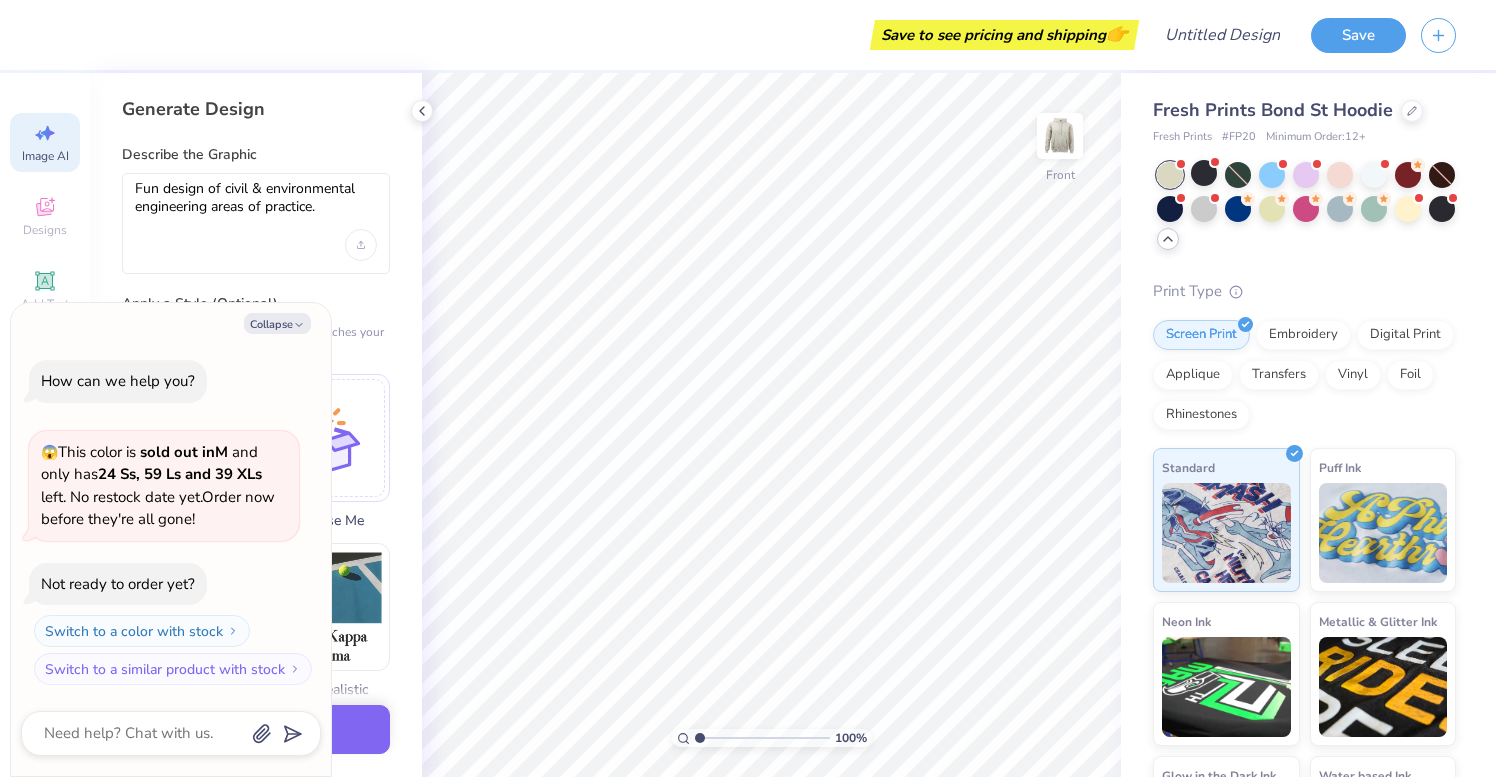 click at bounding box center (1170, 175) 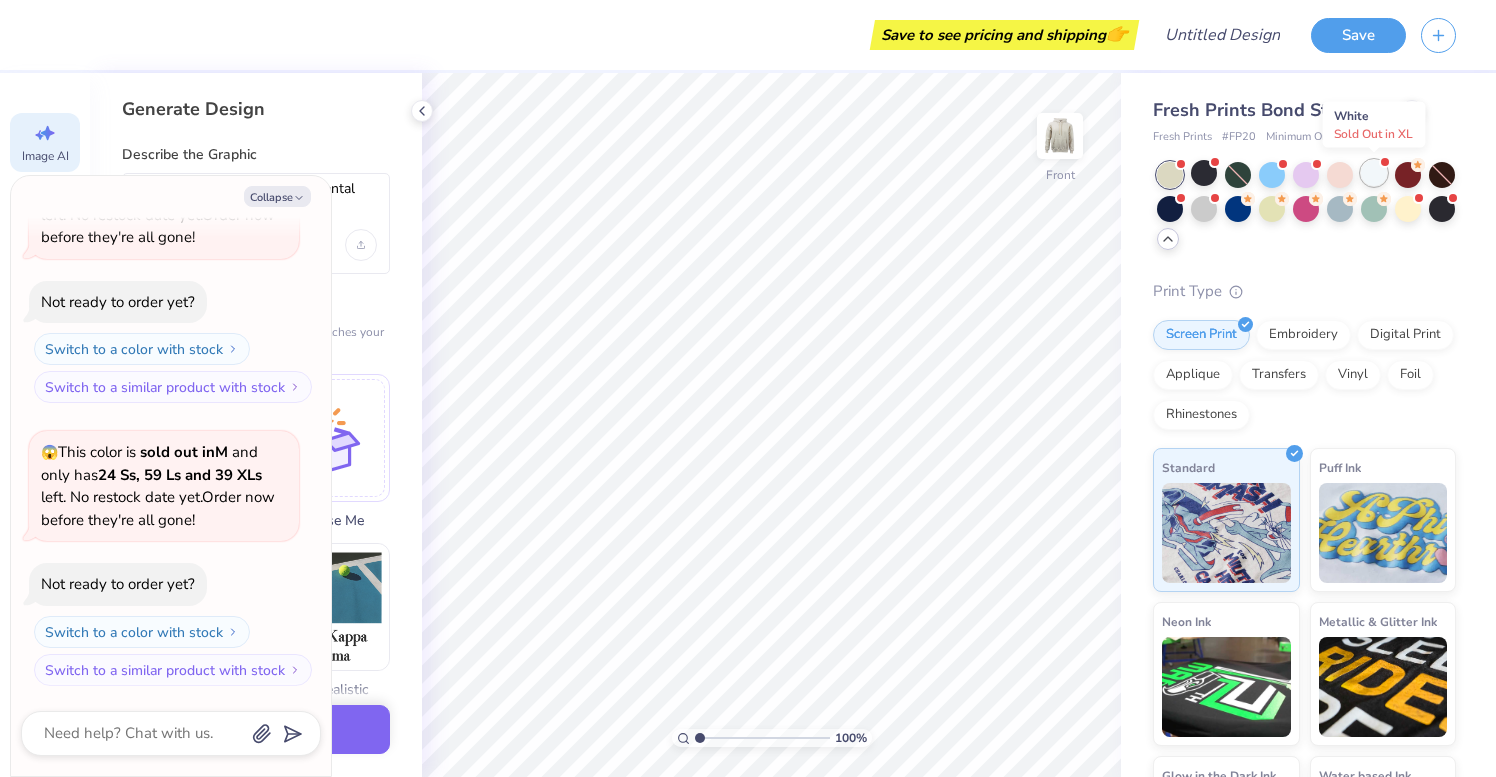 click at bounding box center [1374, 173] 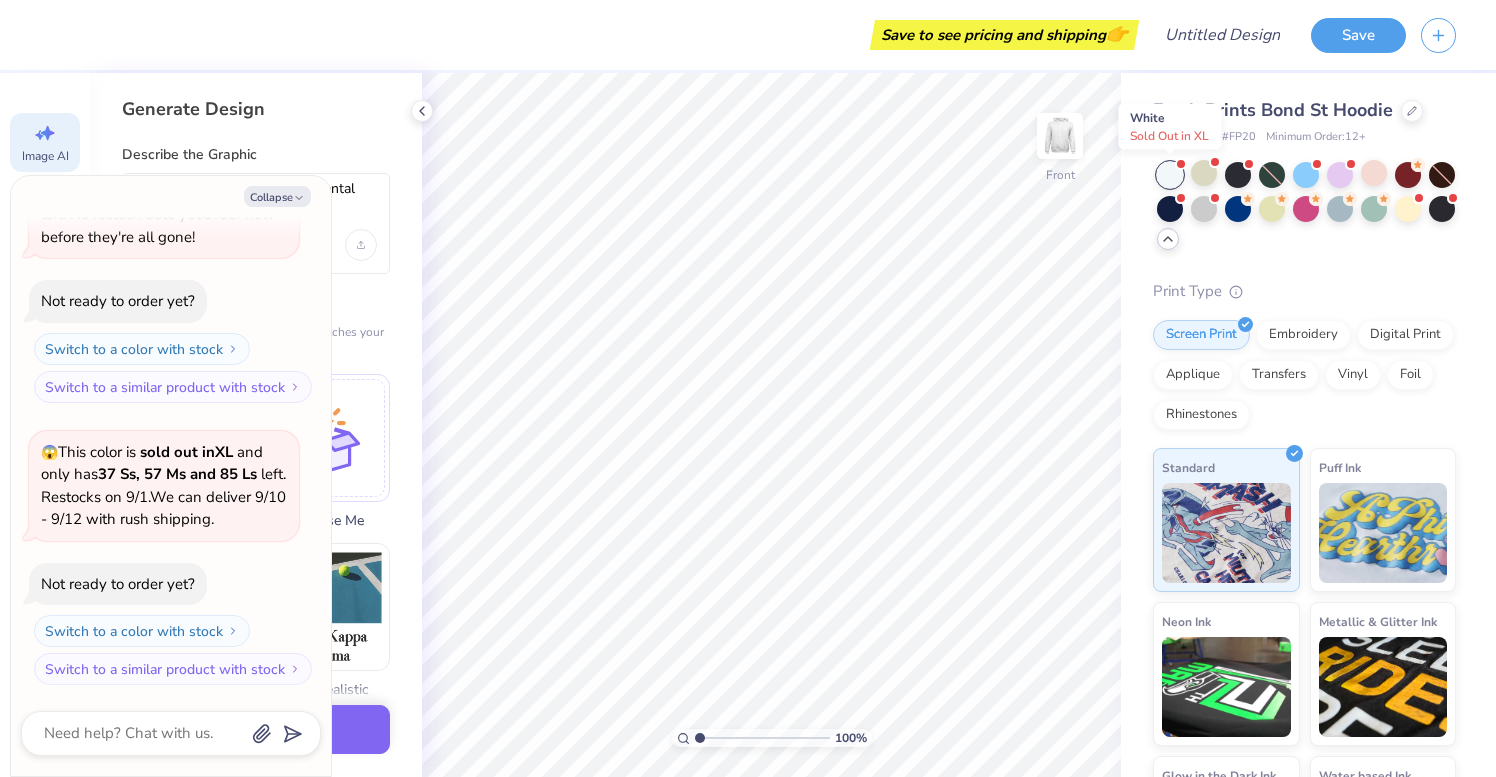 click at bounding box center (1170, 175) 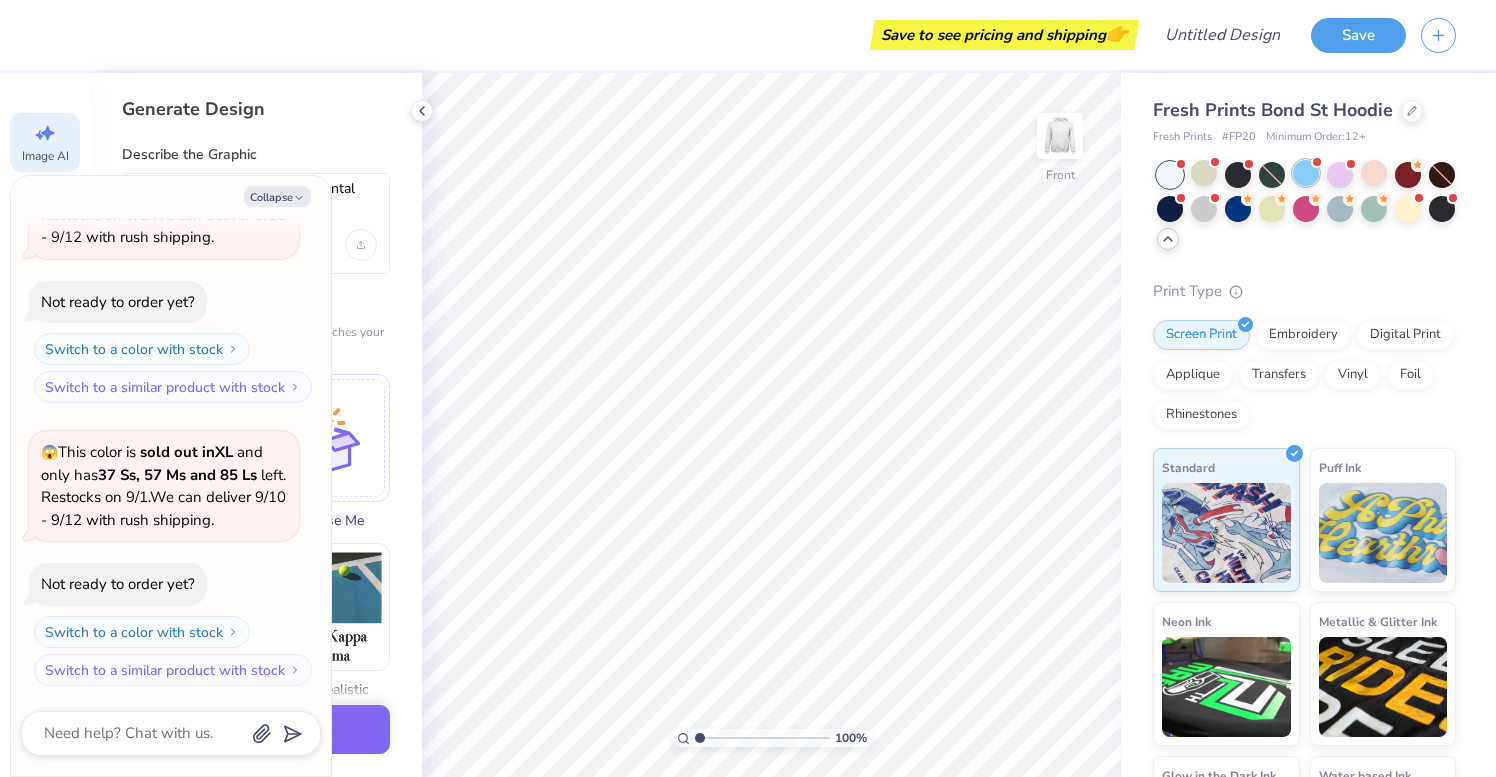 click at bounding box center [1306, 173] 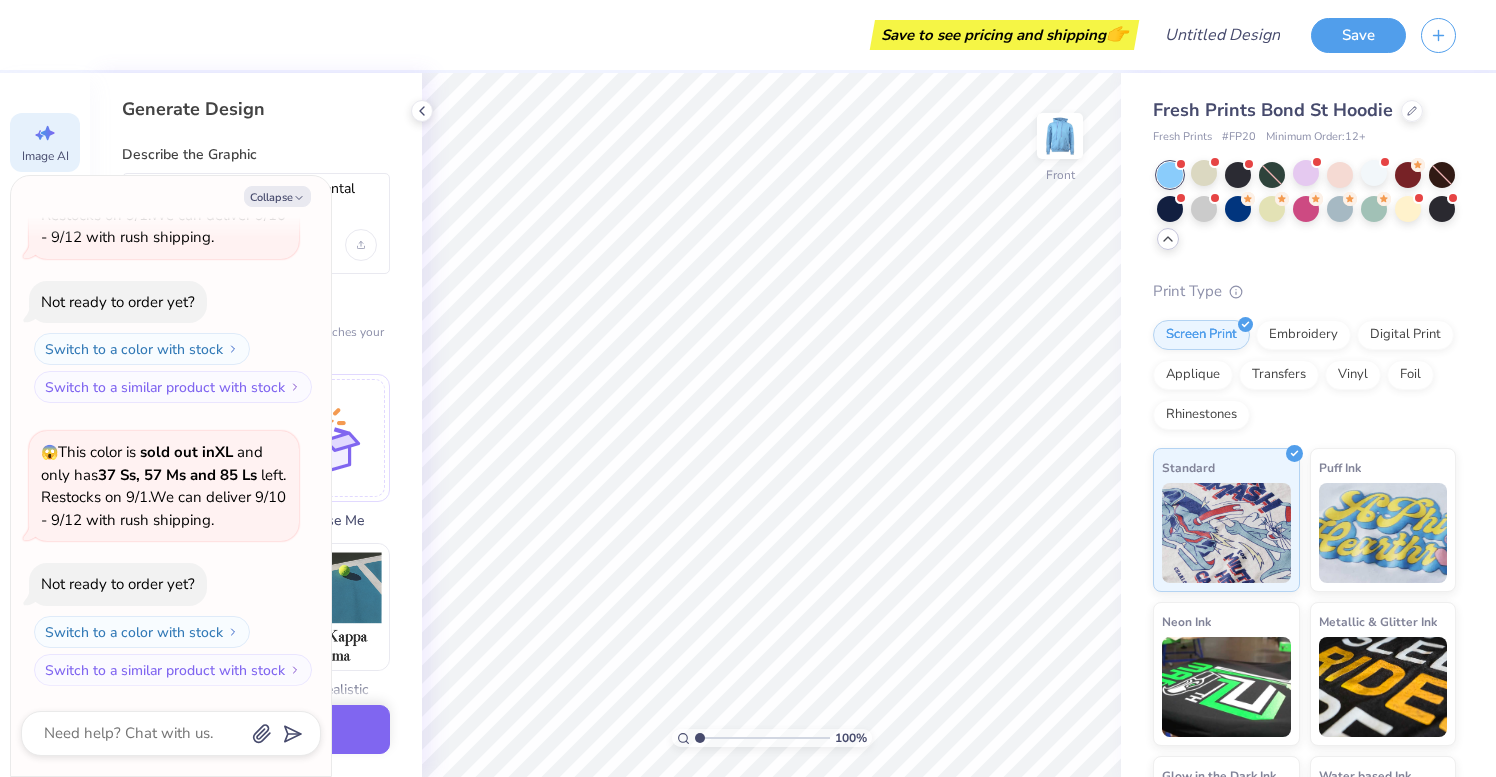 scroll, scrollTop: 1003, scrollLeft: 0, axis: vertical 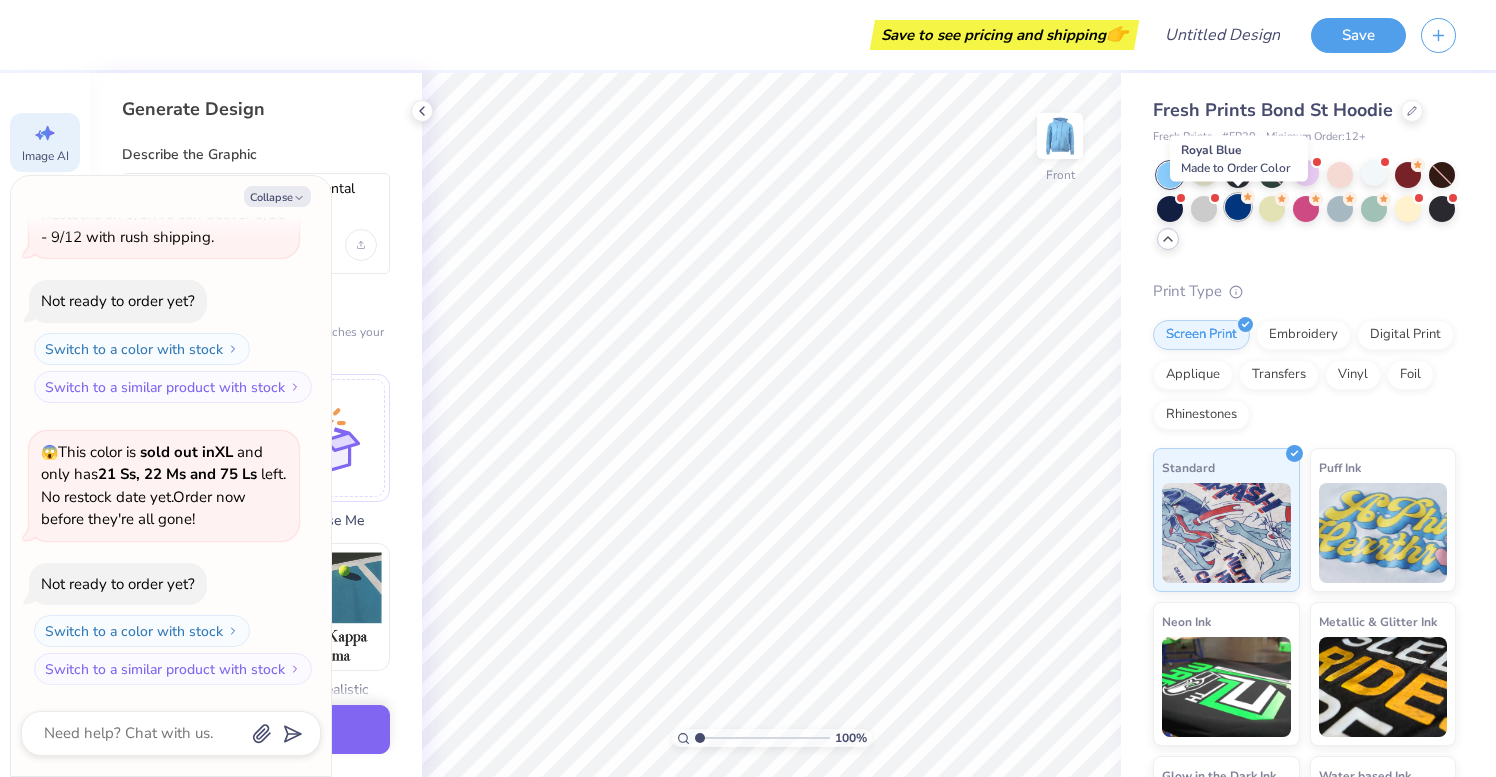 click at bounding box center [1238, 207] 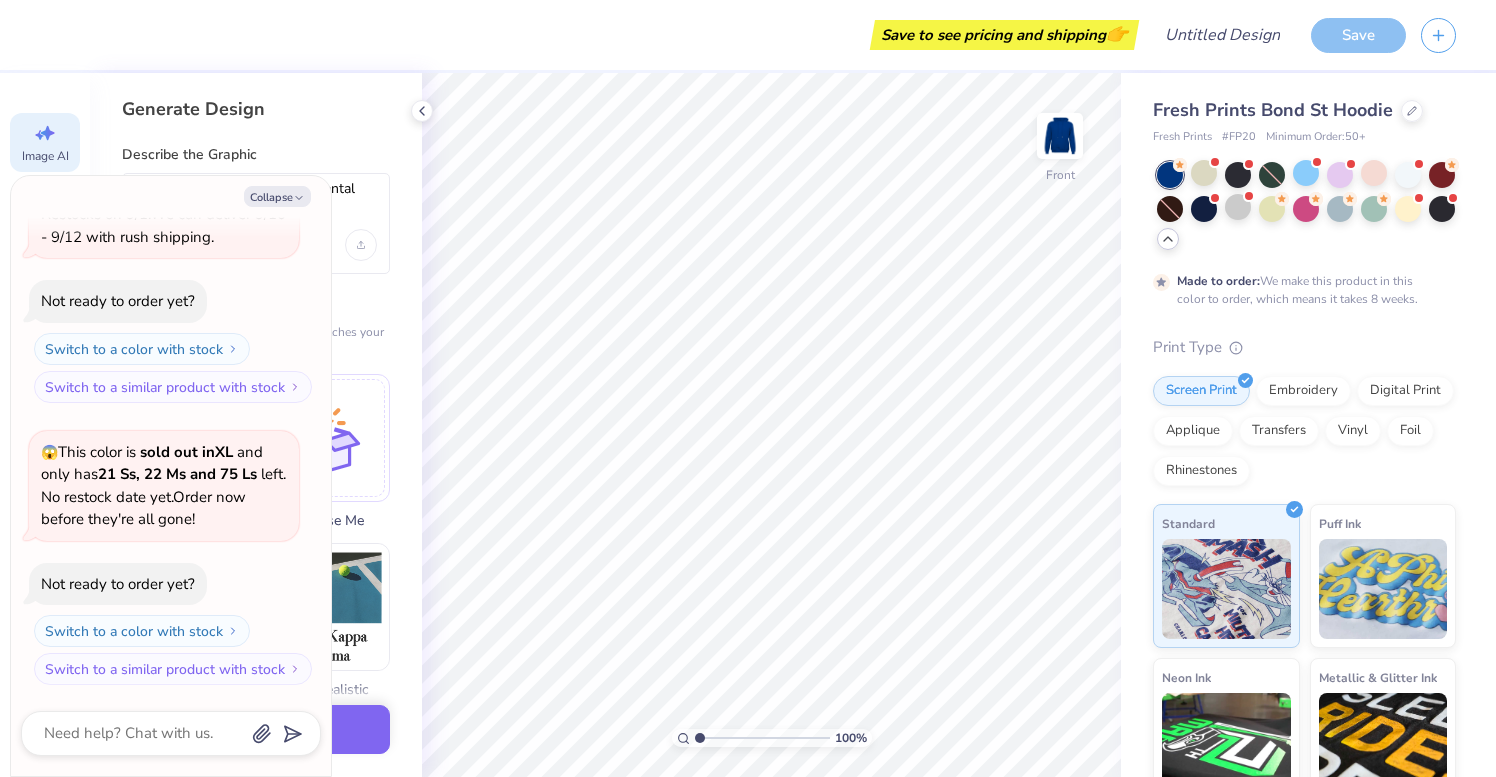 scroll, scrollTop: 1169, scrollLeft: 0, axis: vertical 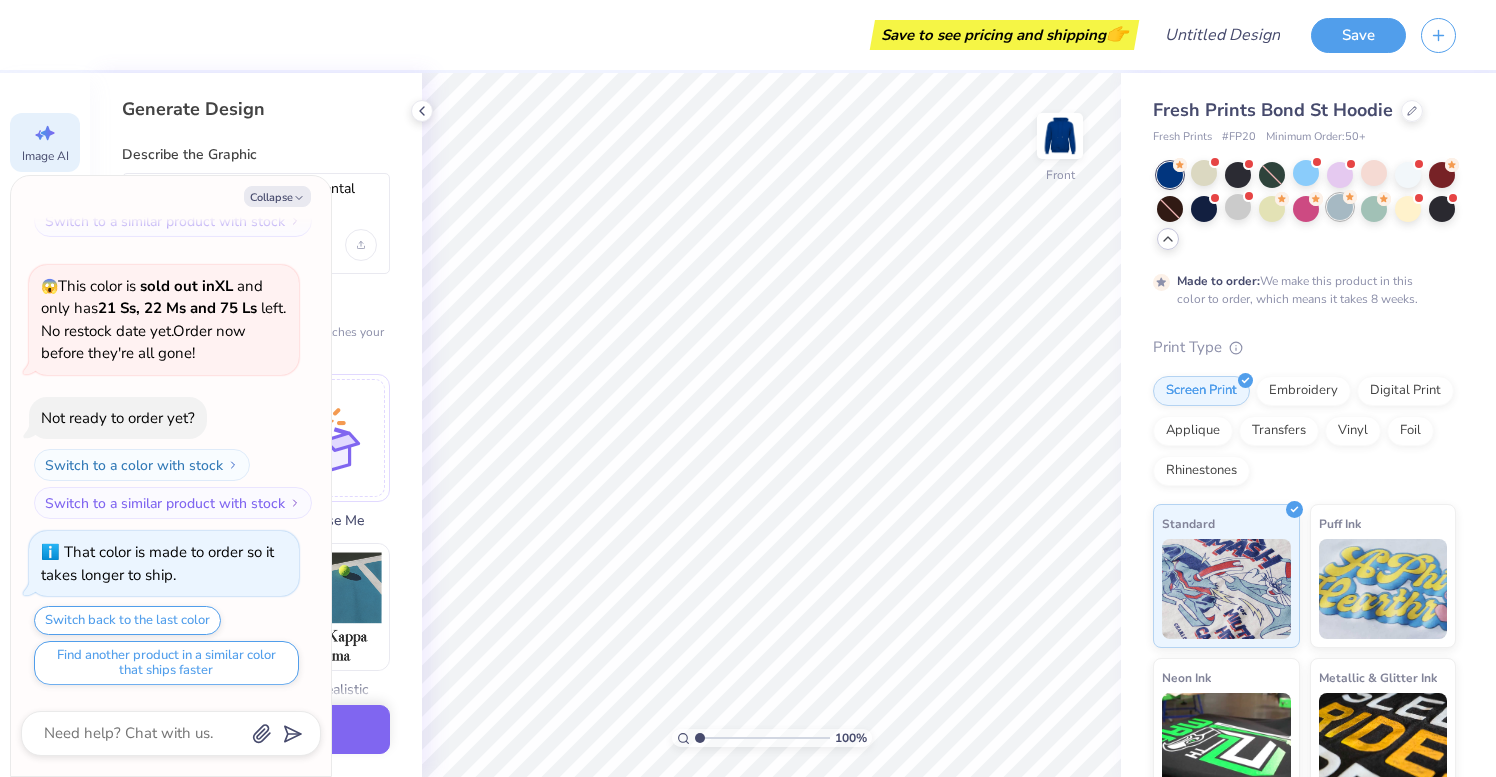click at bounding box center (1340, 207) 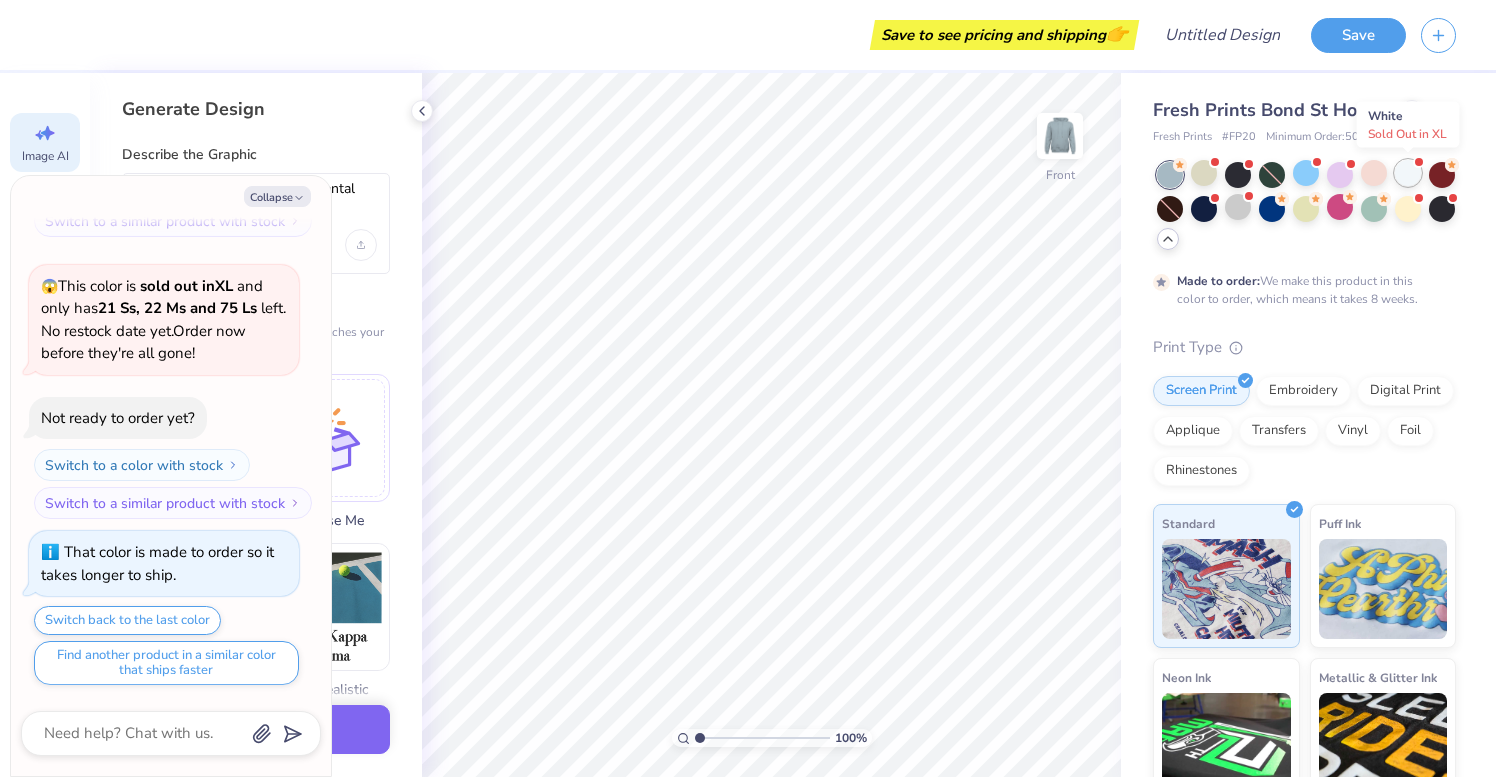click at bounding box center (1408, 173) 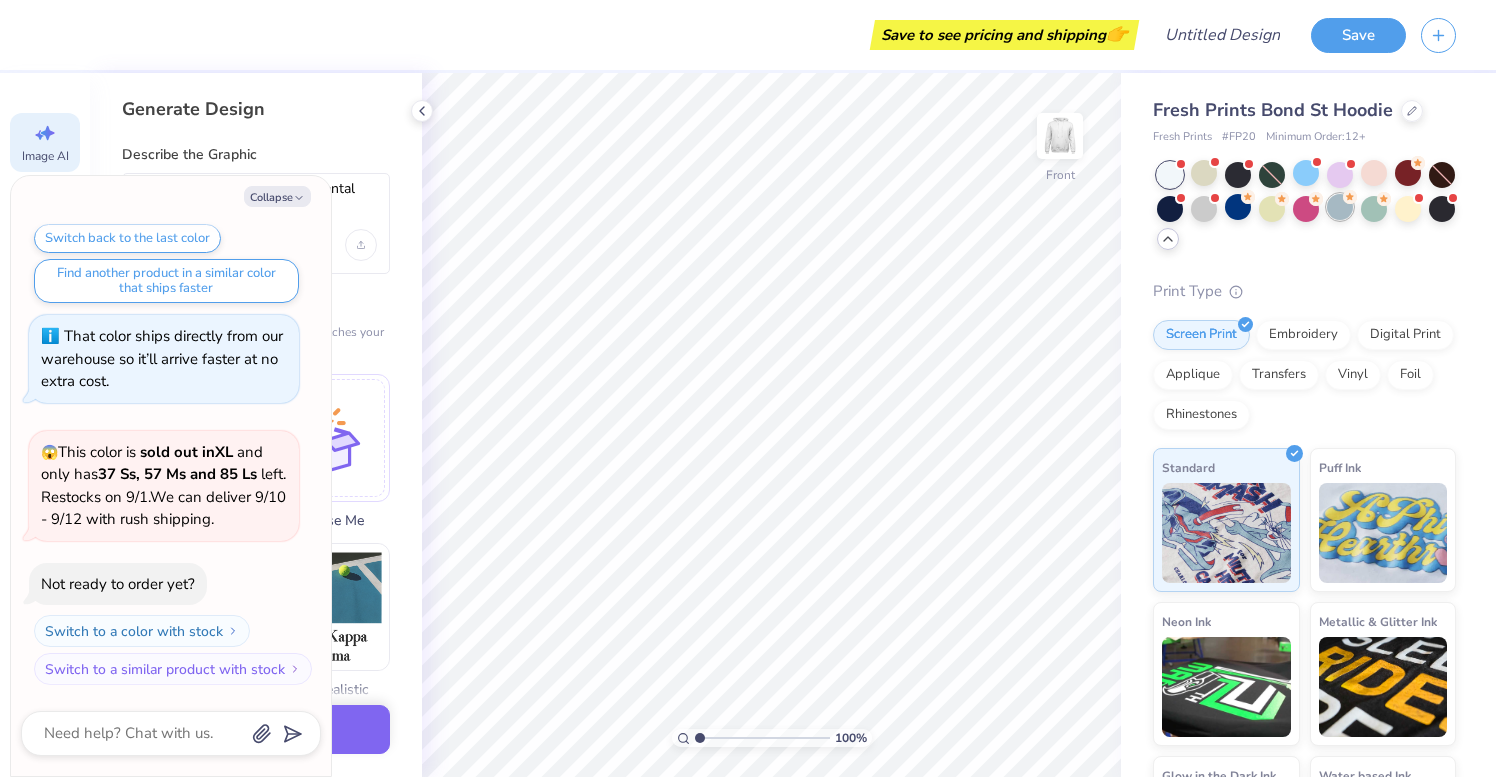 click at bounding box center [1340, 207] 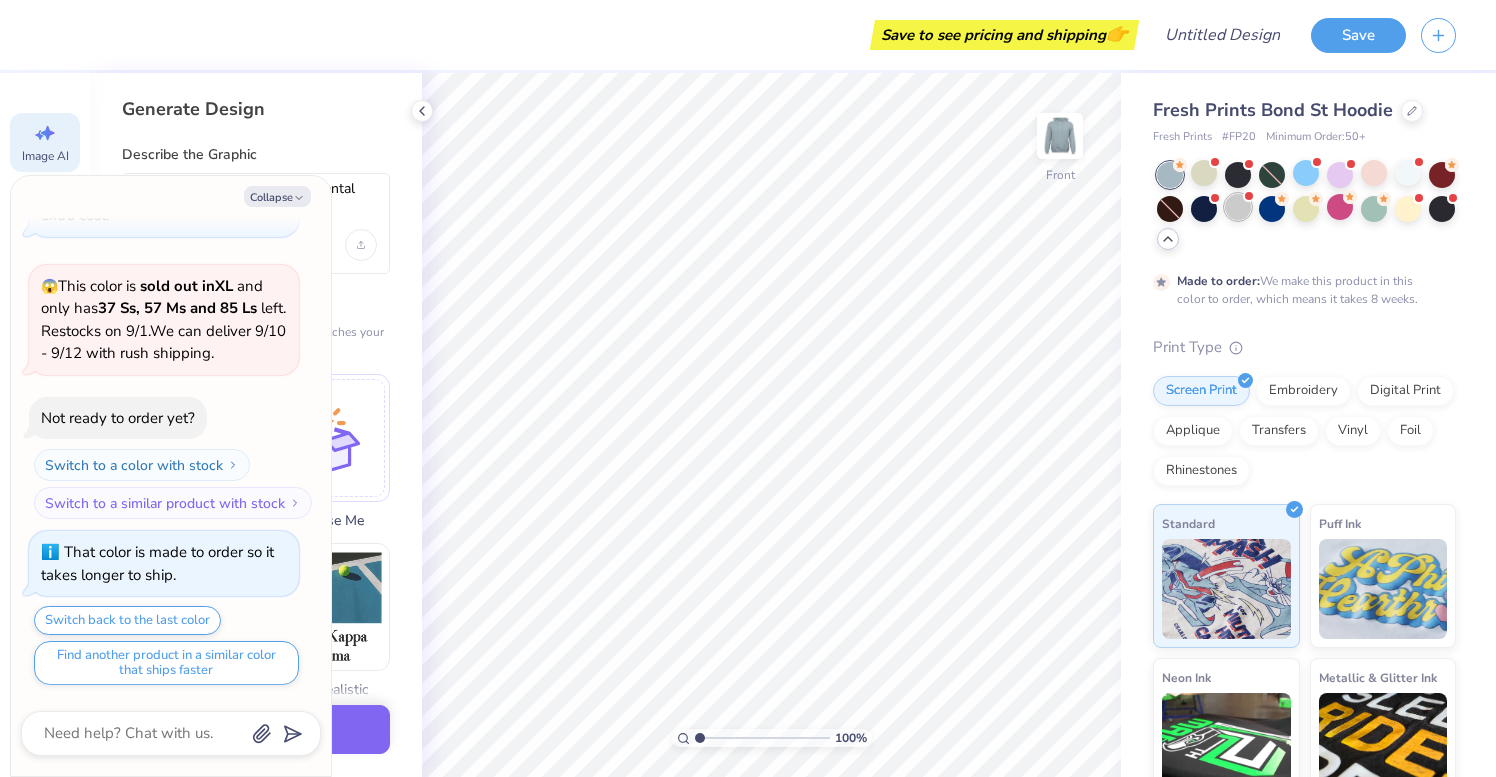 click at bounding box center (1238, 207) 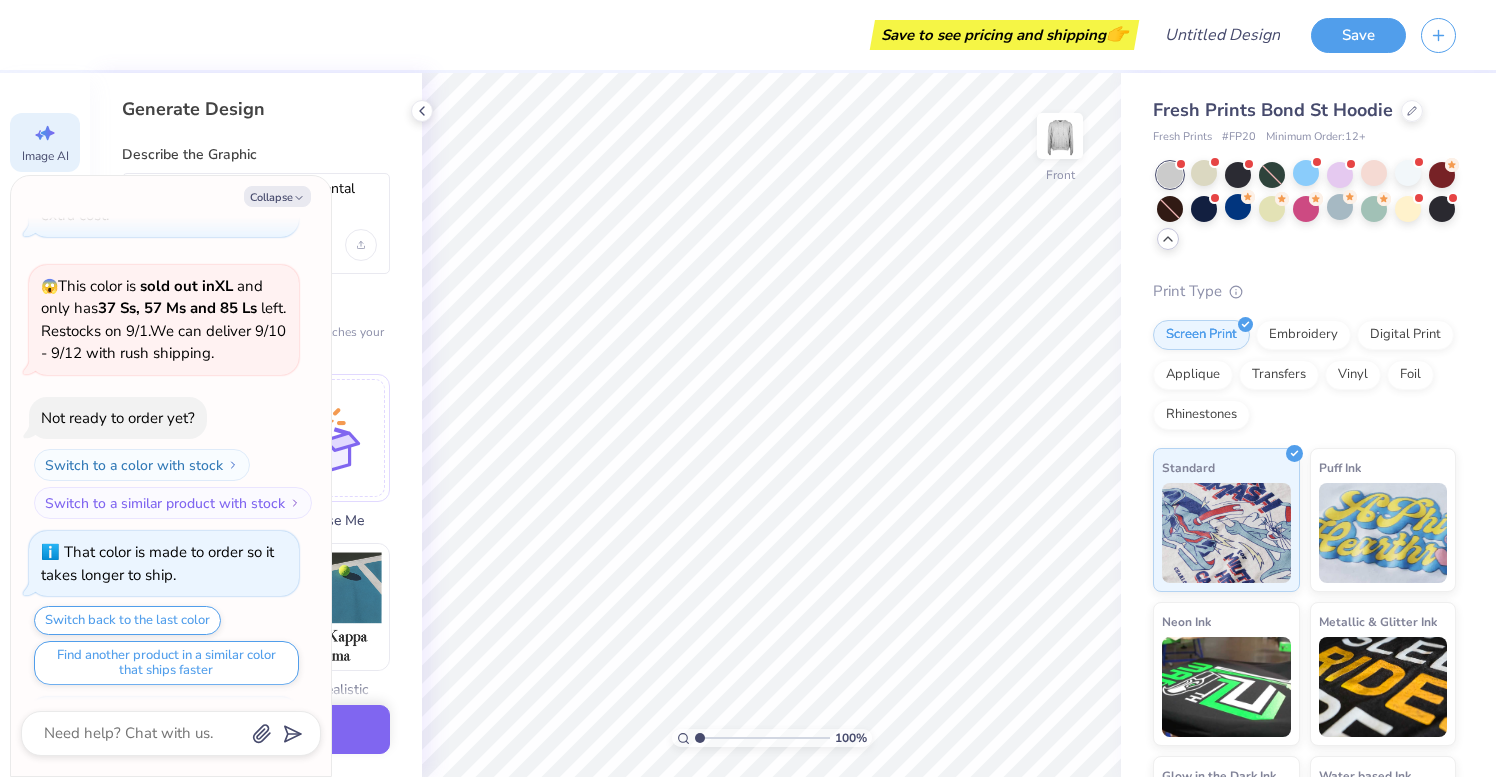 scroll, scrollTop: 2099, scrollLeft: 0, axis: vertical 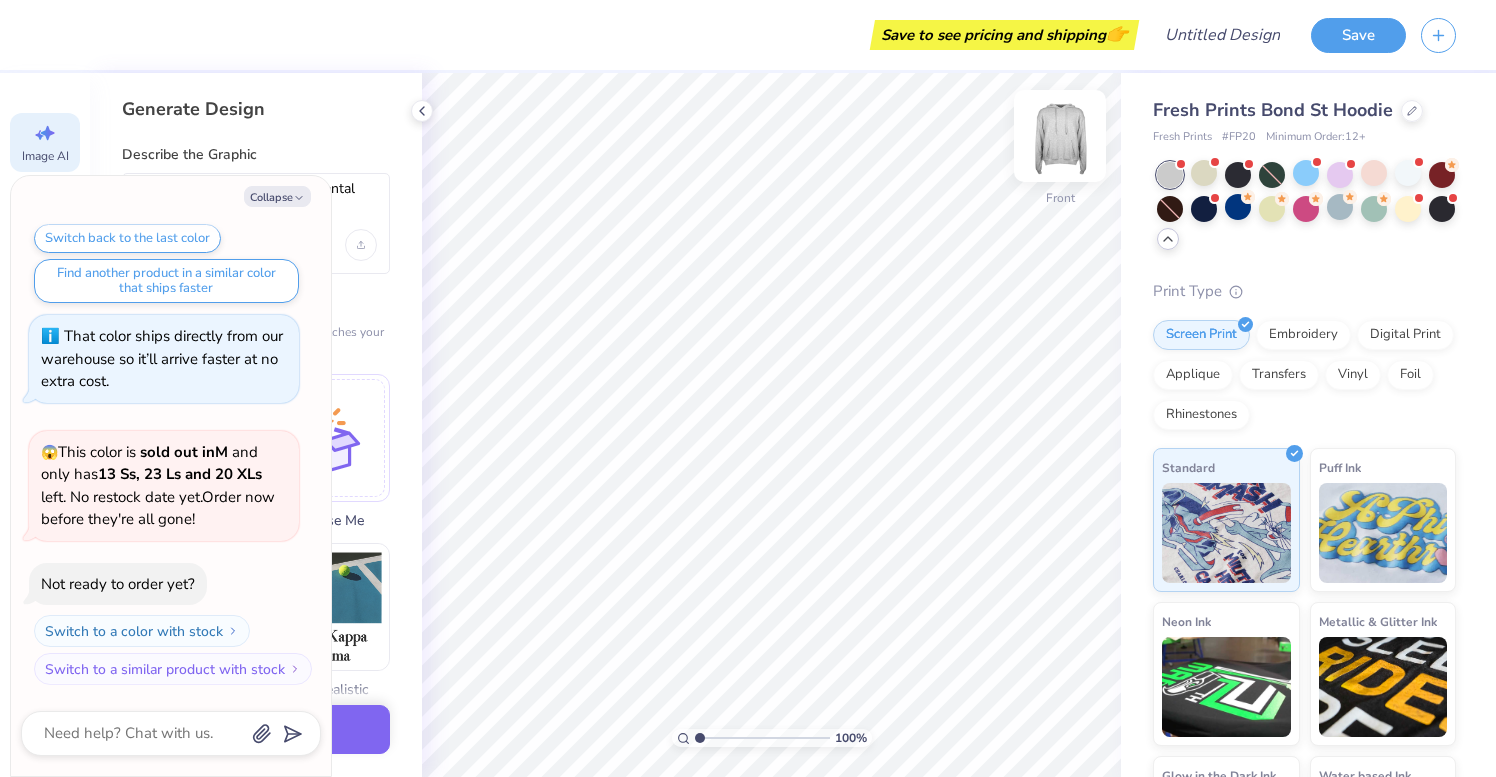 click at bounding box center [1060, 136] 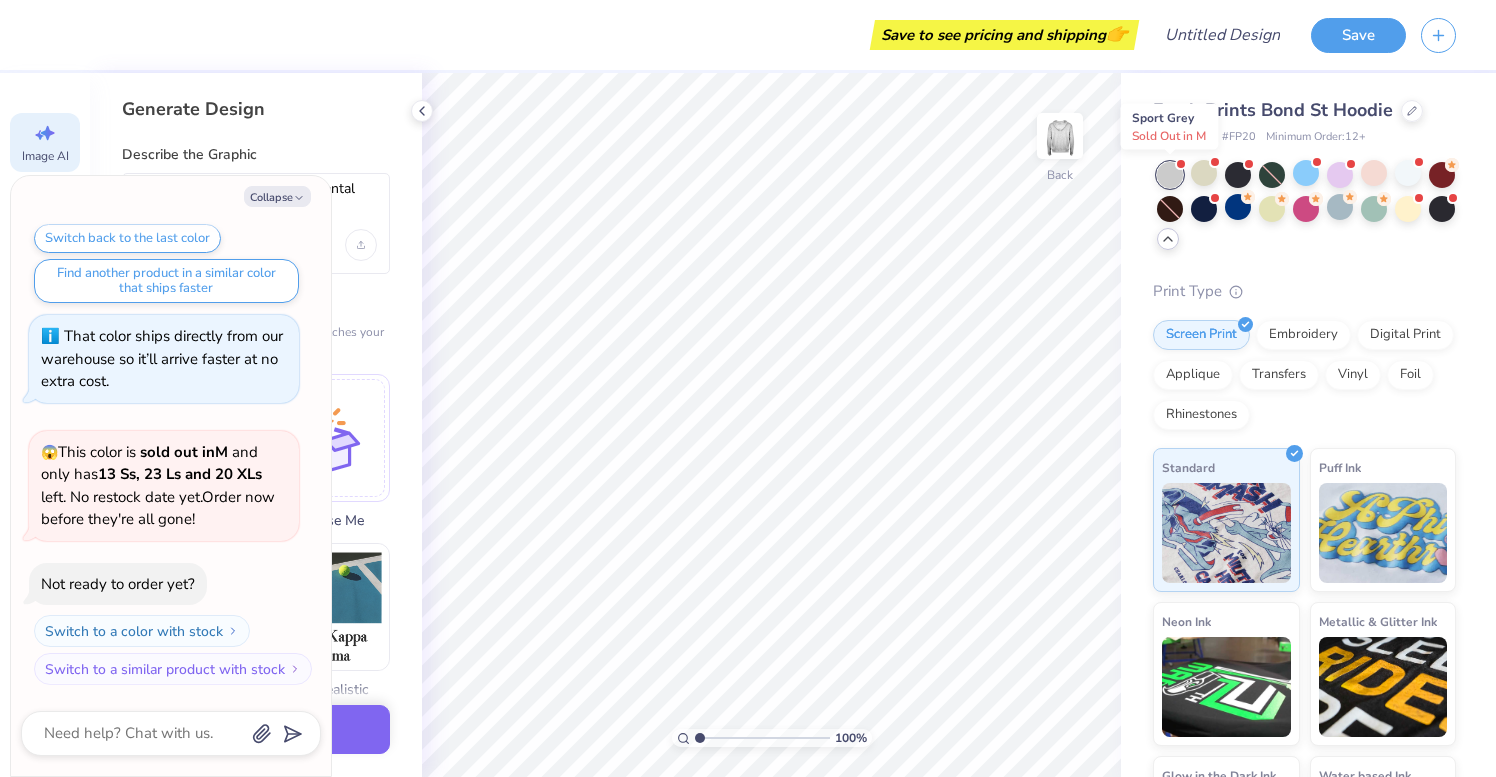 click at bounding box center [1170, 175] 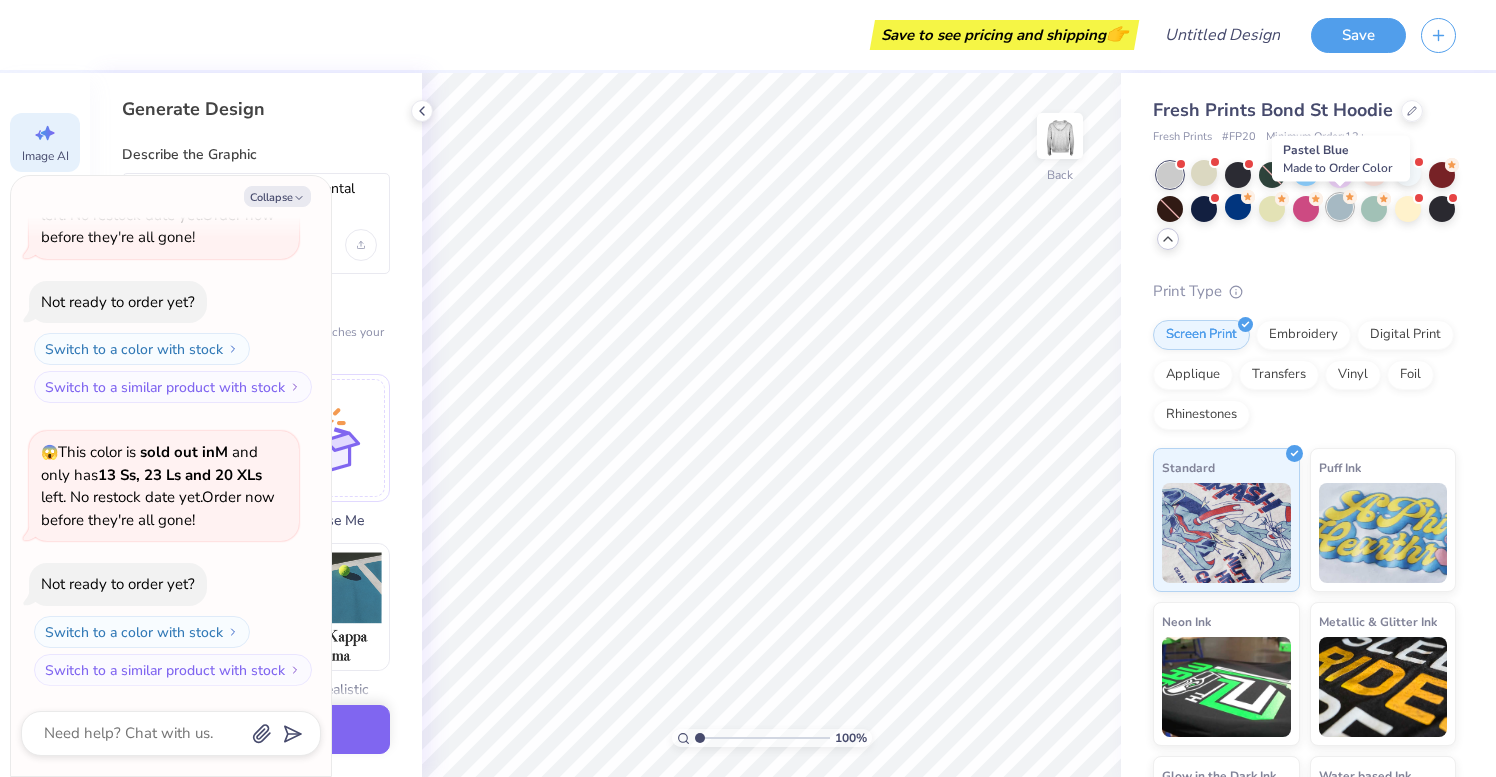 click at bounding box center [1340, 207] 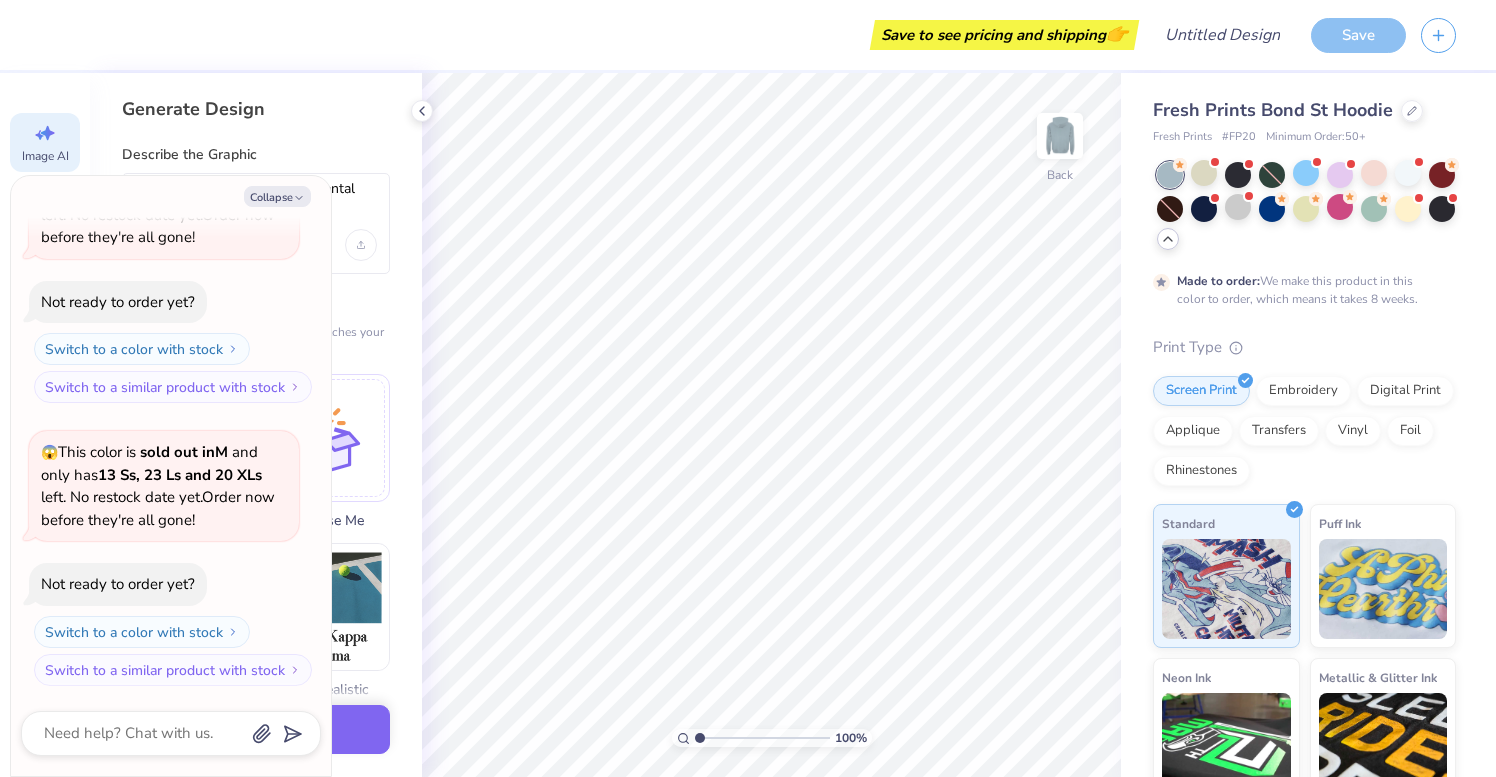 scroll, scrollTop: 2547, scrollLeft: 0, axis: vertical 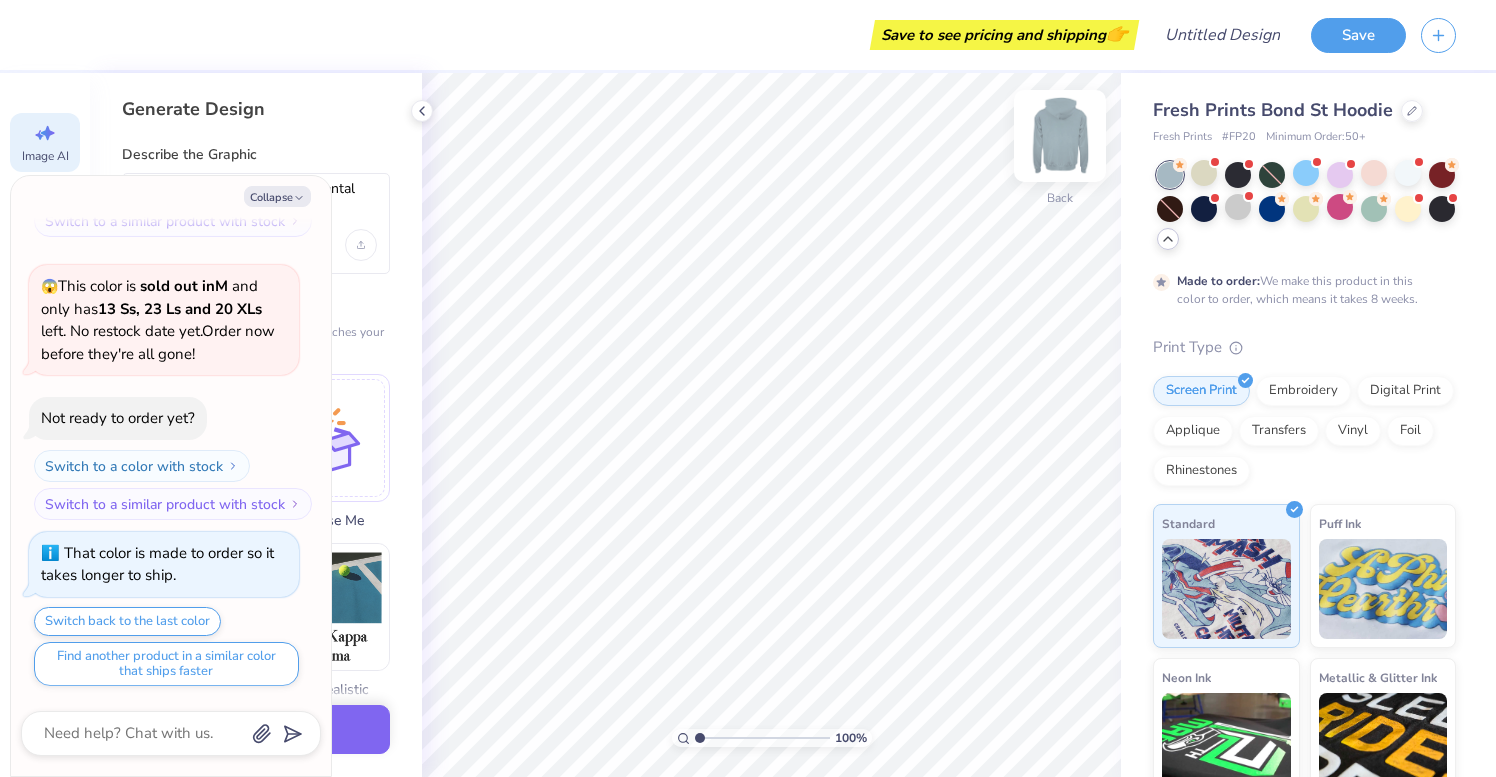 click at bounding box center (1060, 136) 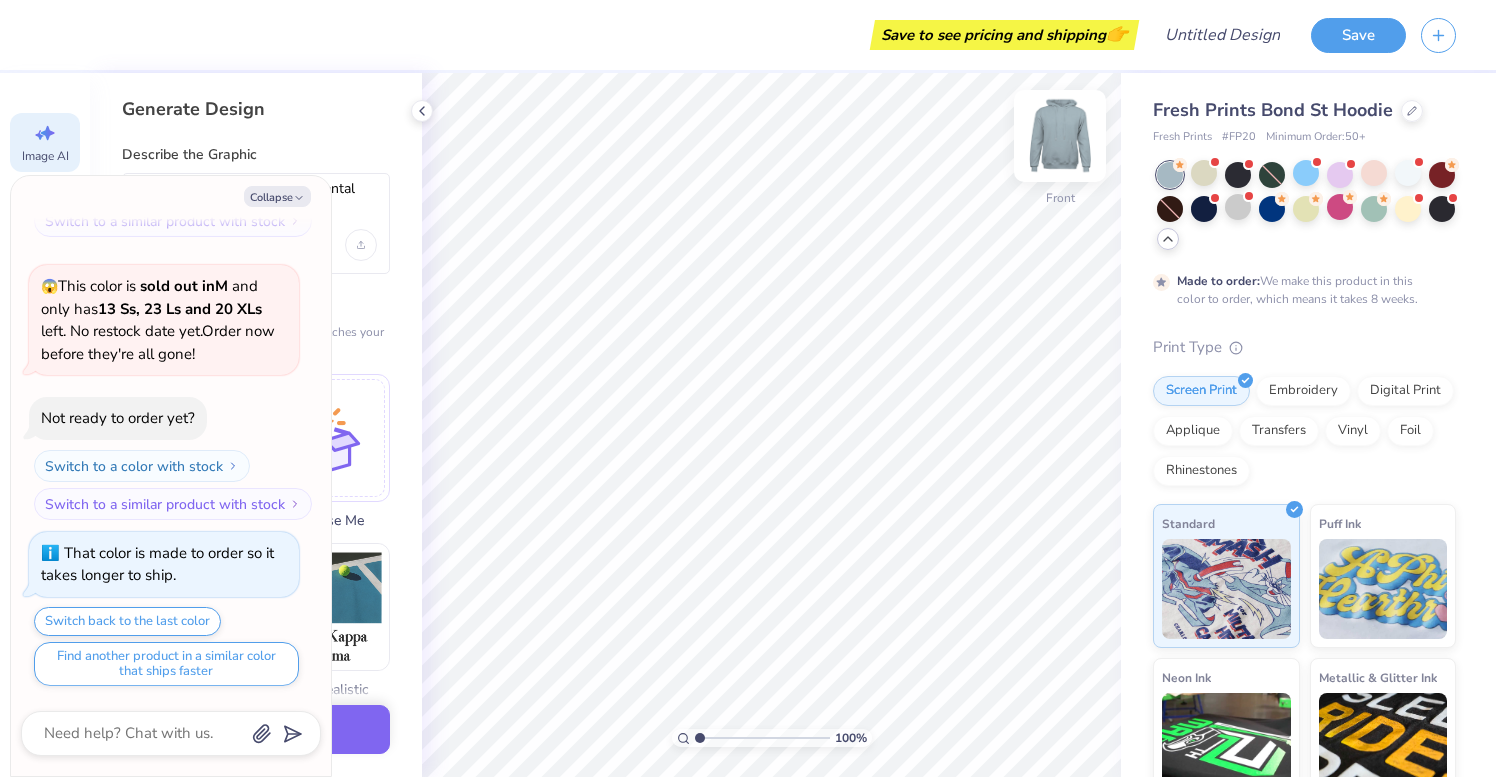 click at bounding box center (1060, 136) 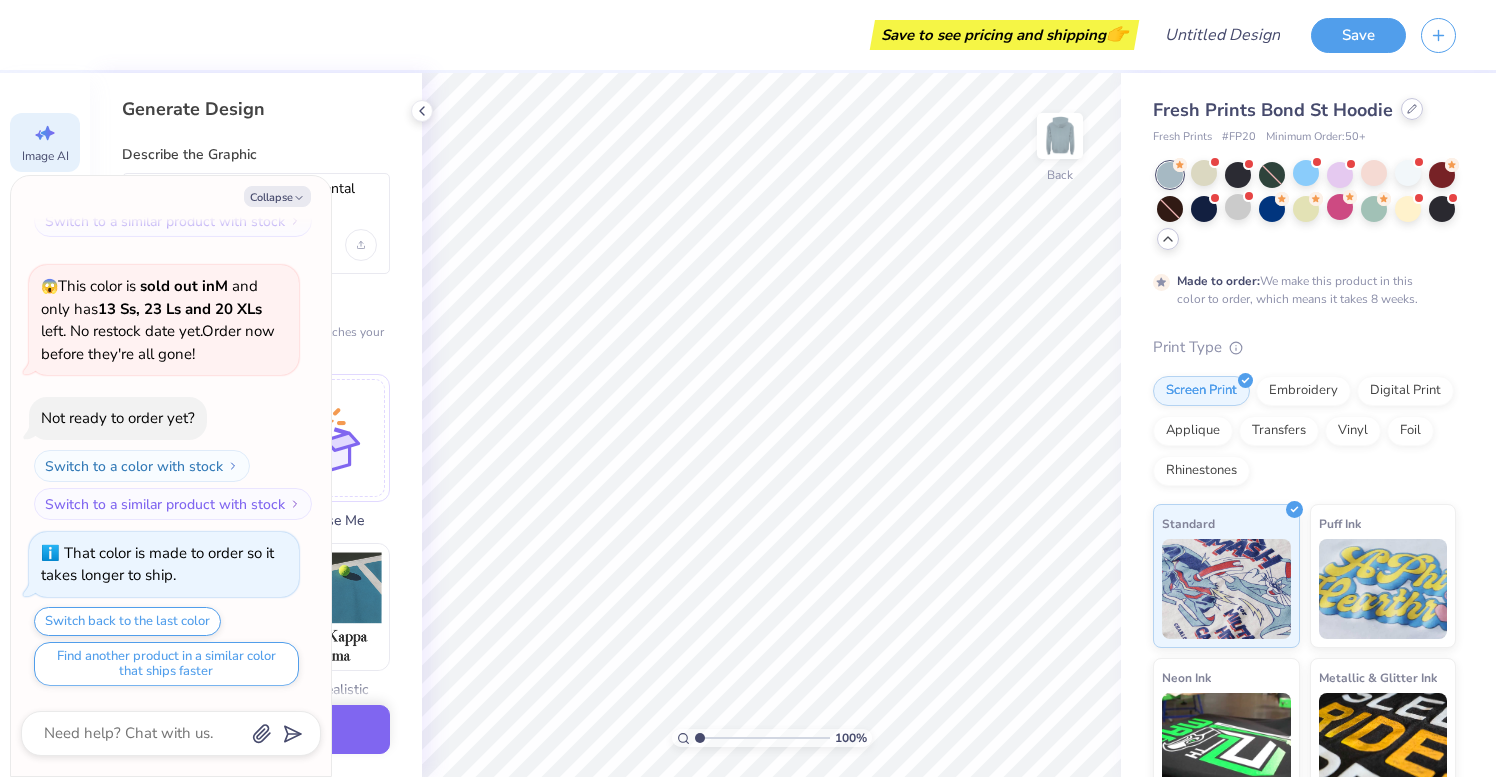 click 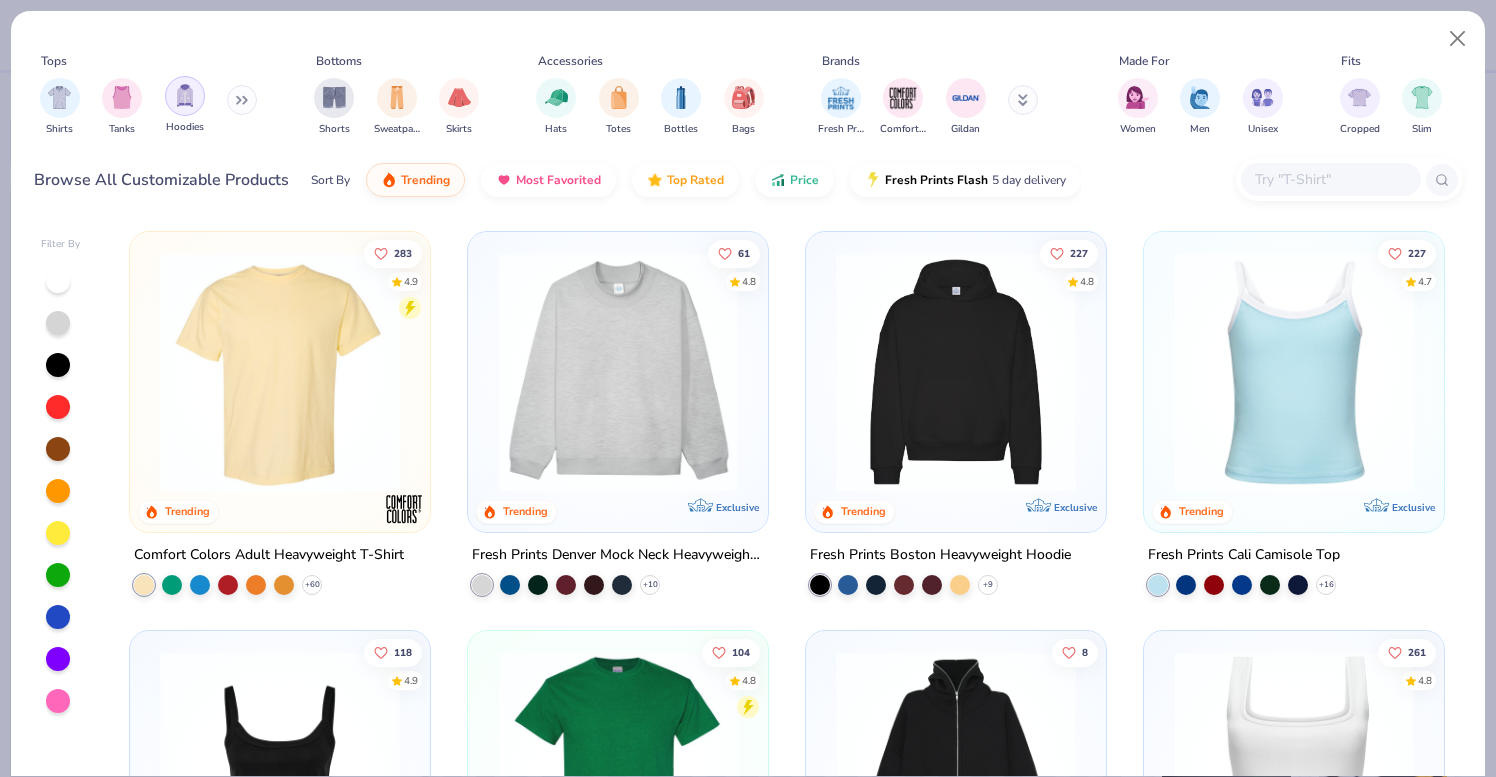 click at bounding box center [185, 95] 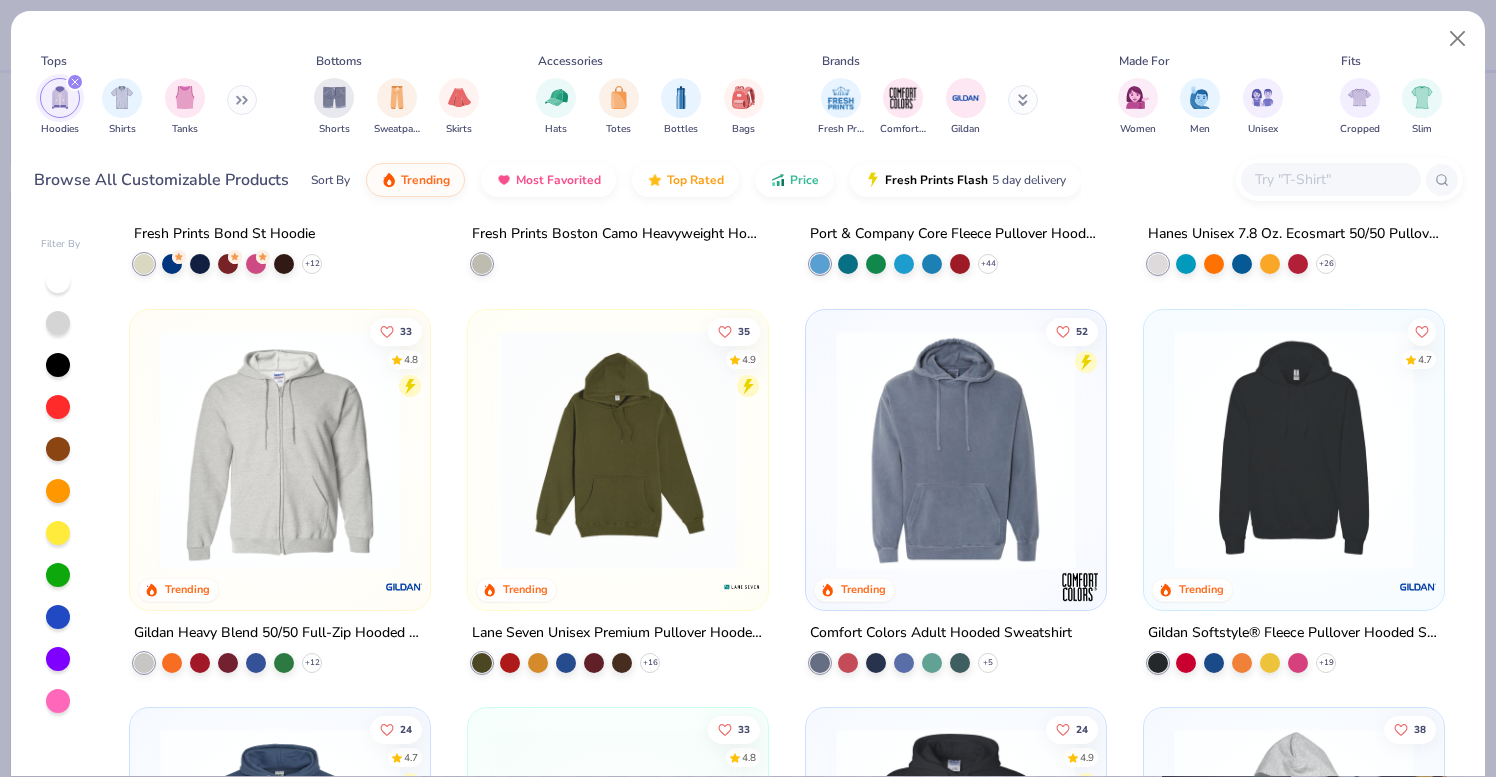 scroll, scrollTop: 716, scrollLeft: 0, axis: vertical 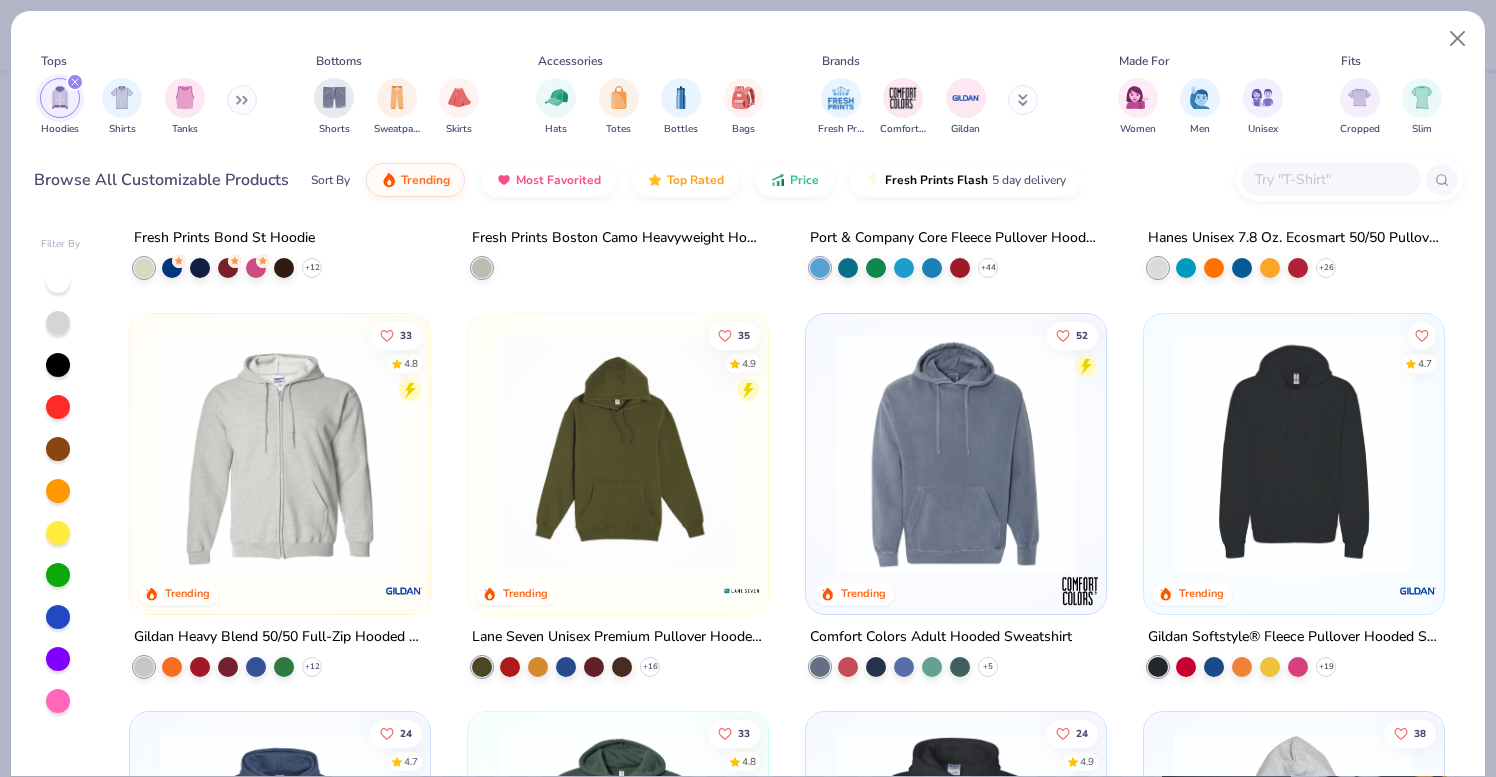 click at bounding box center (956, 453) 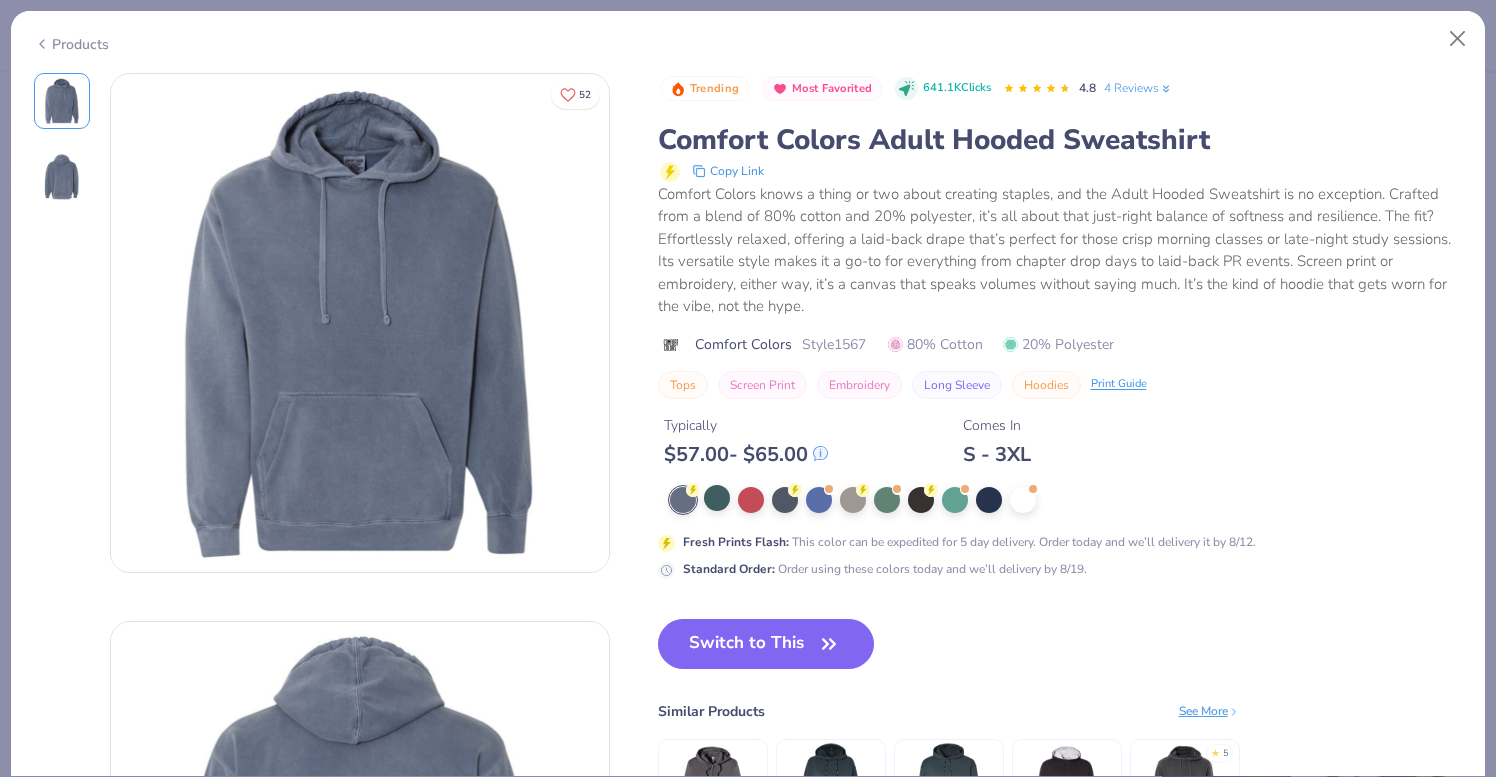 click at bounding box center (717, 498) 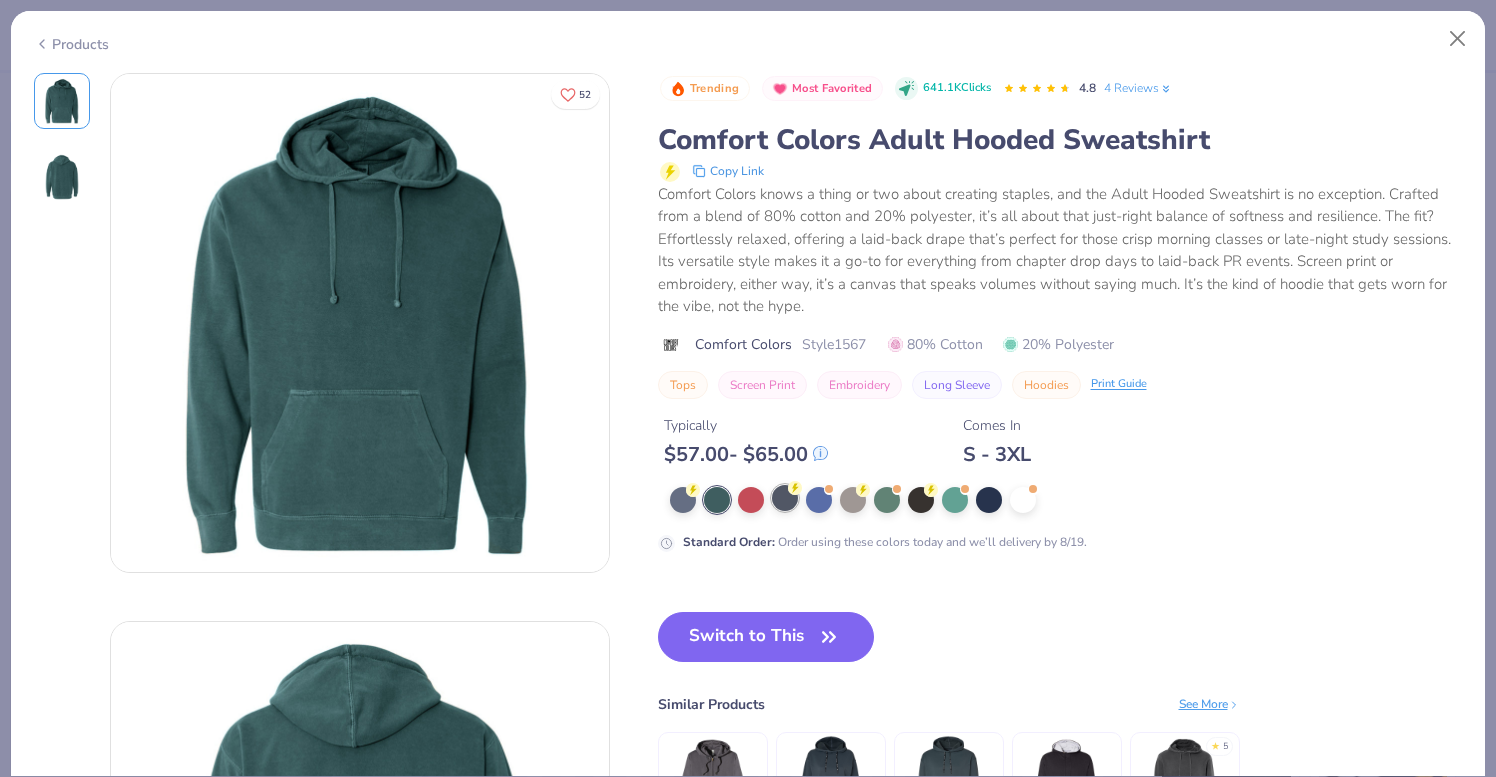 click at bounding box center (785, 498) 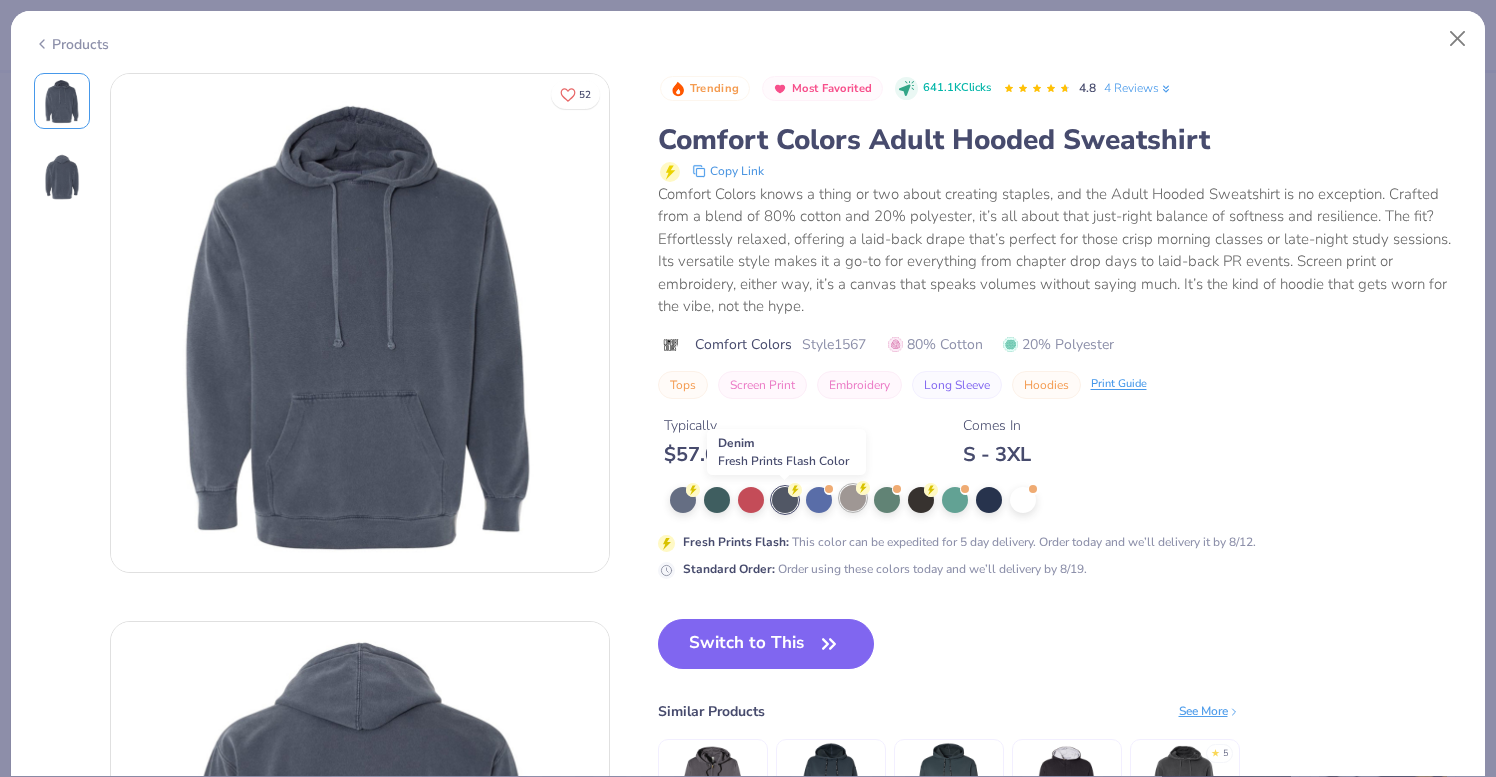 click at bounding box center [853, 498] 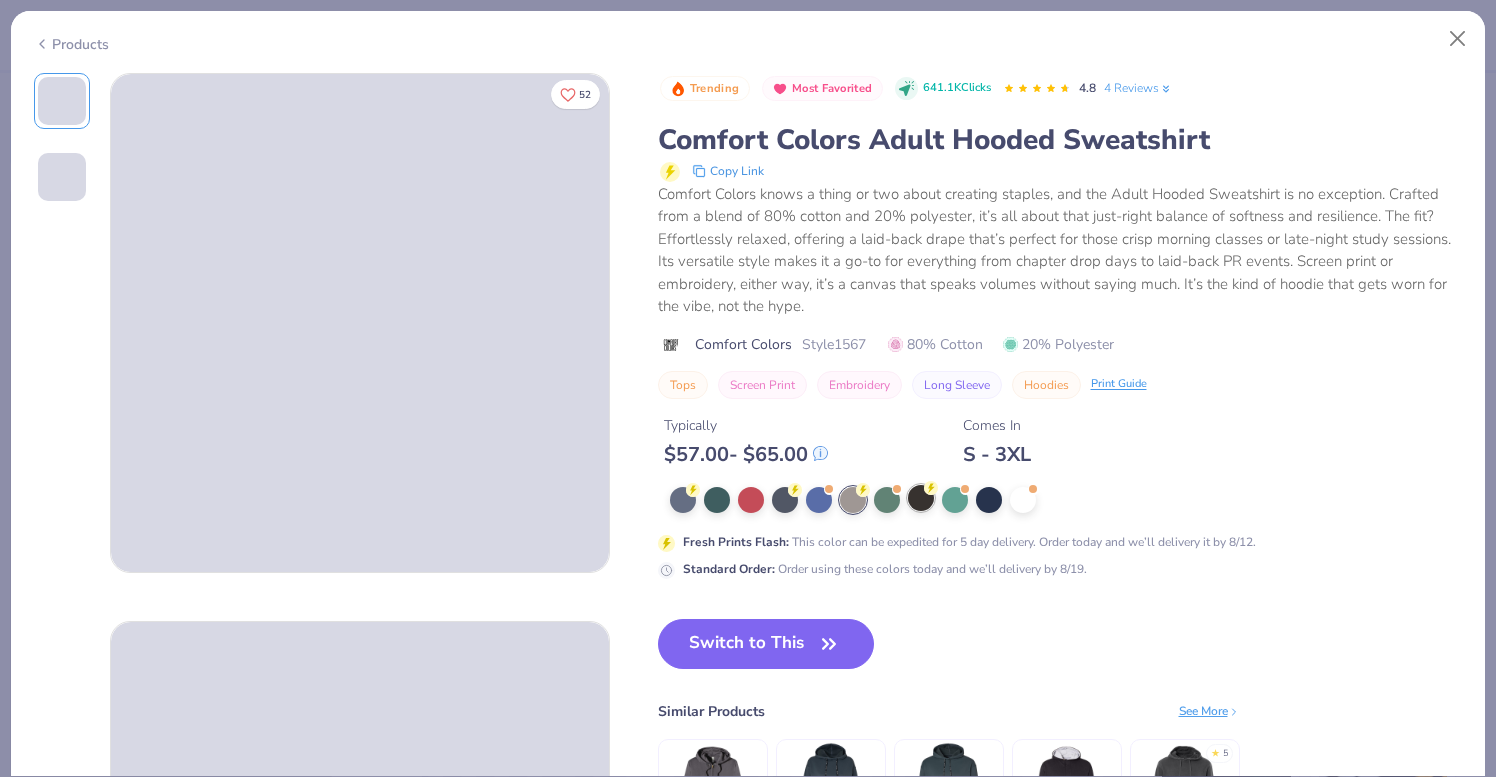 click at bounding box center (921, 498) 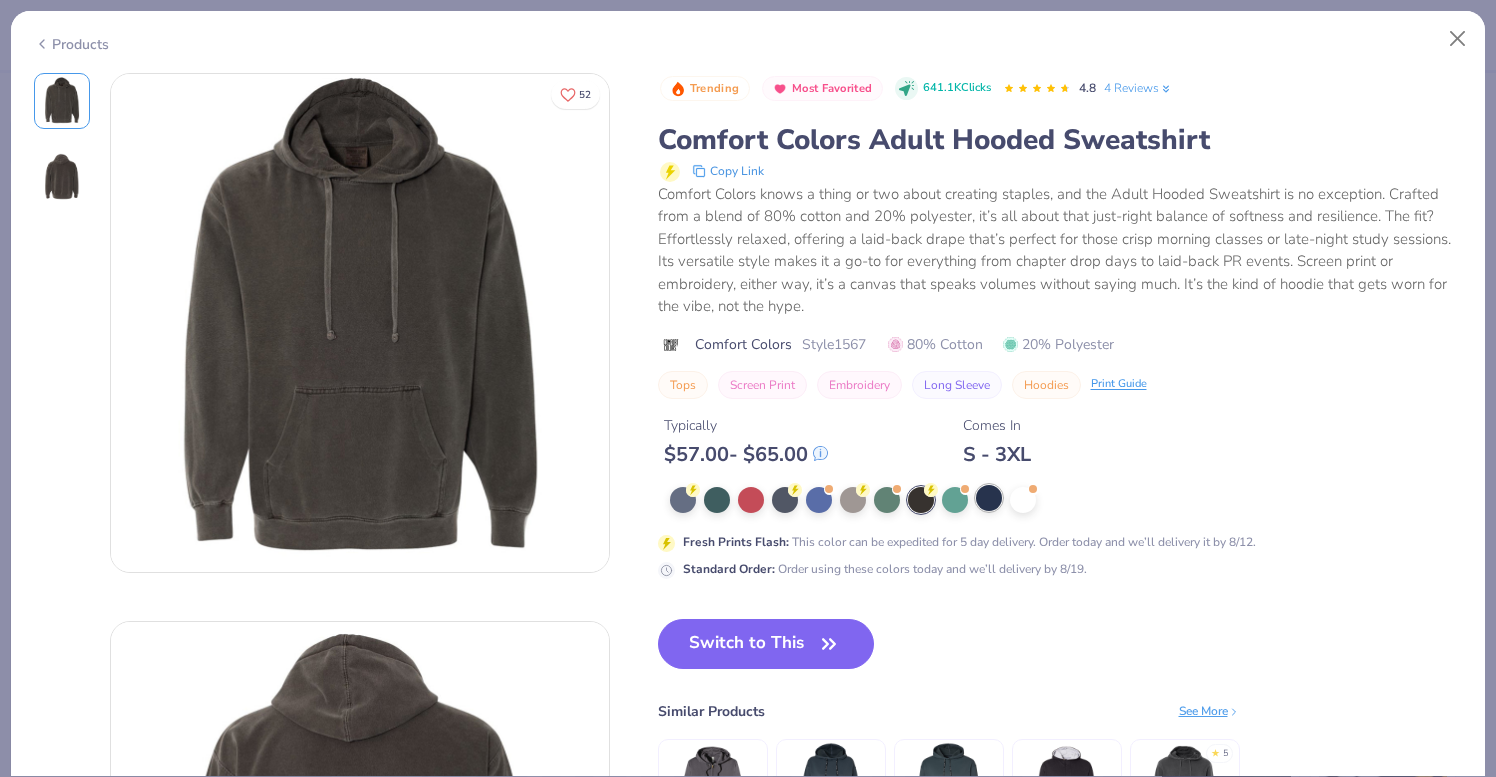 click at bounding box center (989, 498) 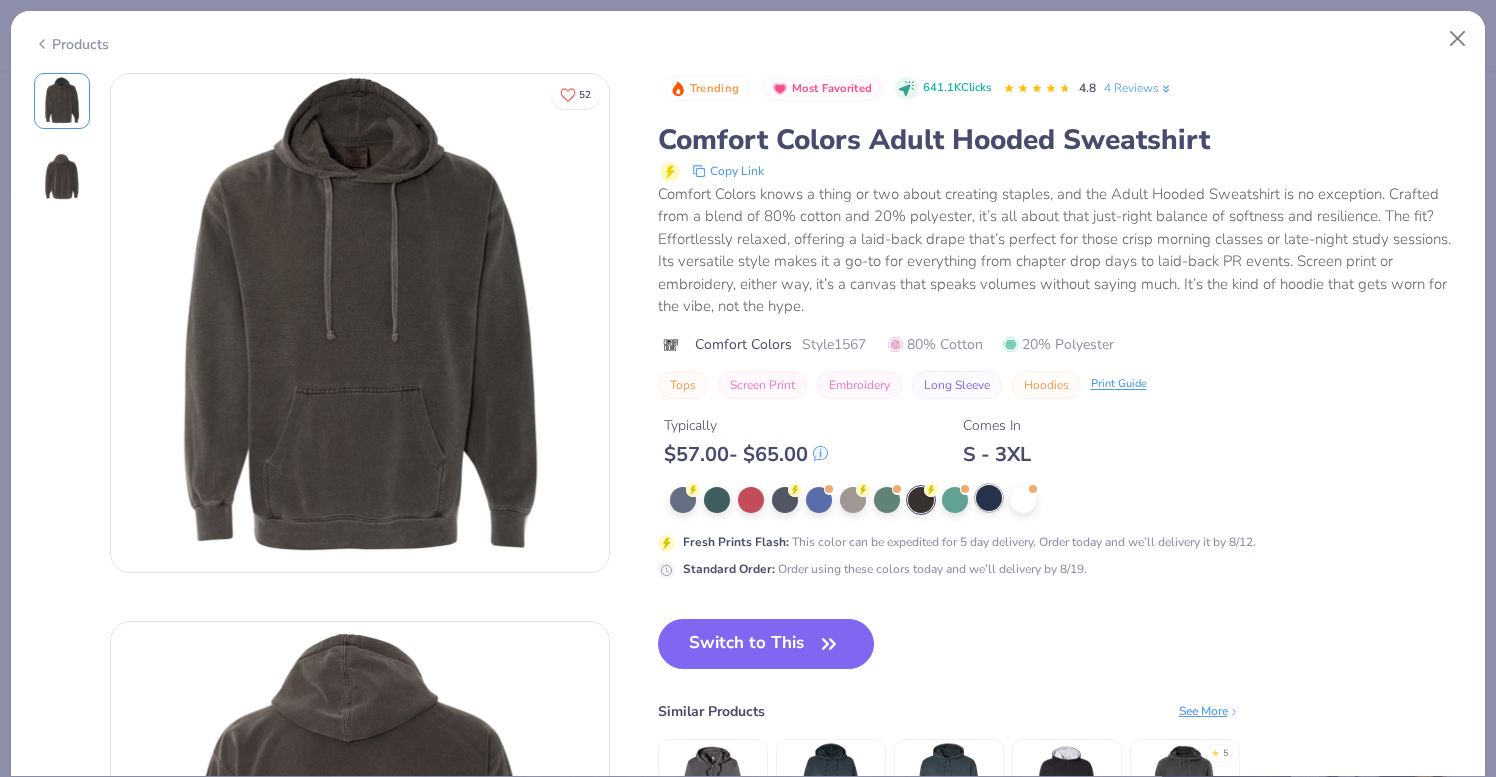 type on "x" 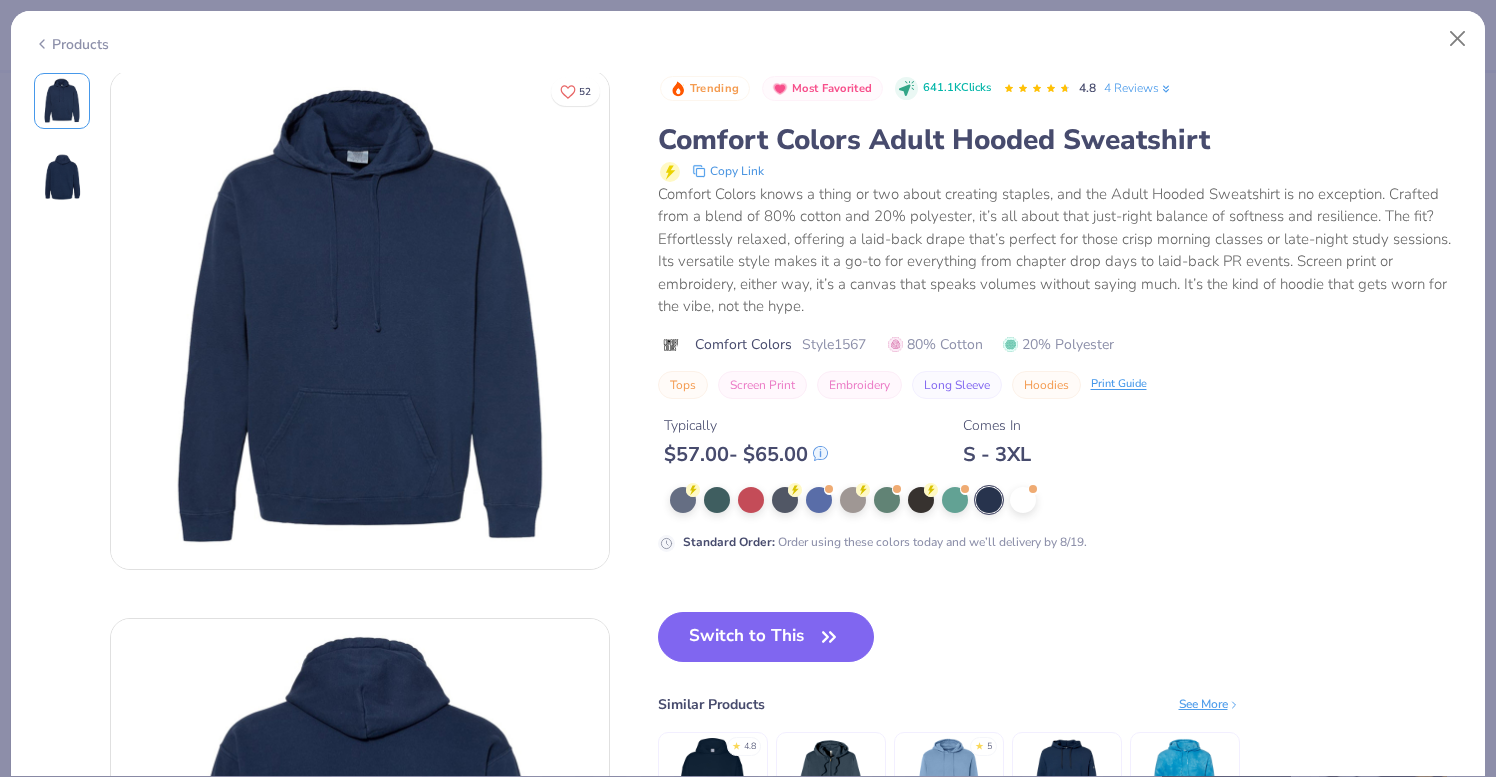 scroll, scrollTop: 0, scrollLeft: 0, axis: both 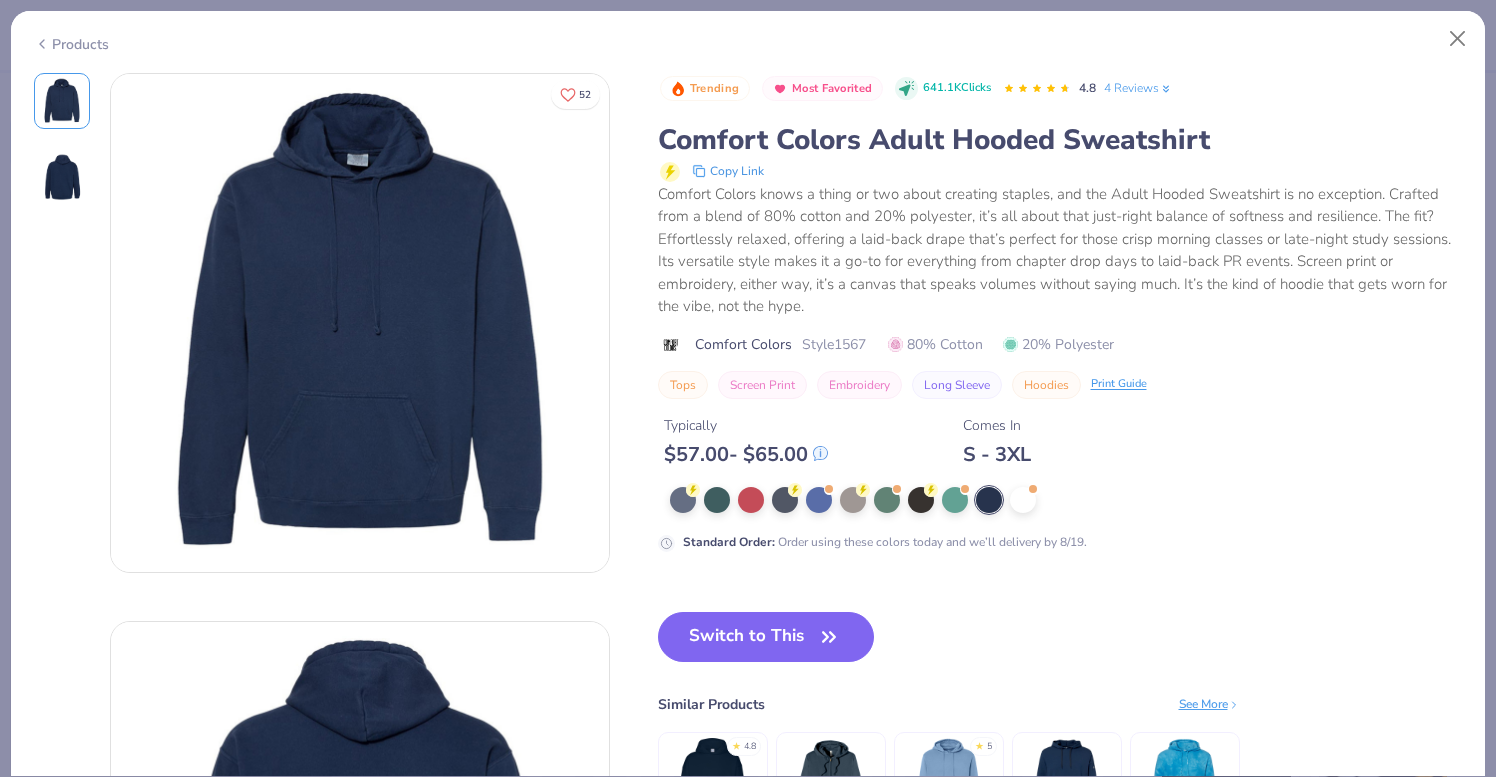 select on "4" 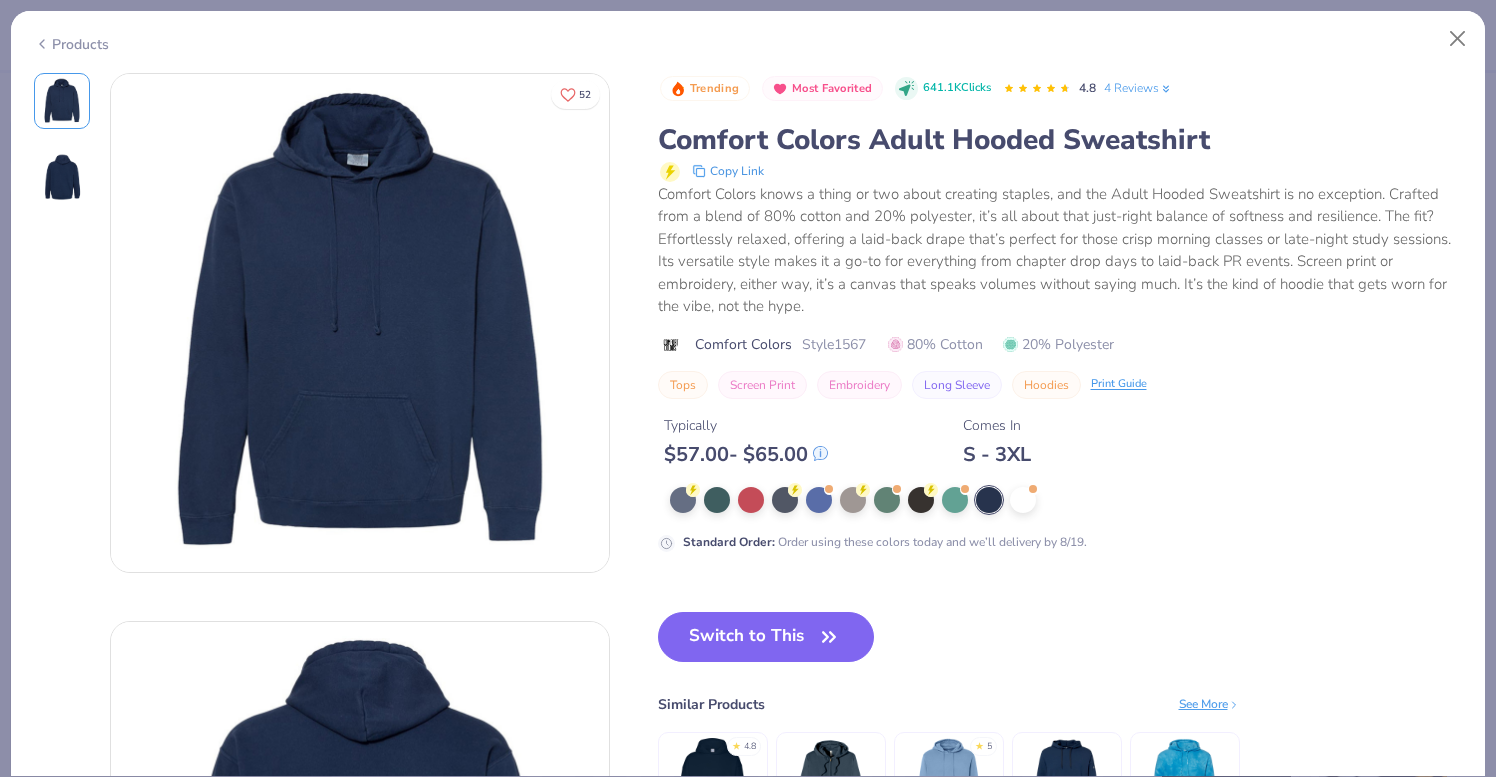 scroll, scrollTop: 0, scrollLeft: 0, axis: both 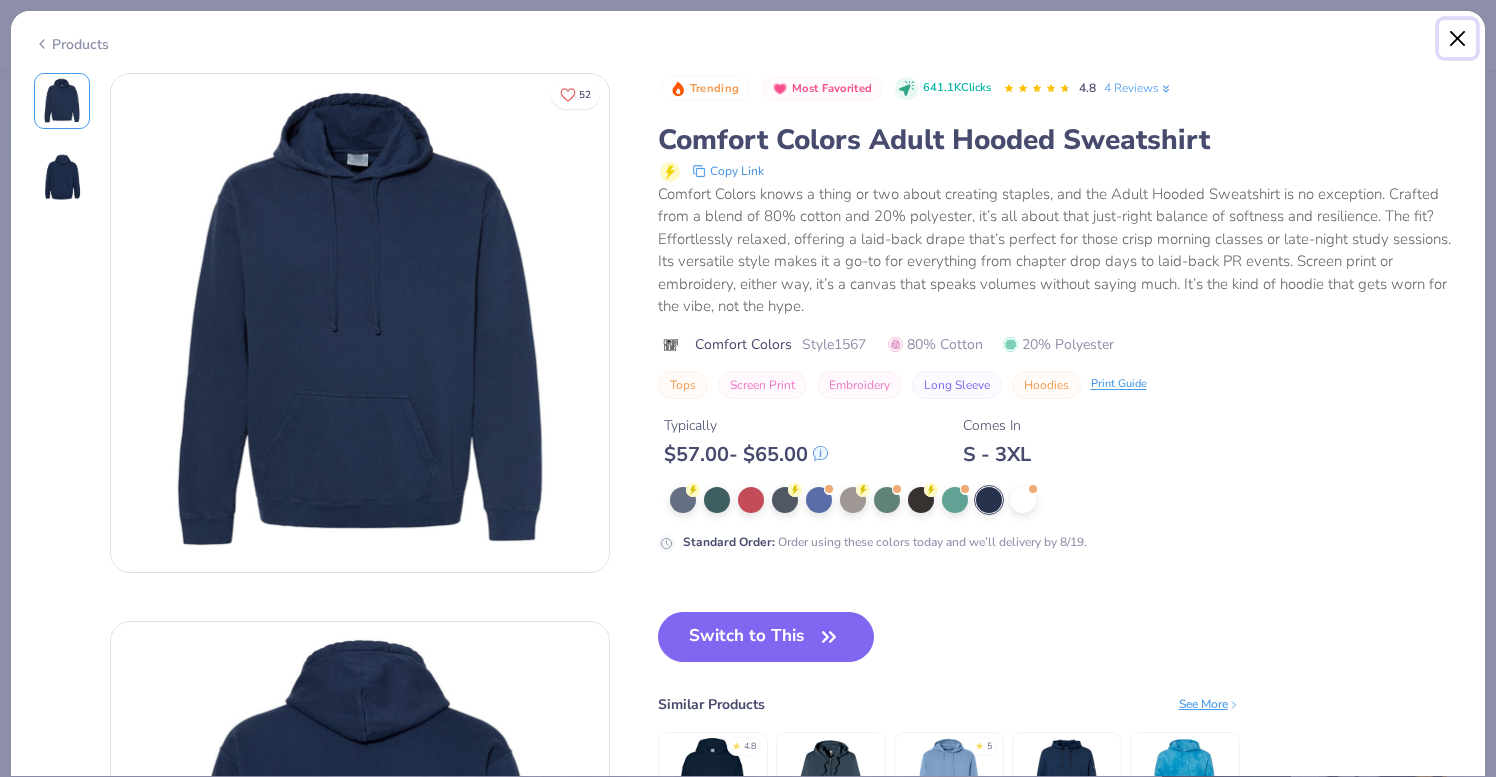 click at bounding box center (1458, 39) 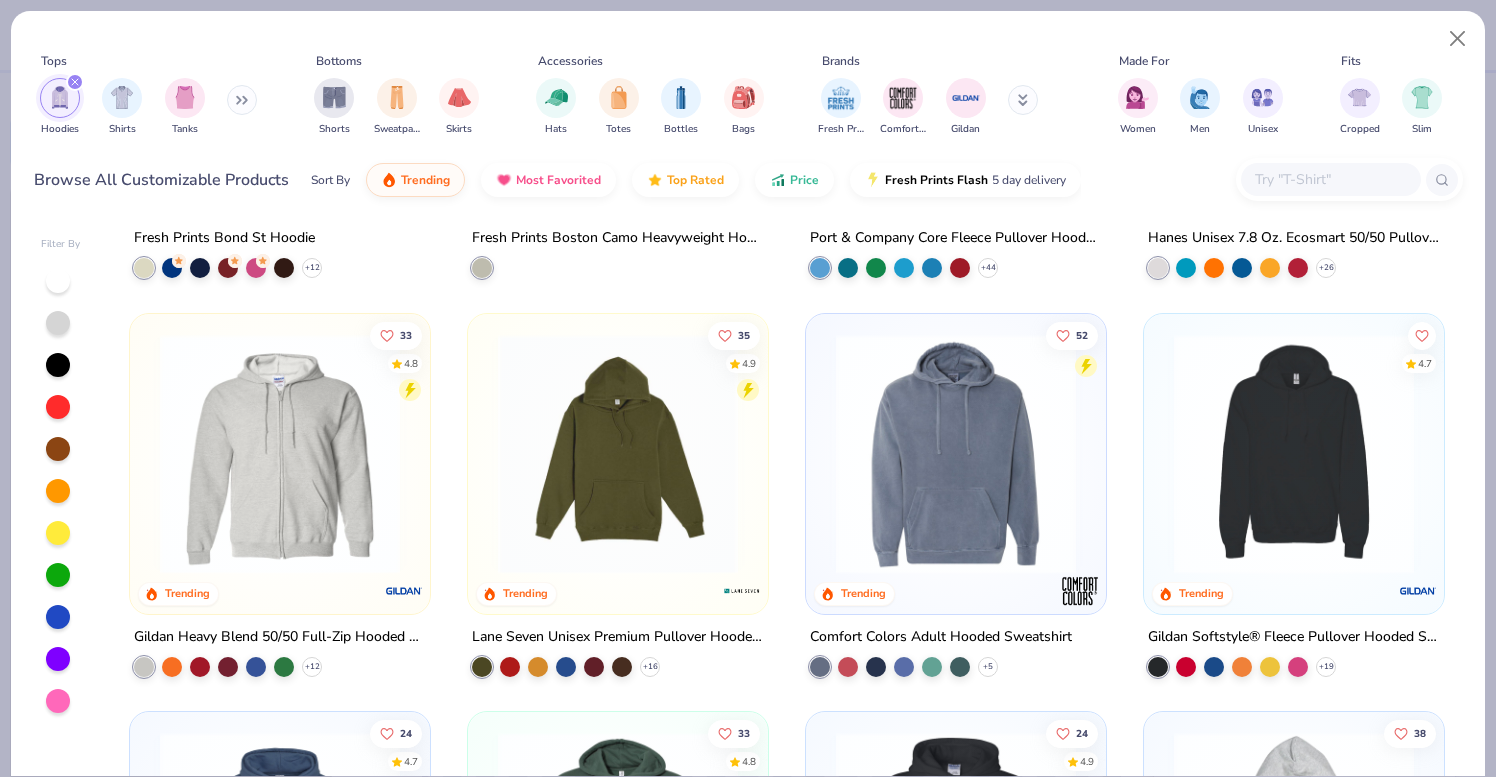 type on "x" 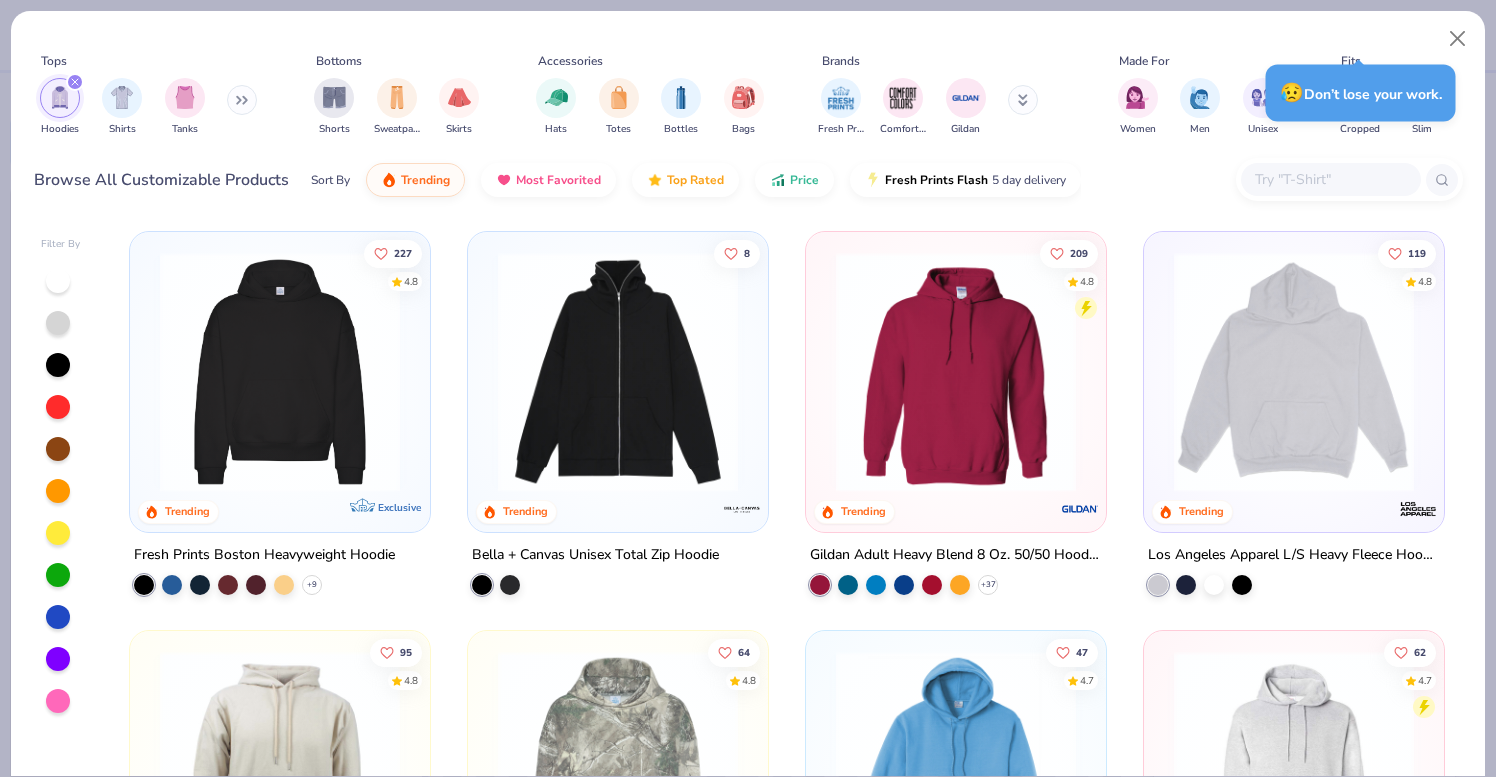 select on "4" 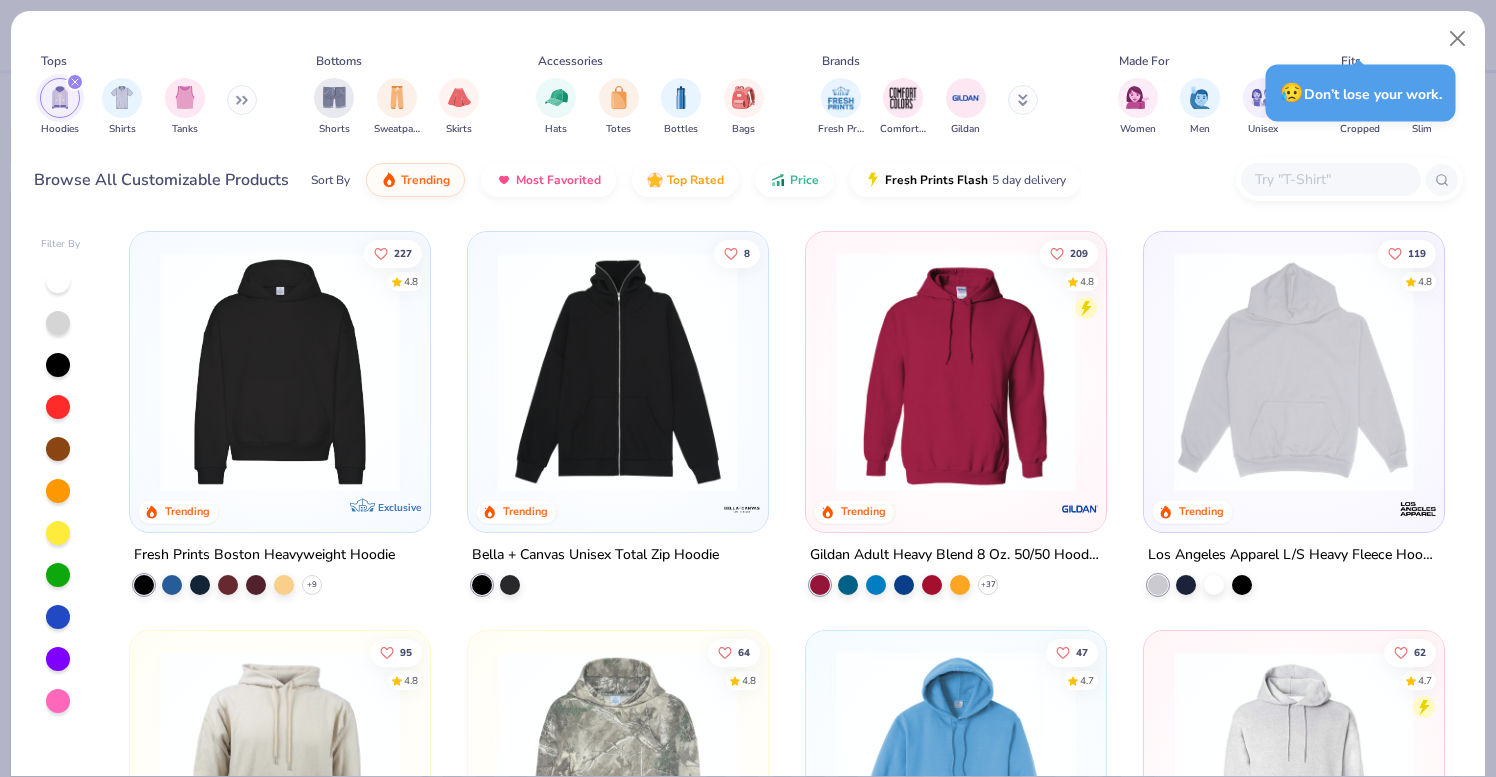scroll, scrollTop: 0, scrollLeft: 0, axis: both 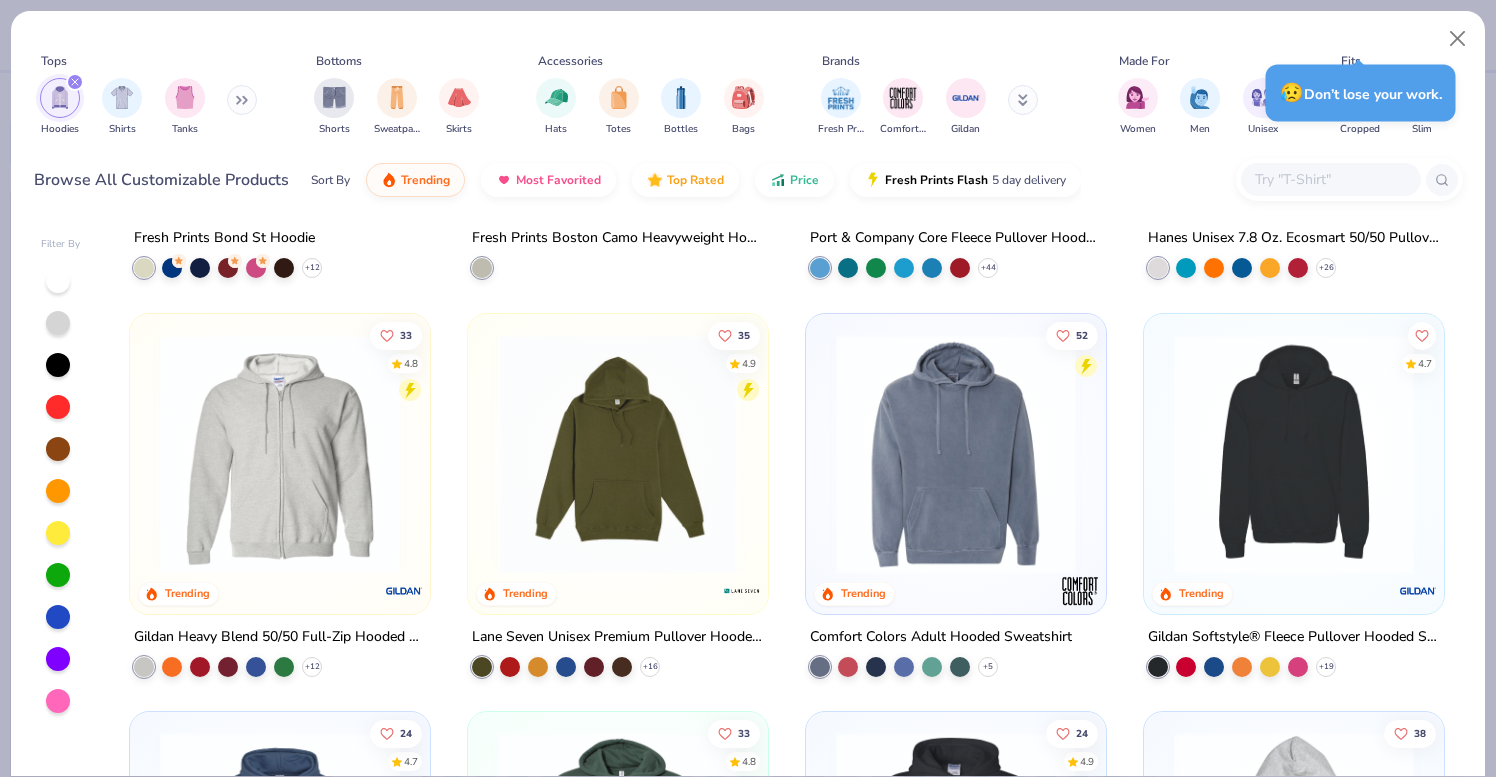 type on "x" 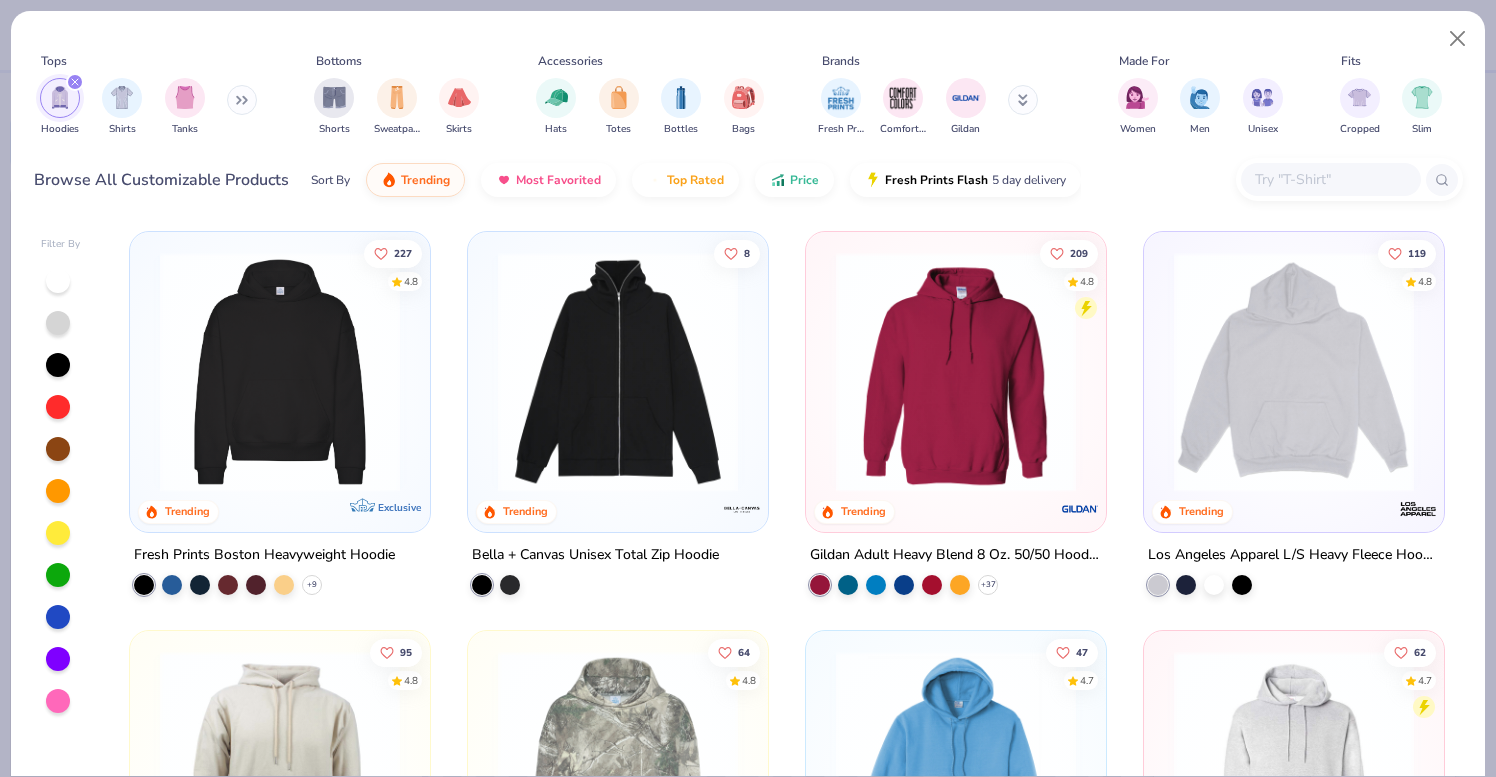 select on "4" 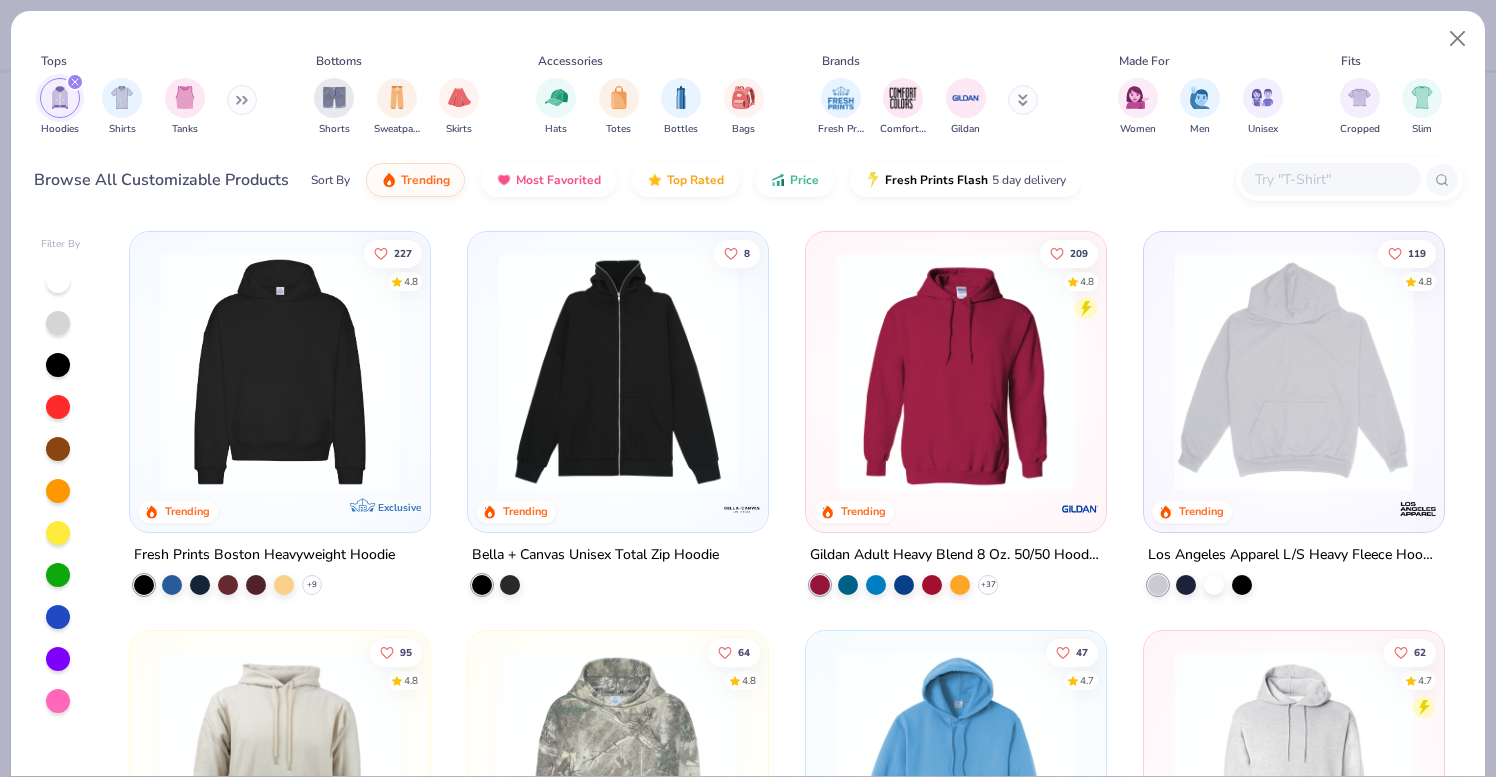 scroll, scrollTop: 0, scrollLeft: 0, axis: both 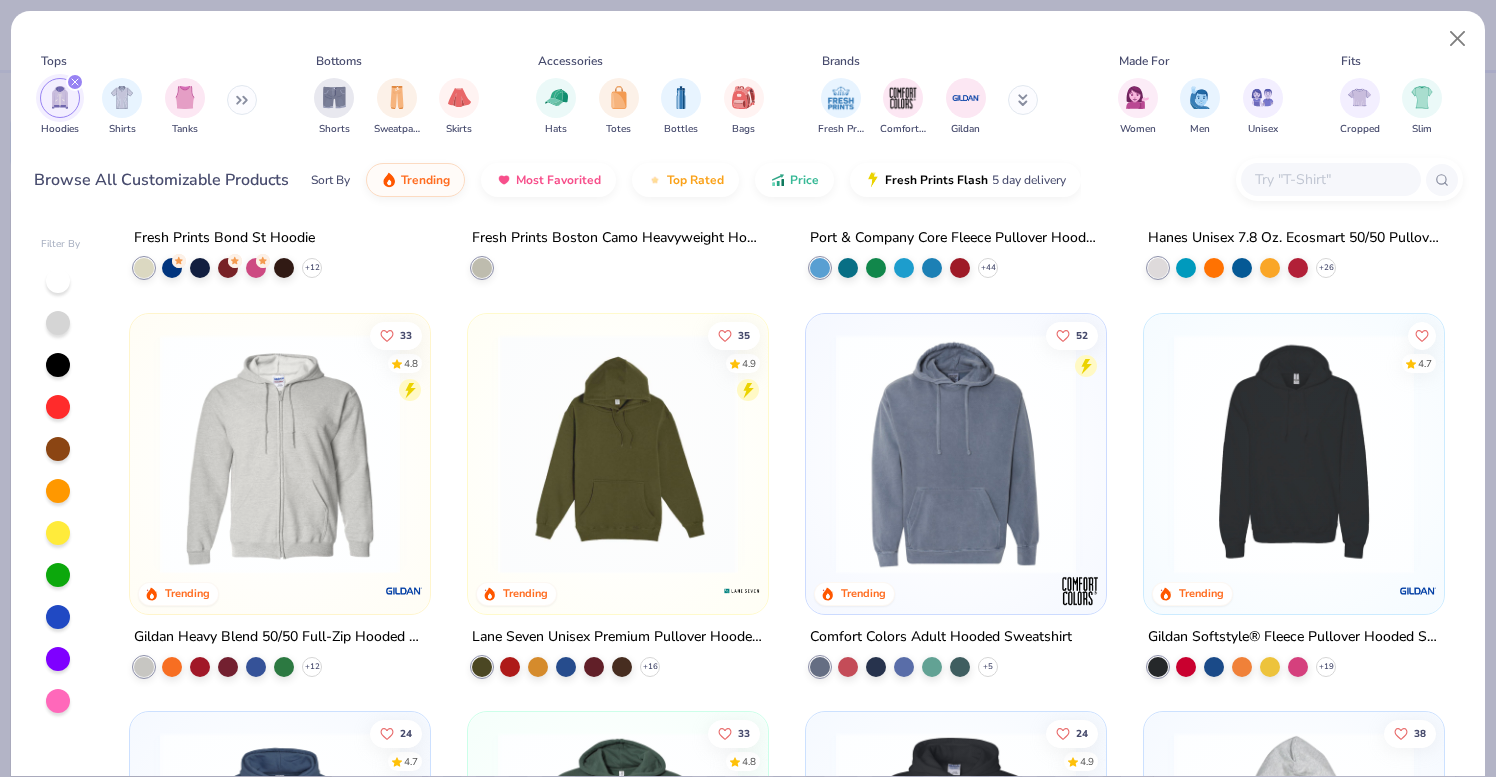 click 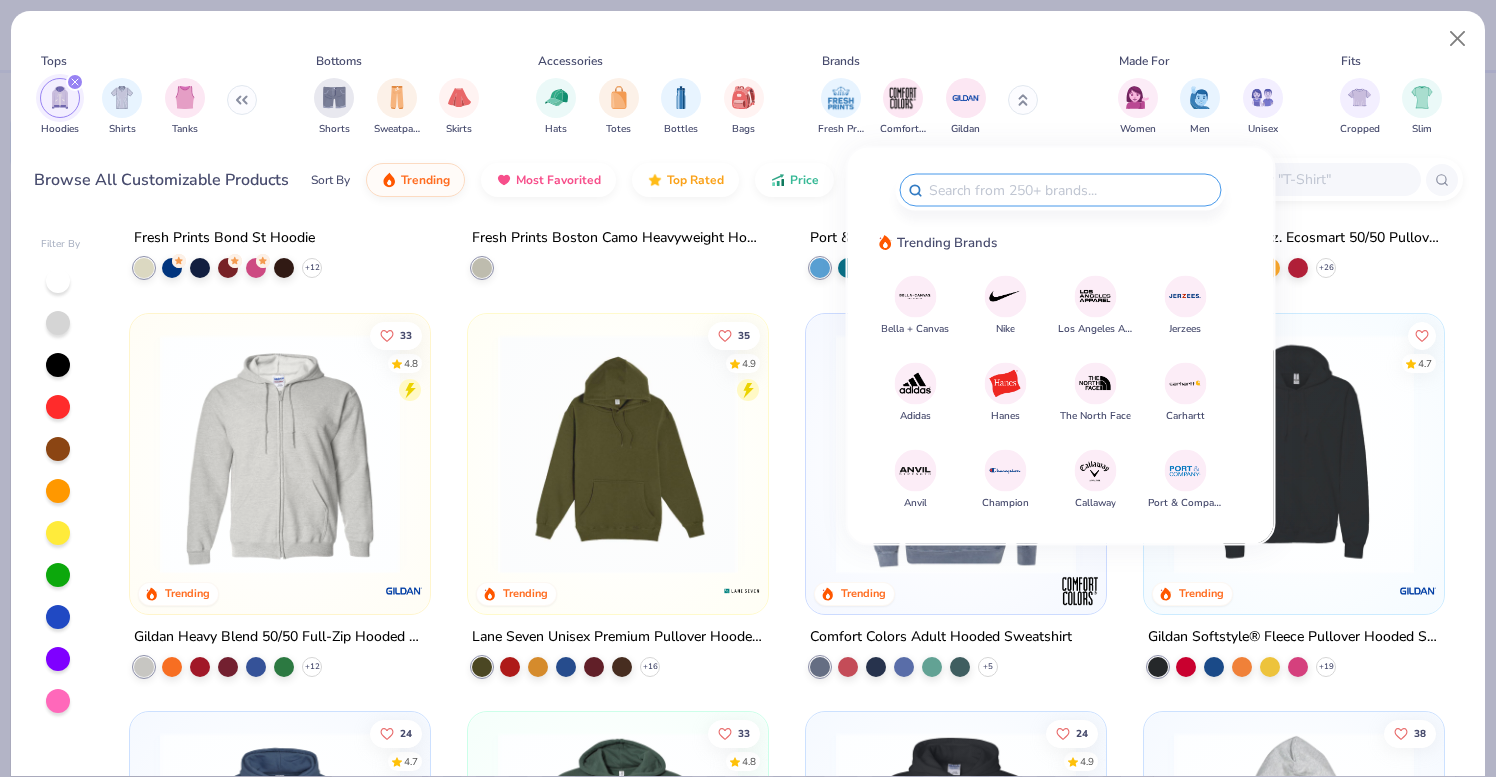 click at bounding box center [1185, 383] 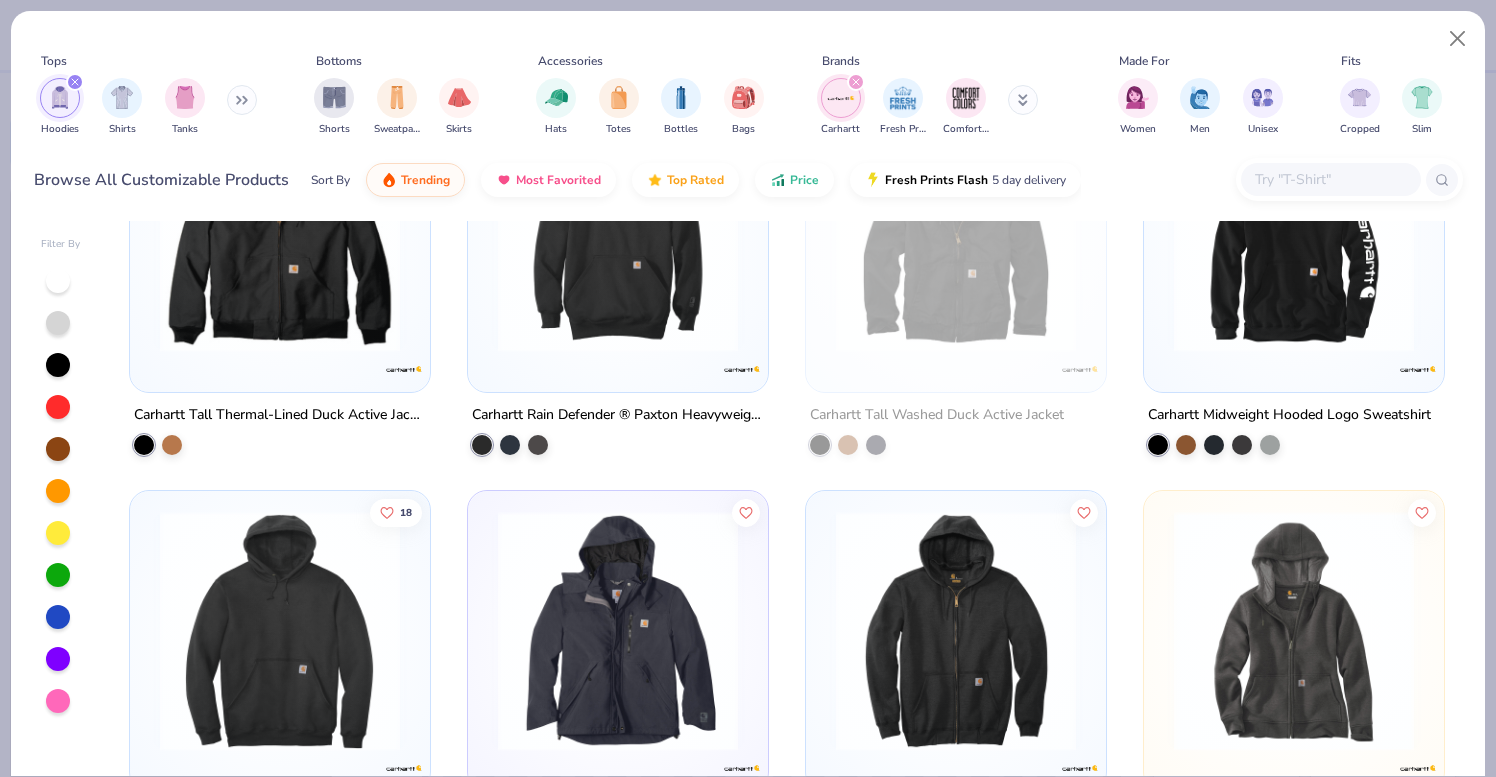 scroll, scrollTop: 251, scrollLeft: 0, axis: vertical 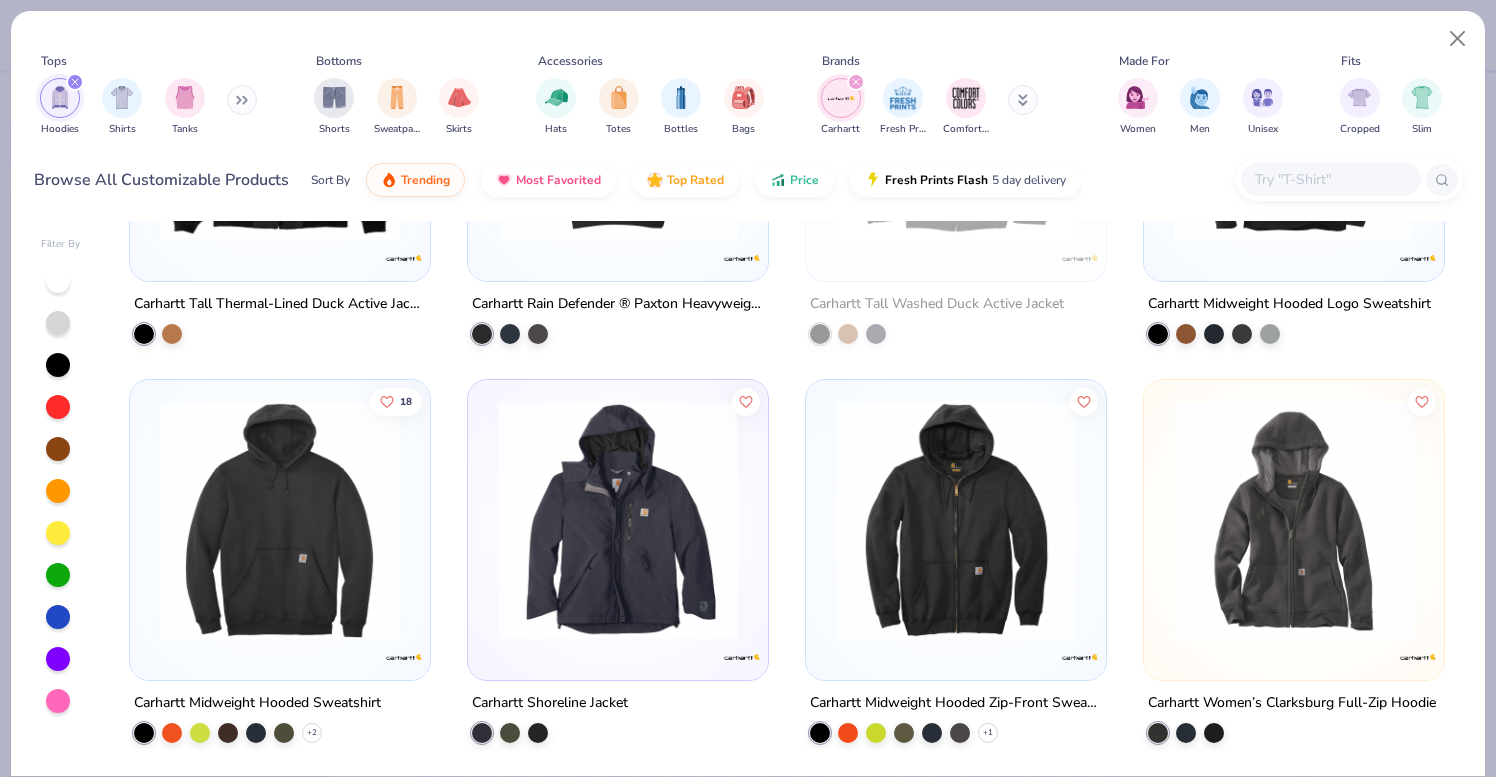 click at bounding box center (618, 520) 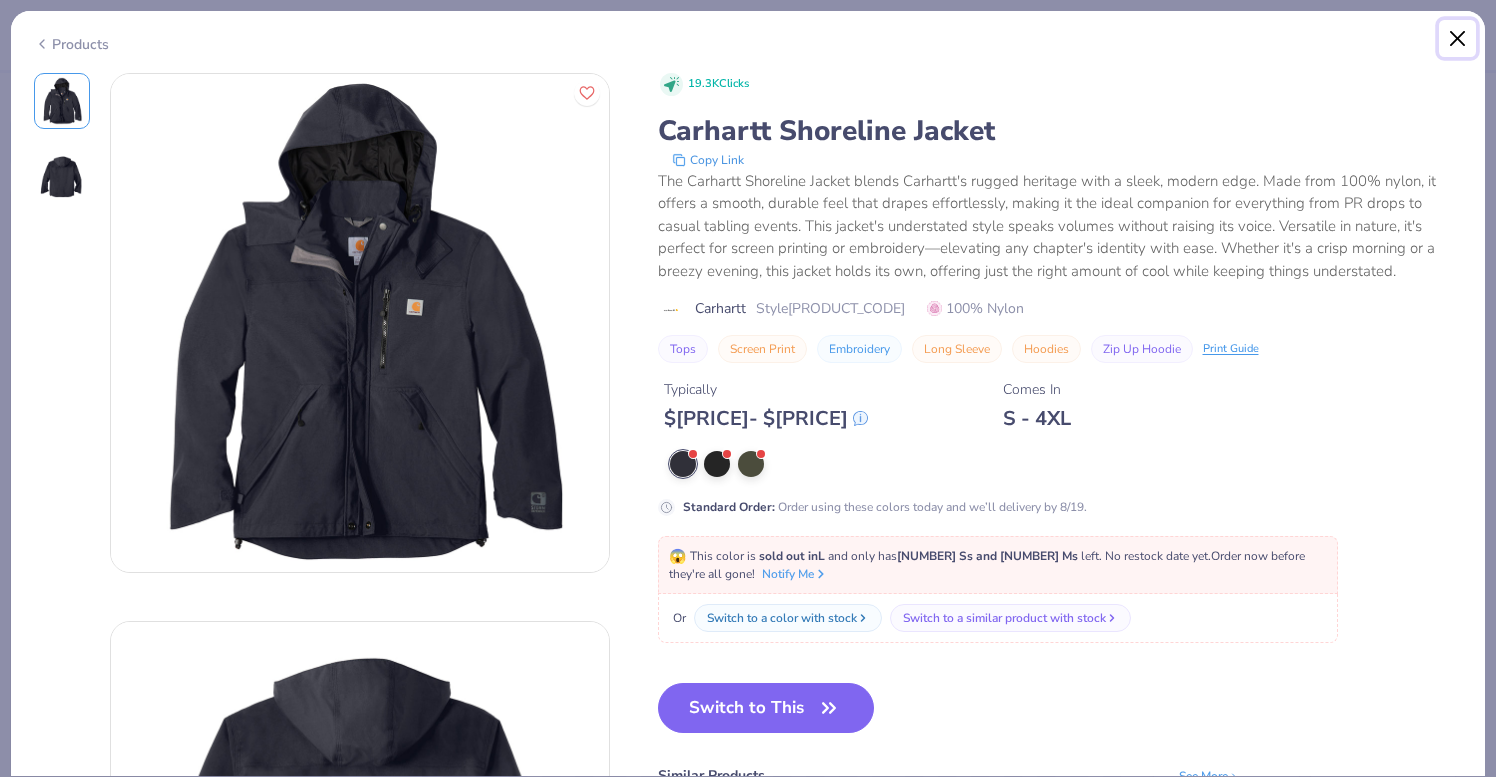 click at bounding box center (1458, 39) 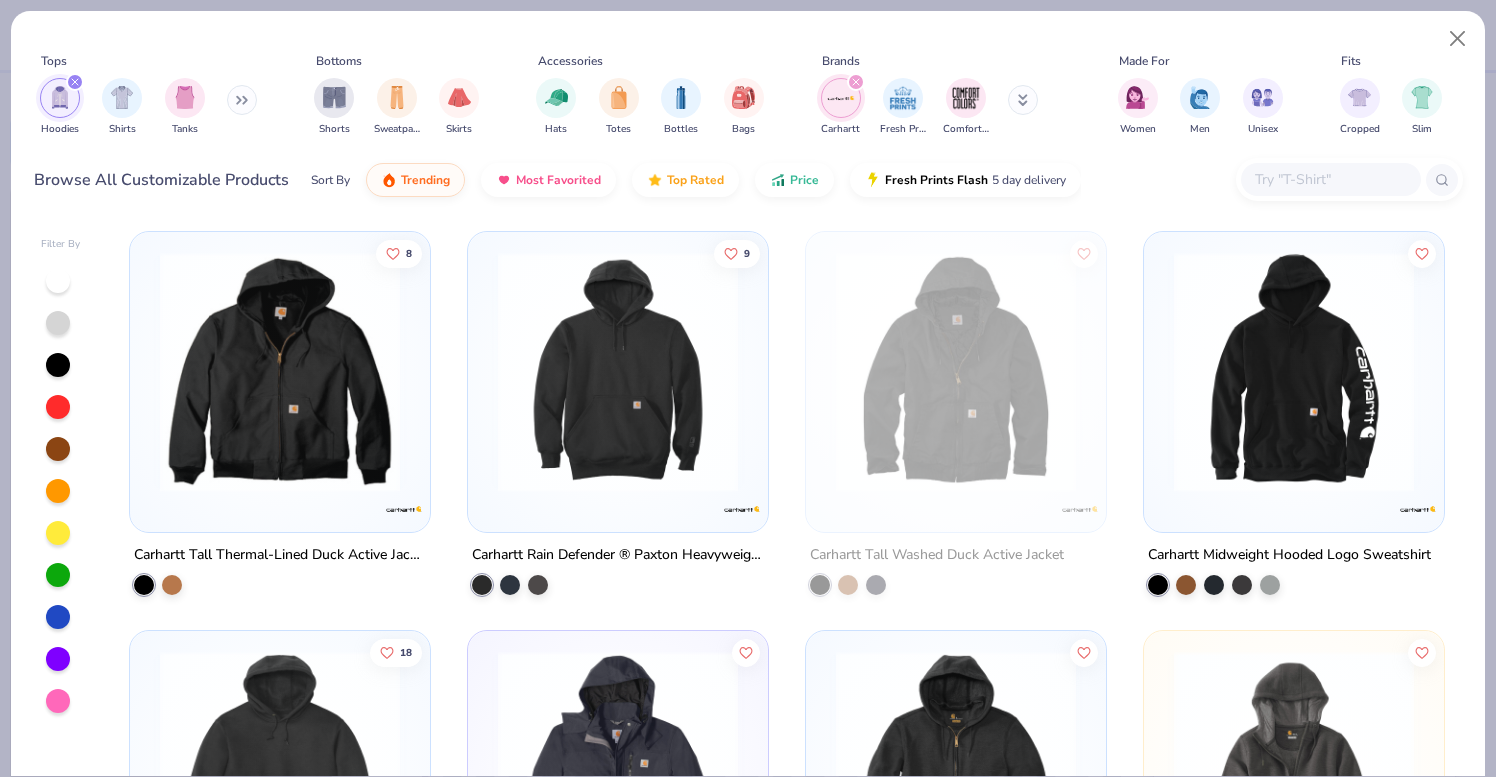 select on "4" 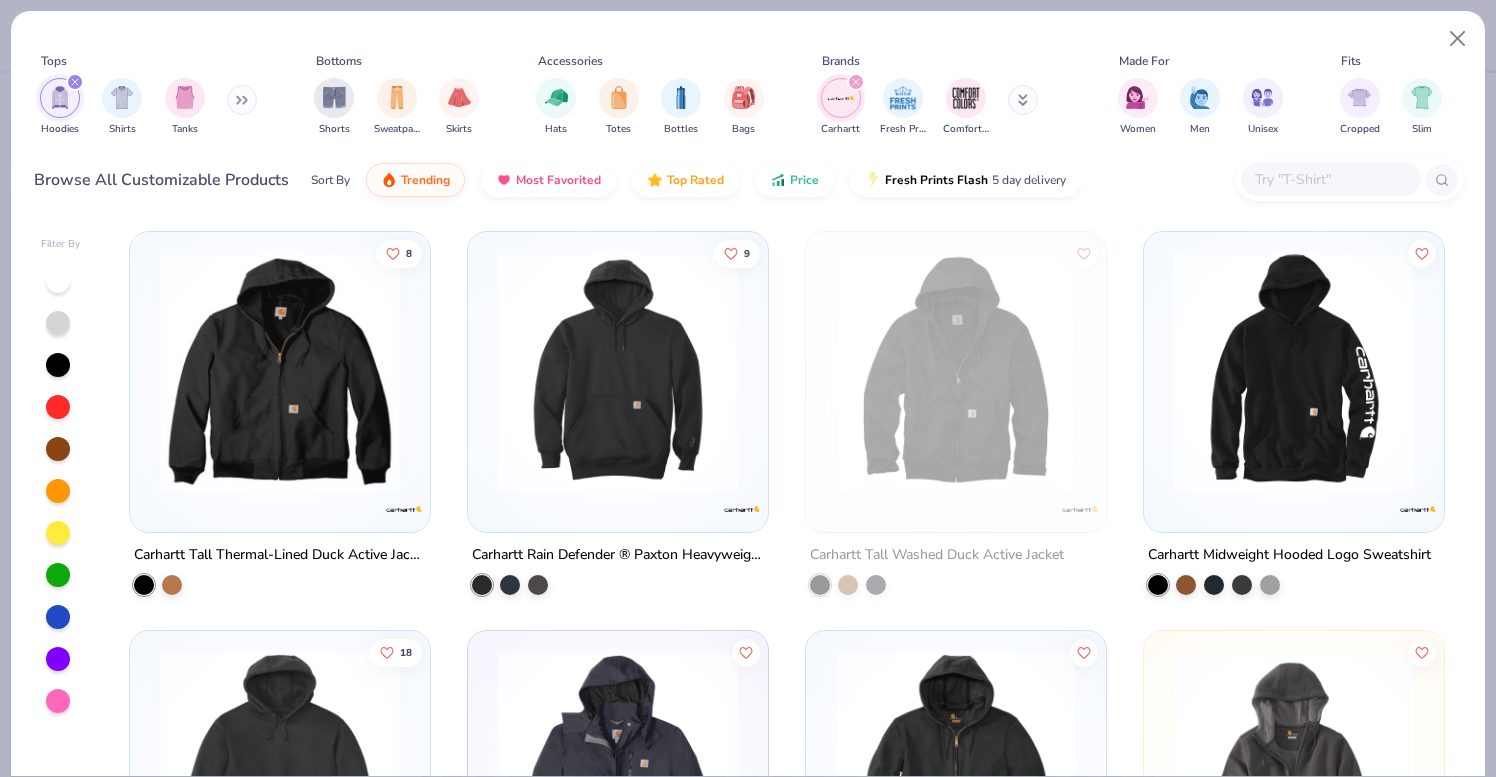 scroll, scrollTop: 0, scrollLeft: 0, axis: both 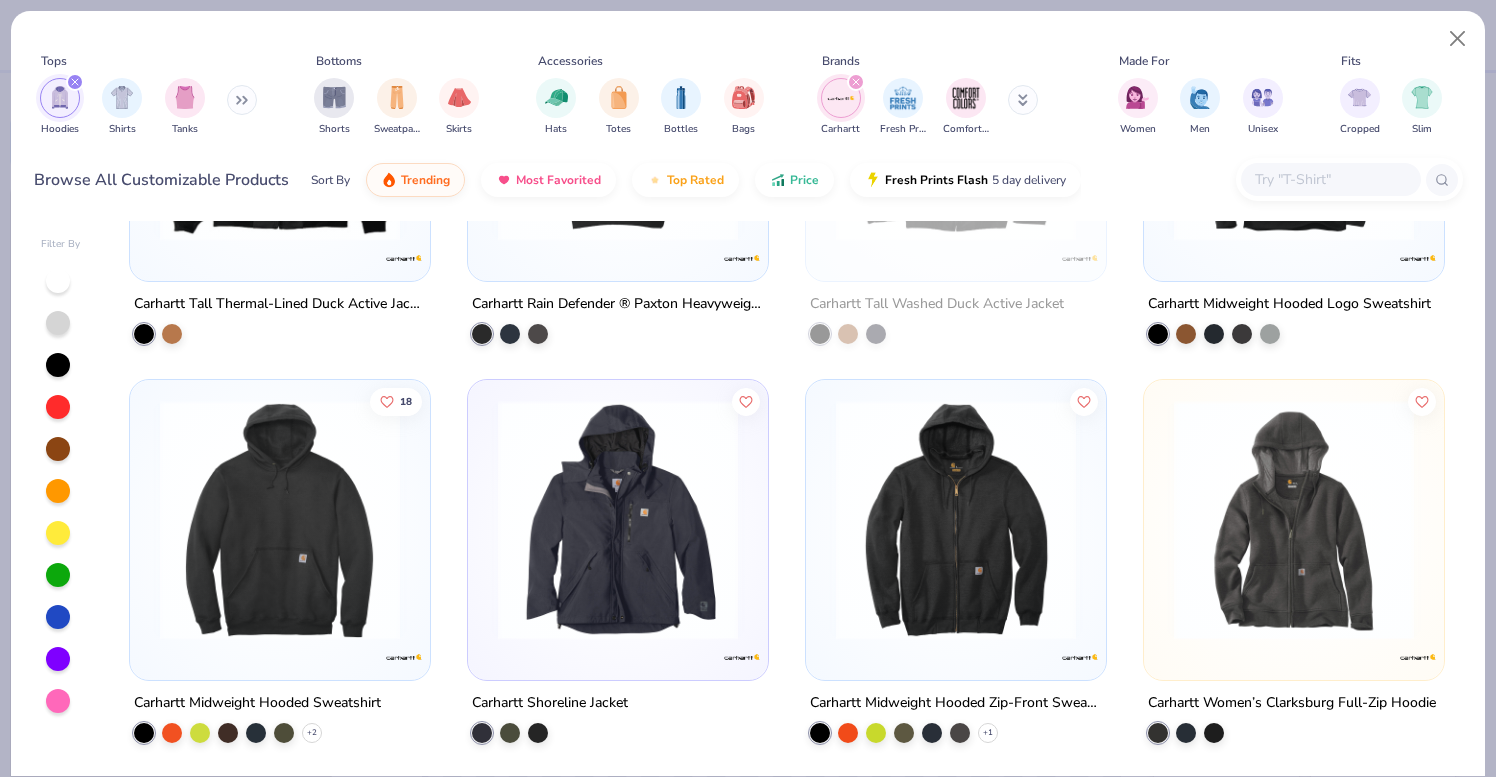 click at bounding box center (956, 520) 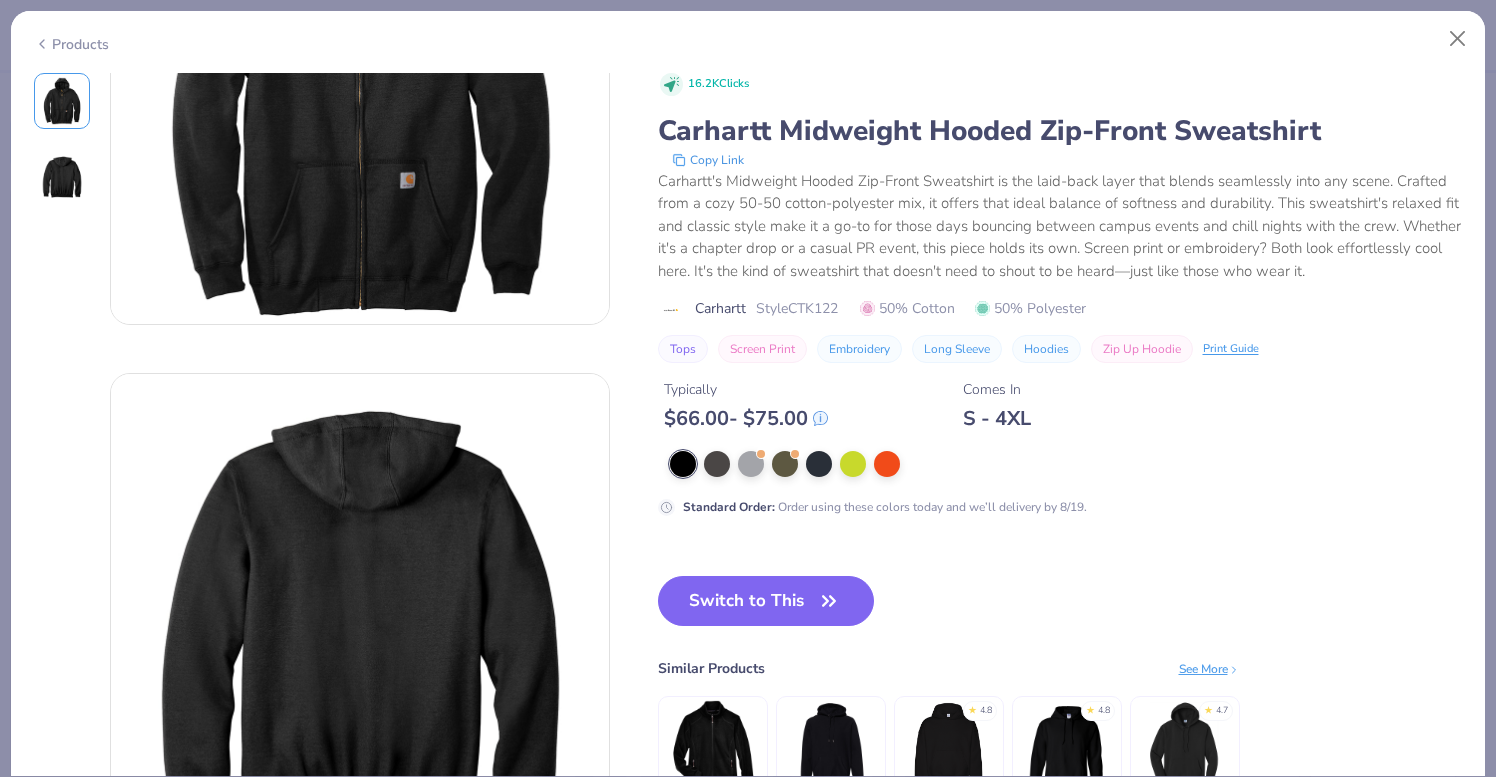 scroll, scrollTop: 0, scrollLeft: 0, axis: both 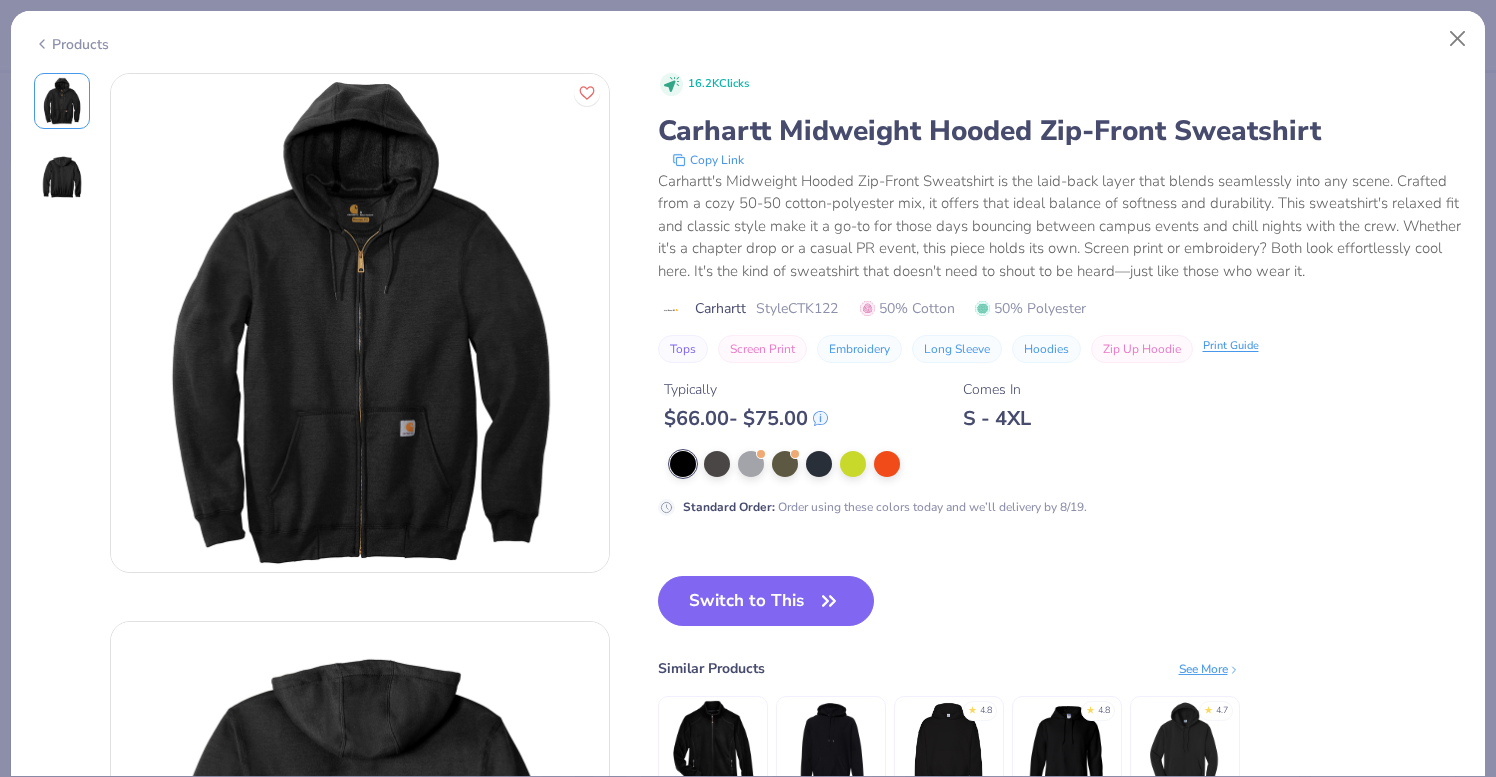 click on "Print Guide" at bounding box center (1231, 346) 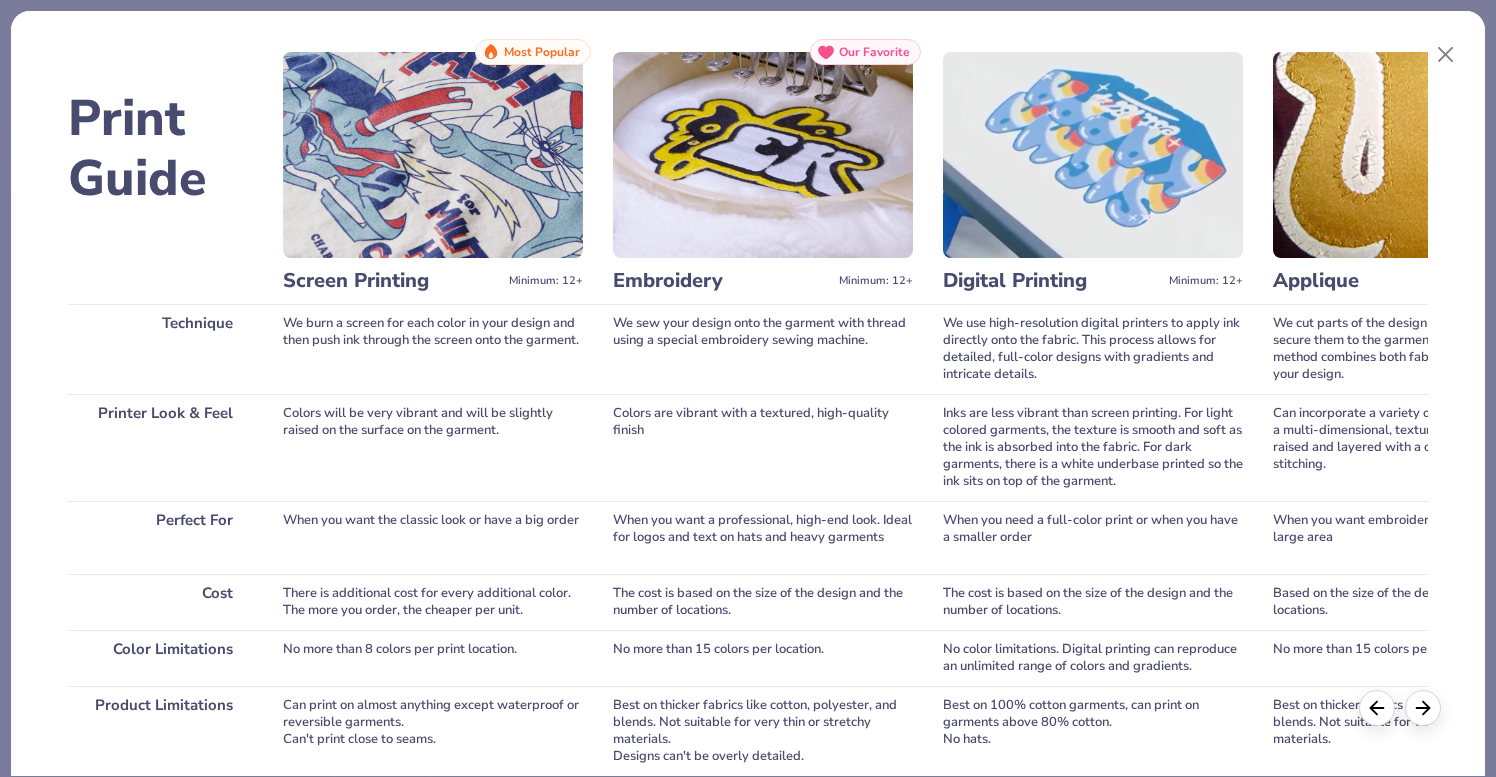 scroll, scrollTop: 0, scrollLeft: 0, axis: both 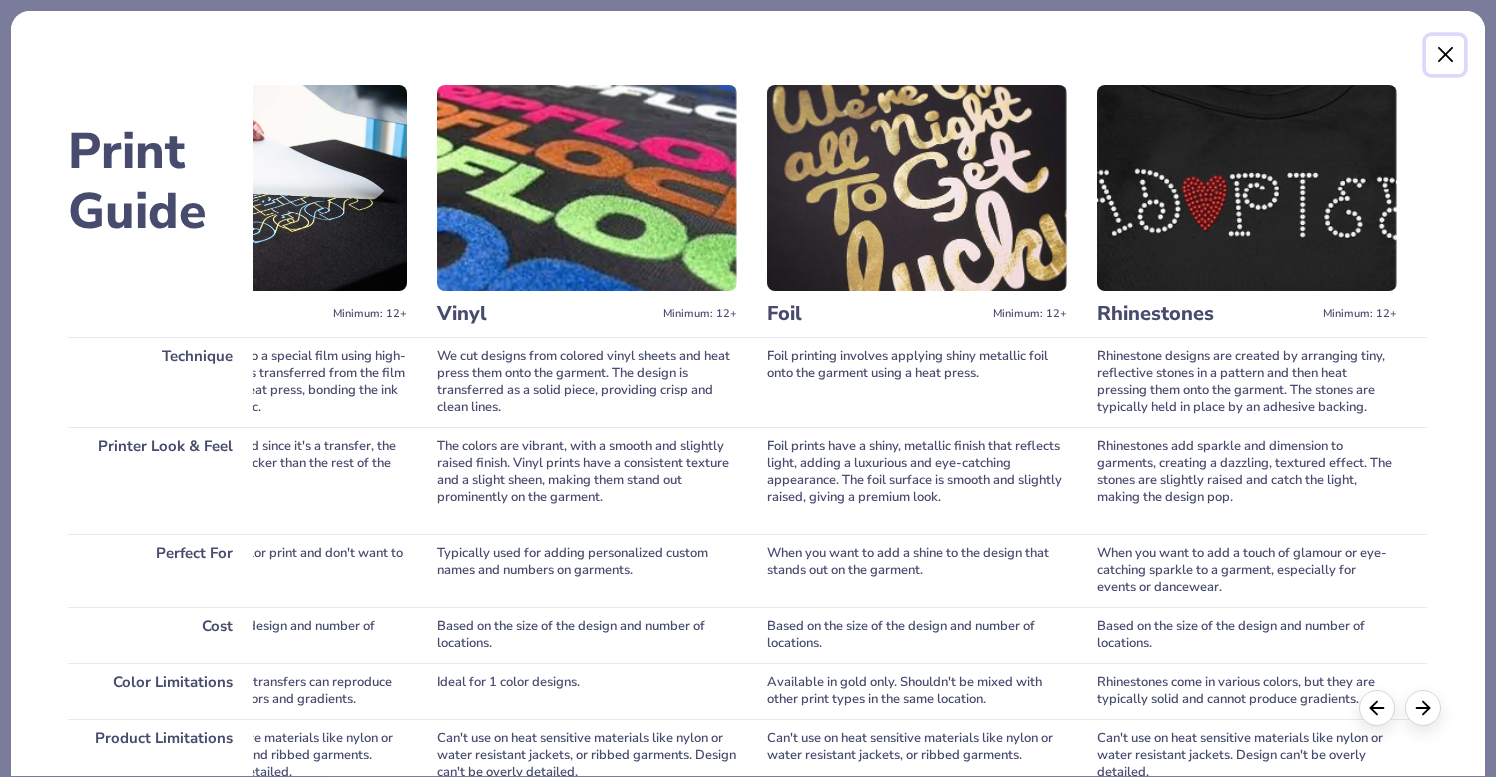 click at bounding box center [1445, 55] 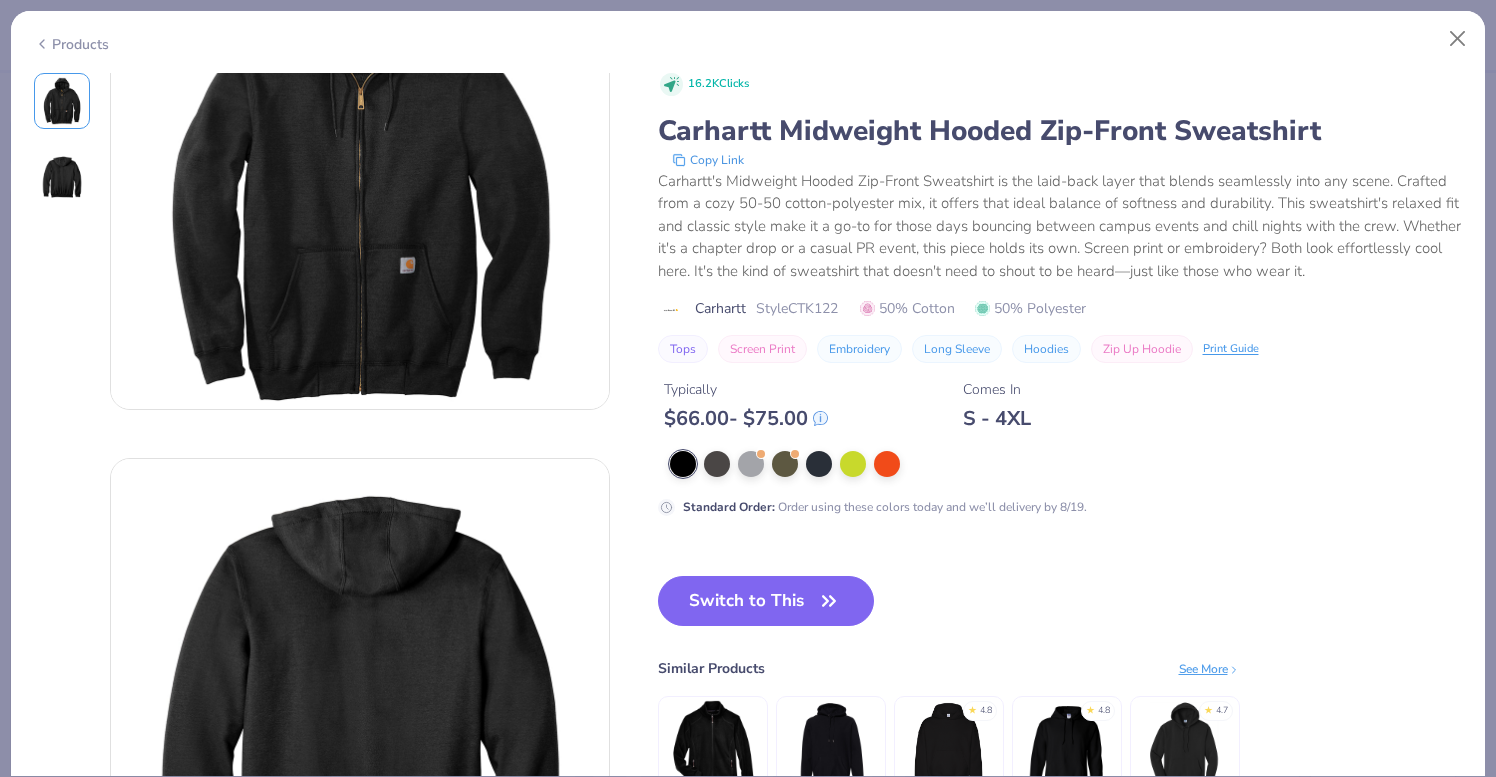 scroll, scrollTop: 0, scrollLeft: 0, axis: both 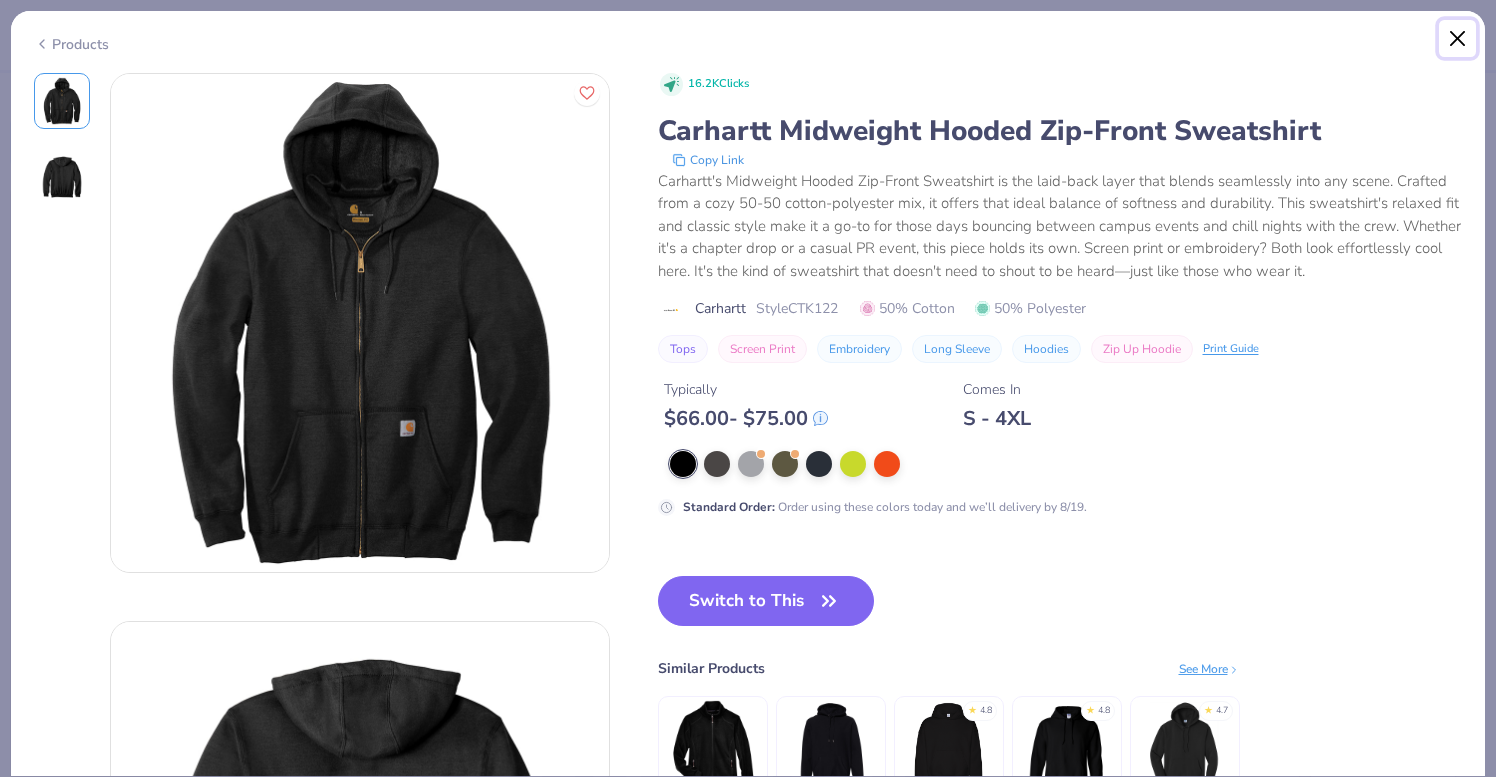 click at bounding box center (1458, 39) 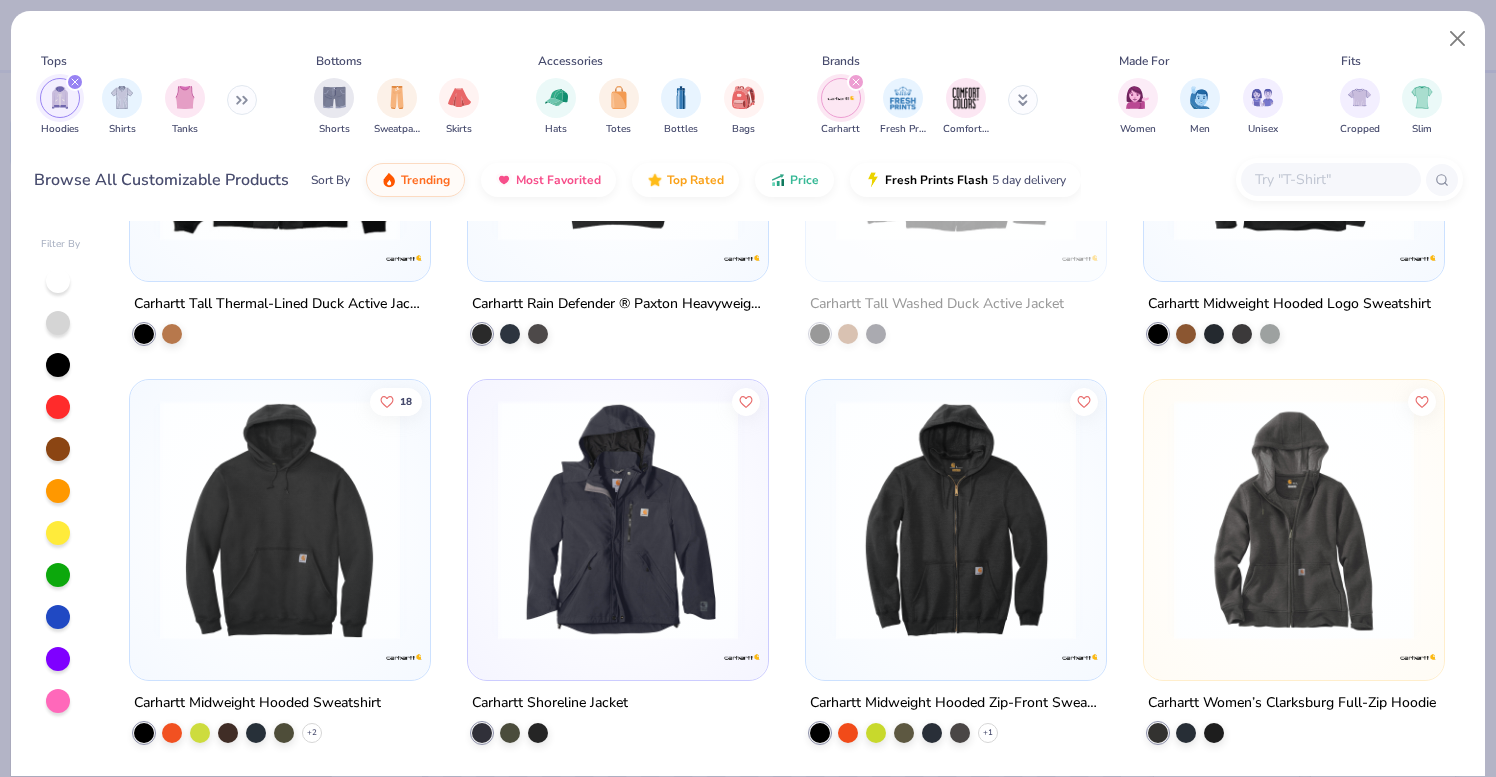 scroll, scrollTop: 251, scrollLeft: 0, axis: vertical 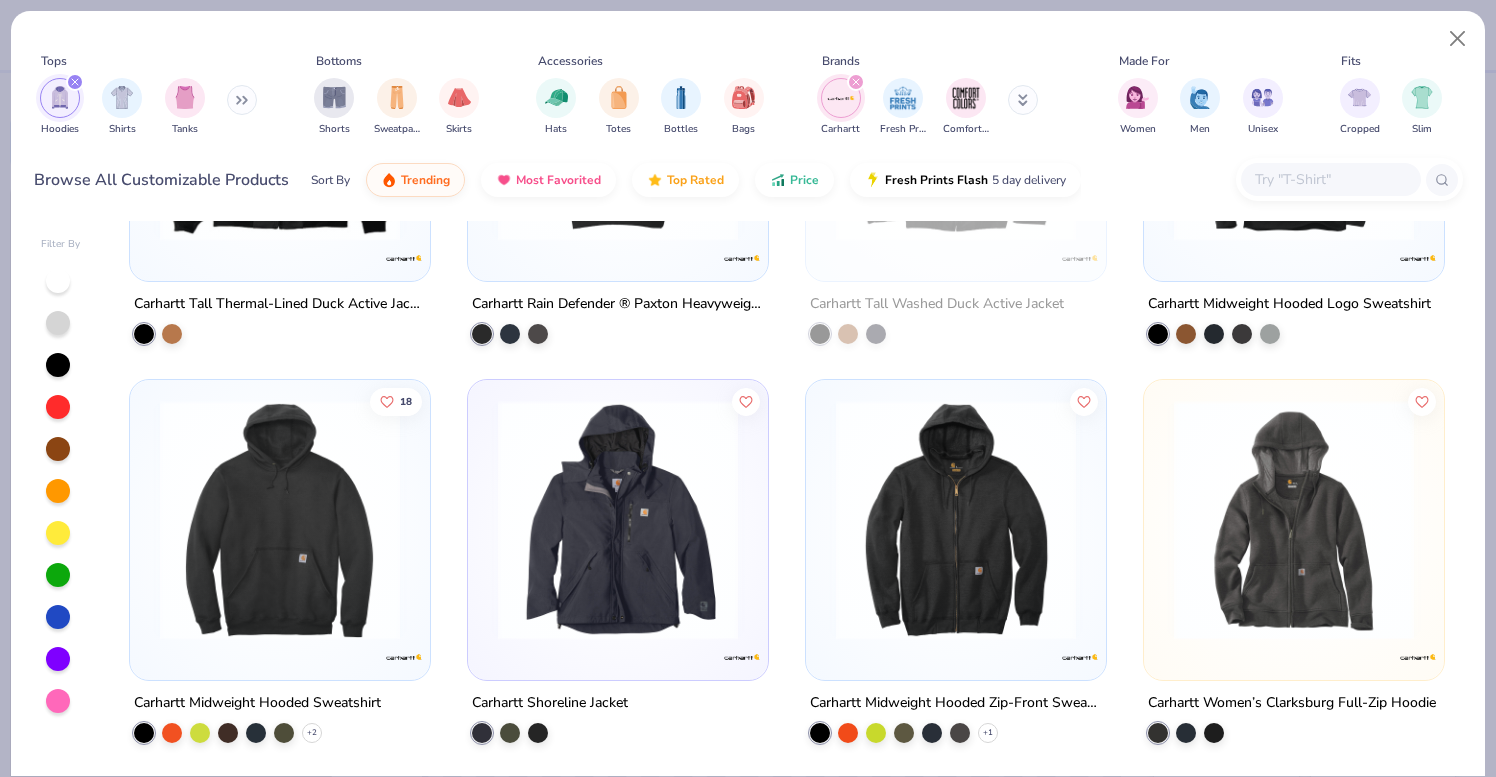 click at bounding box center [956, 525] 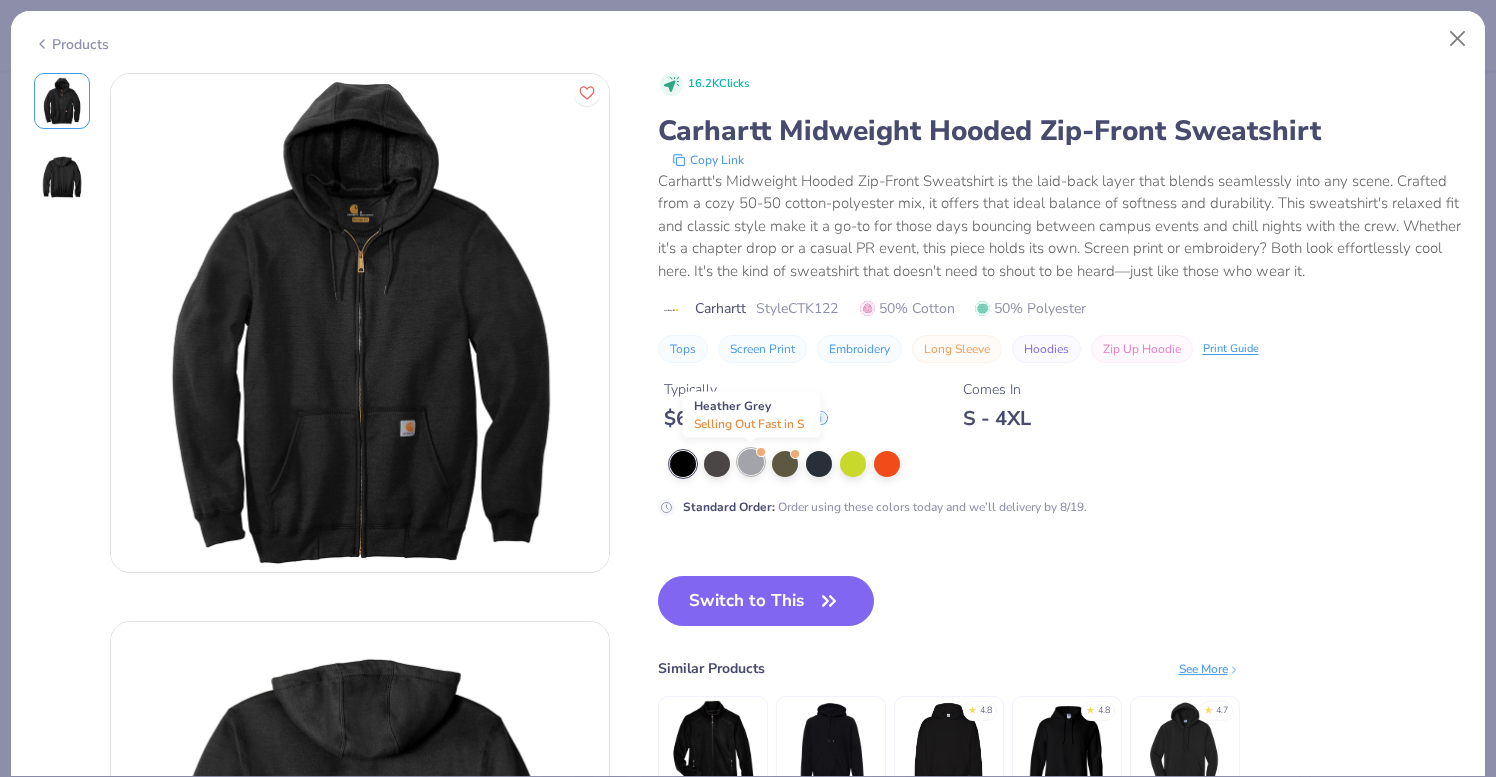 click at bounding box center [751, 462] 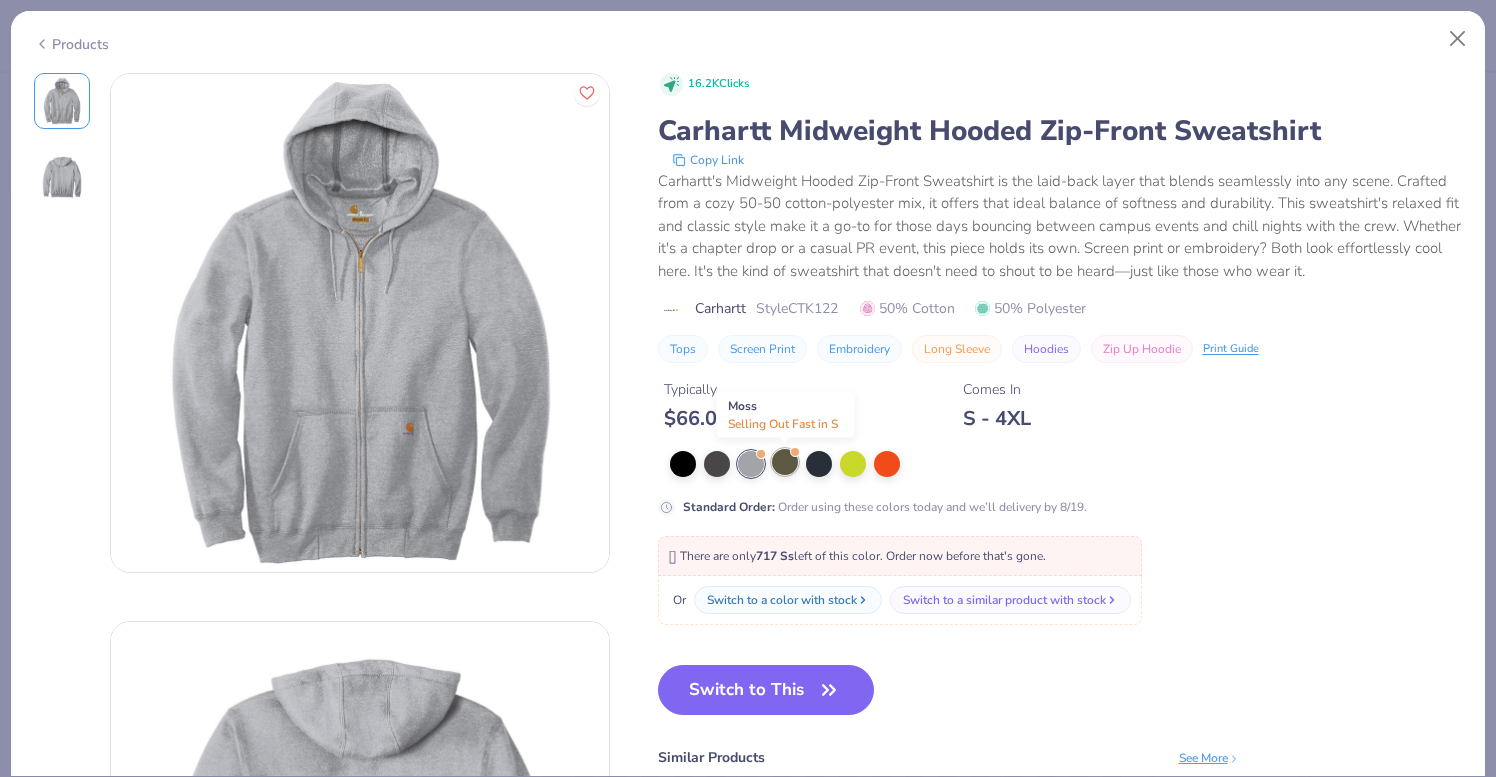 click at bounding box center [785, 462] 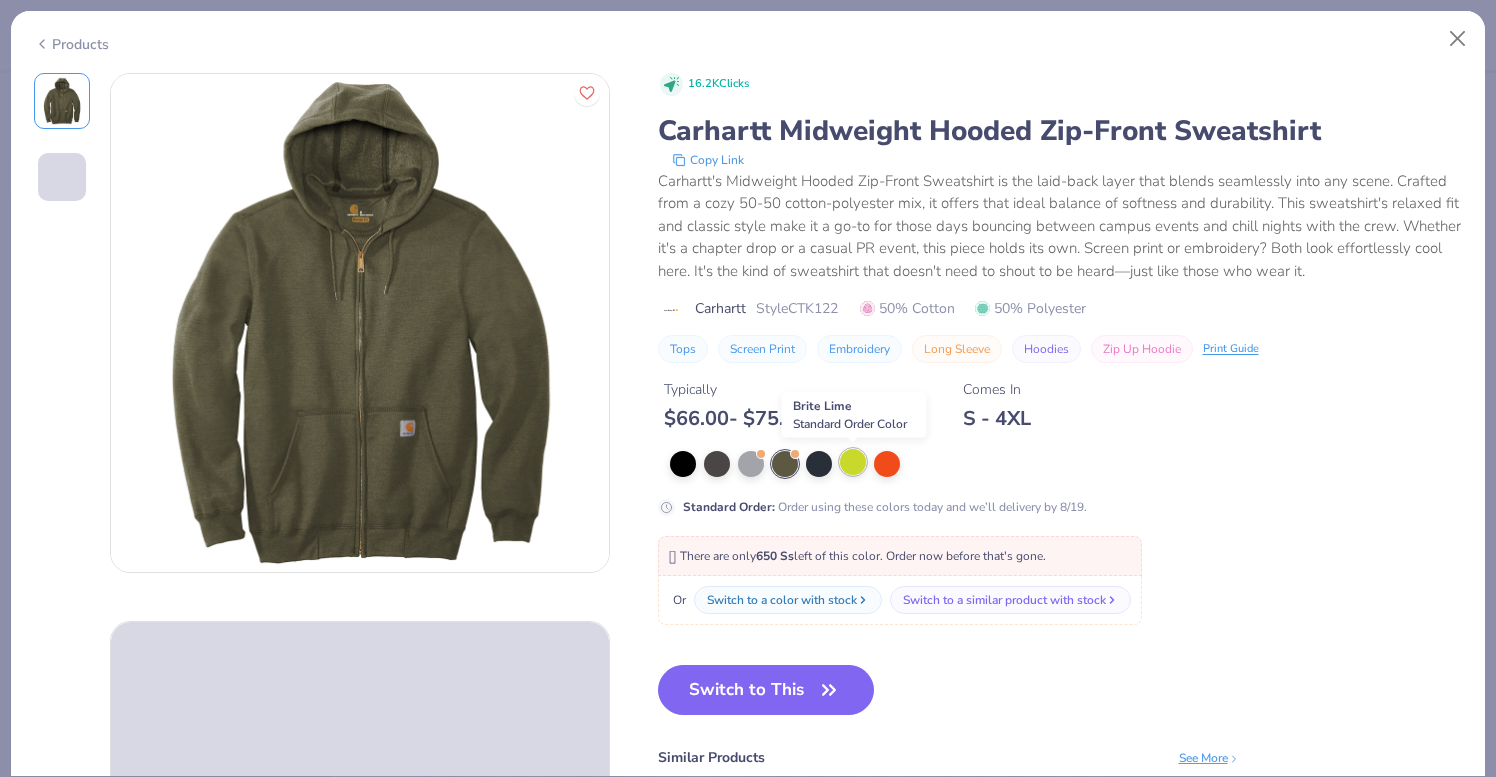 click at bounding box center (853, 462) 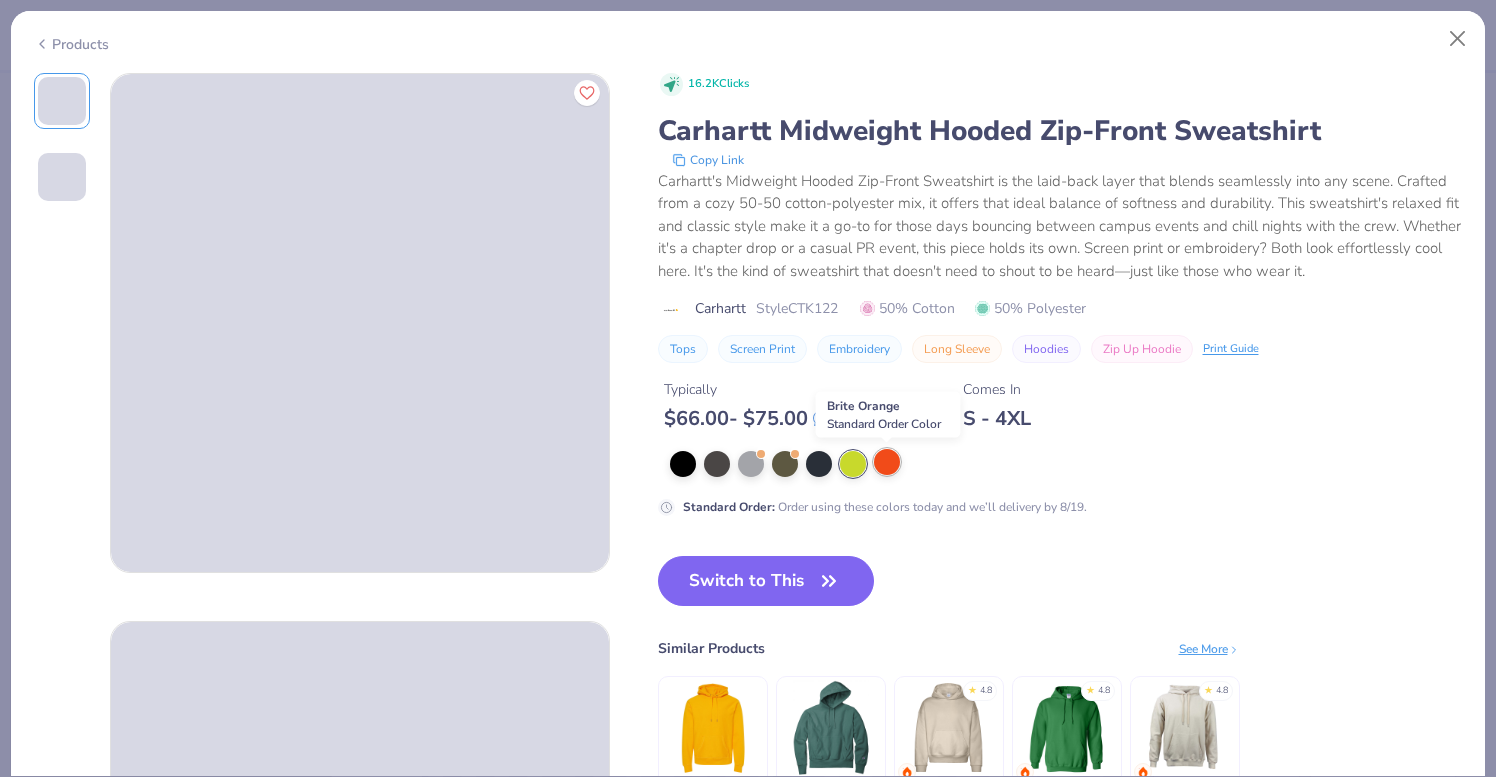 click at bounding box center (887, 462) 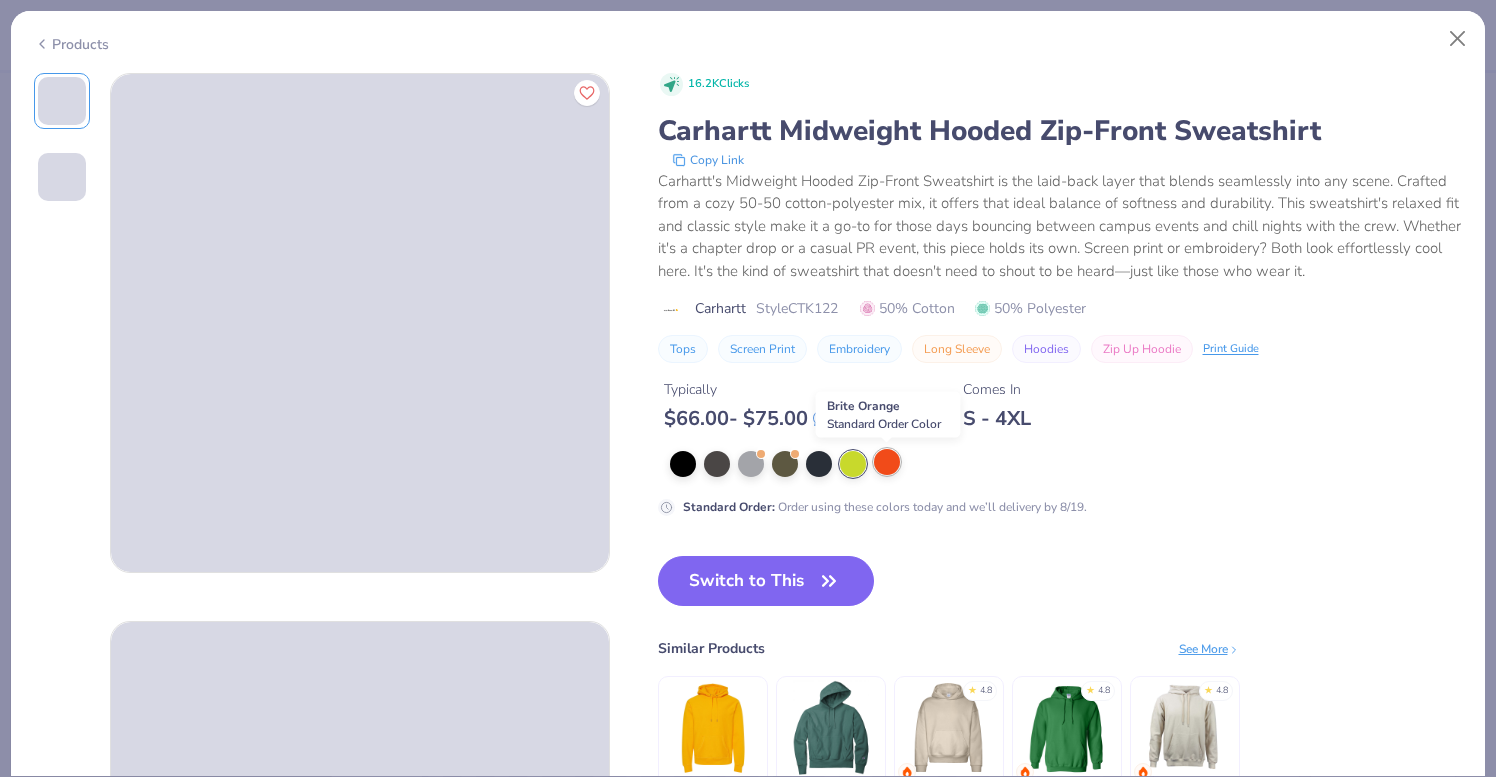 type on "x" 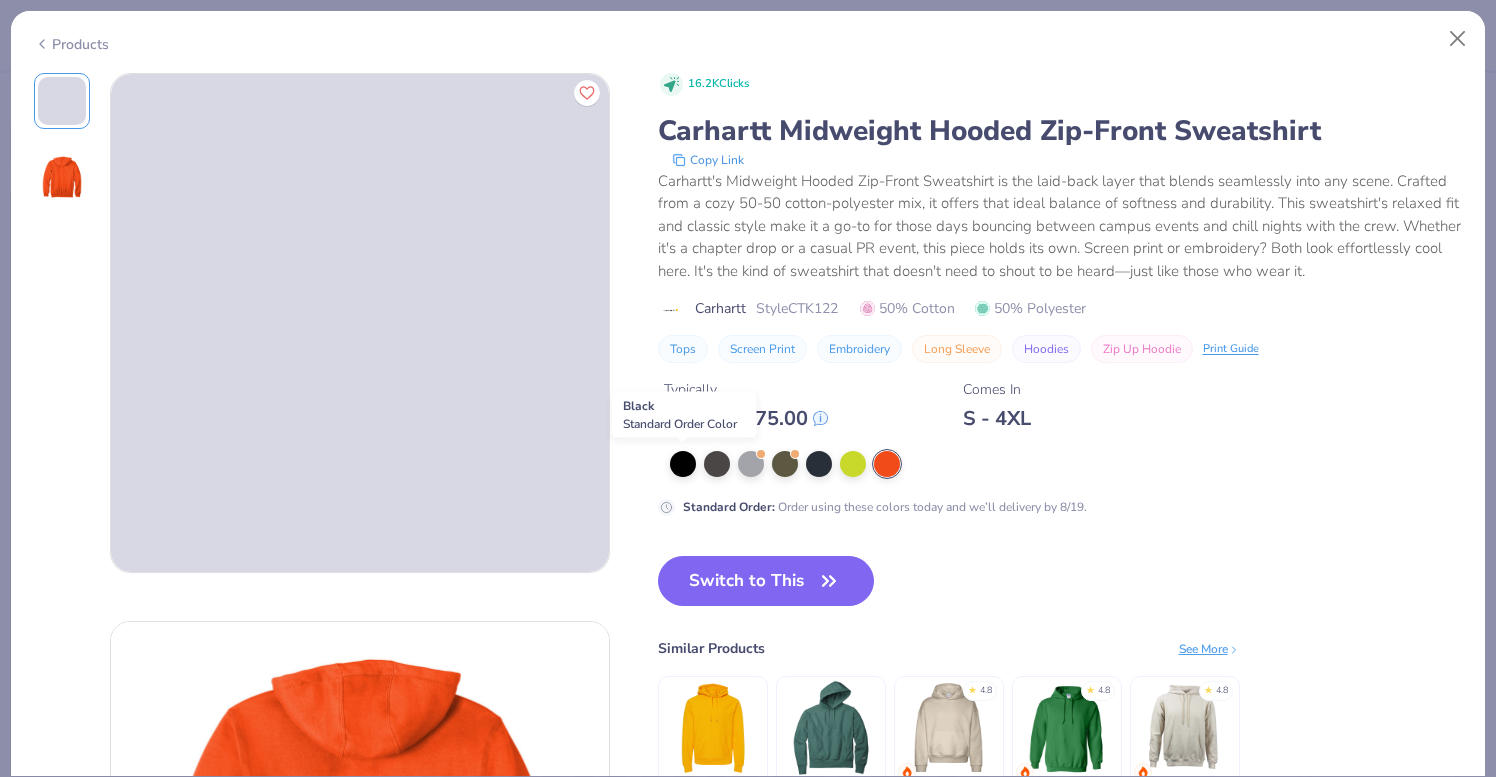 select on "4" 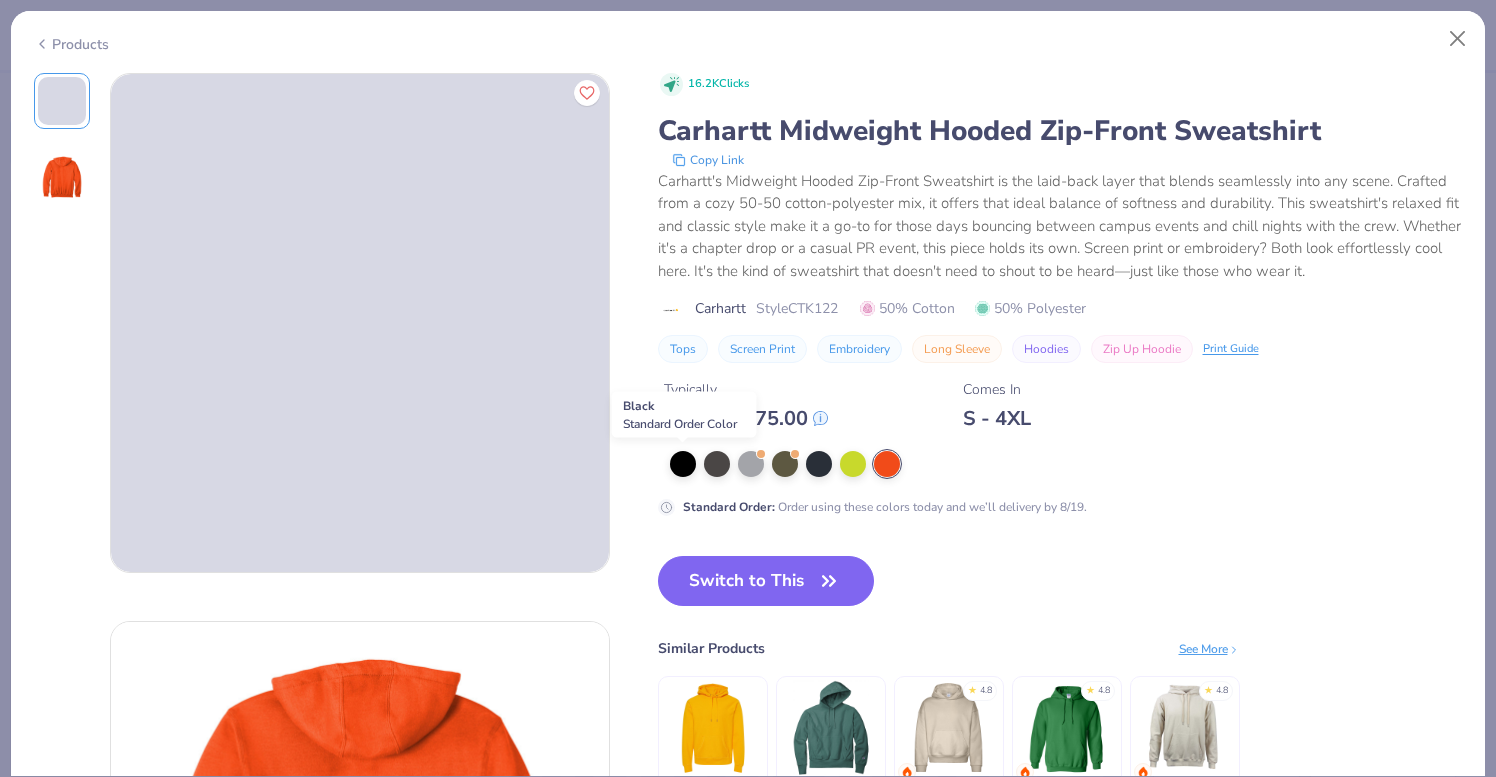 scroll, scrollTop: 0, scrollLeft: 0, axis: both 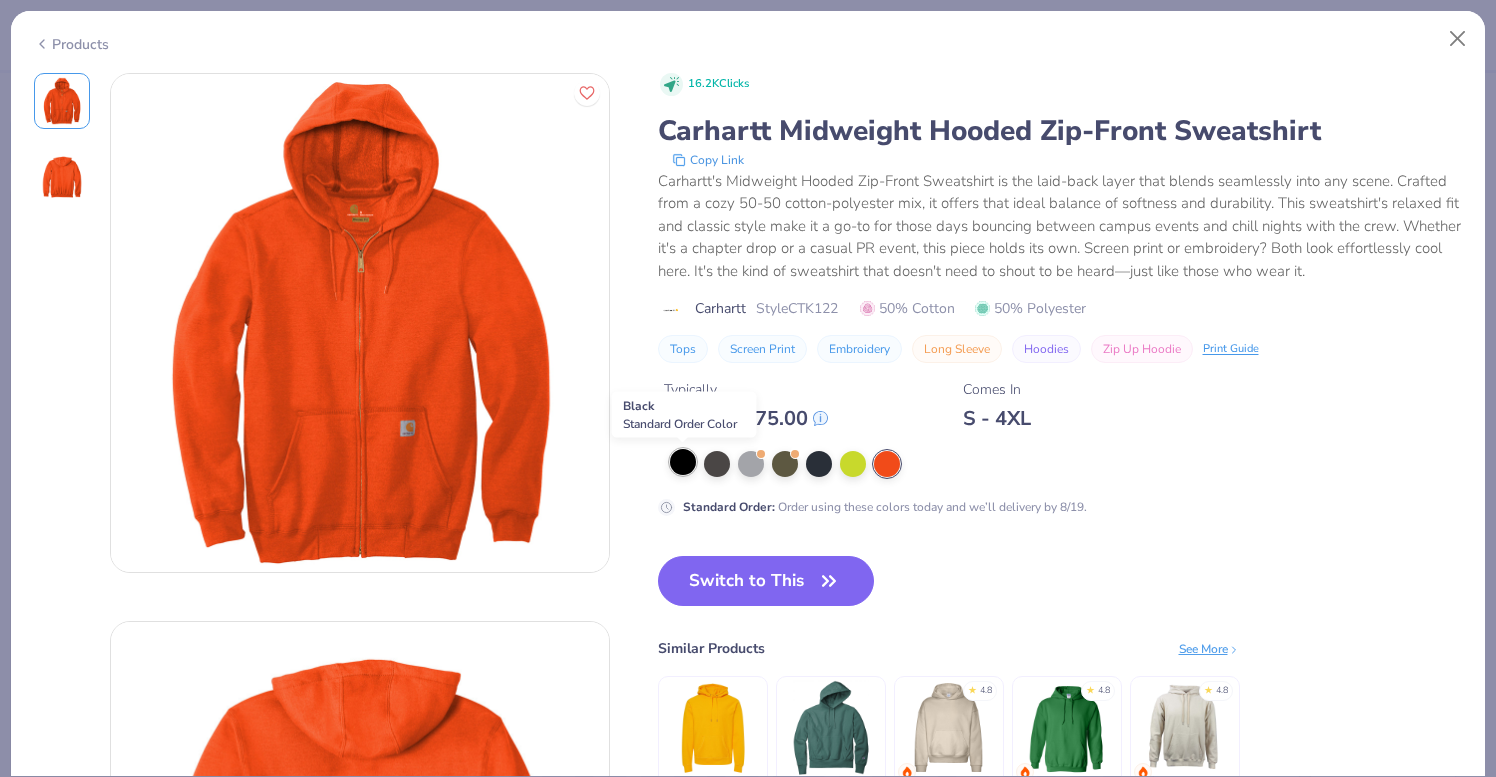 click at bounding box center [683, 462] 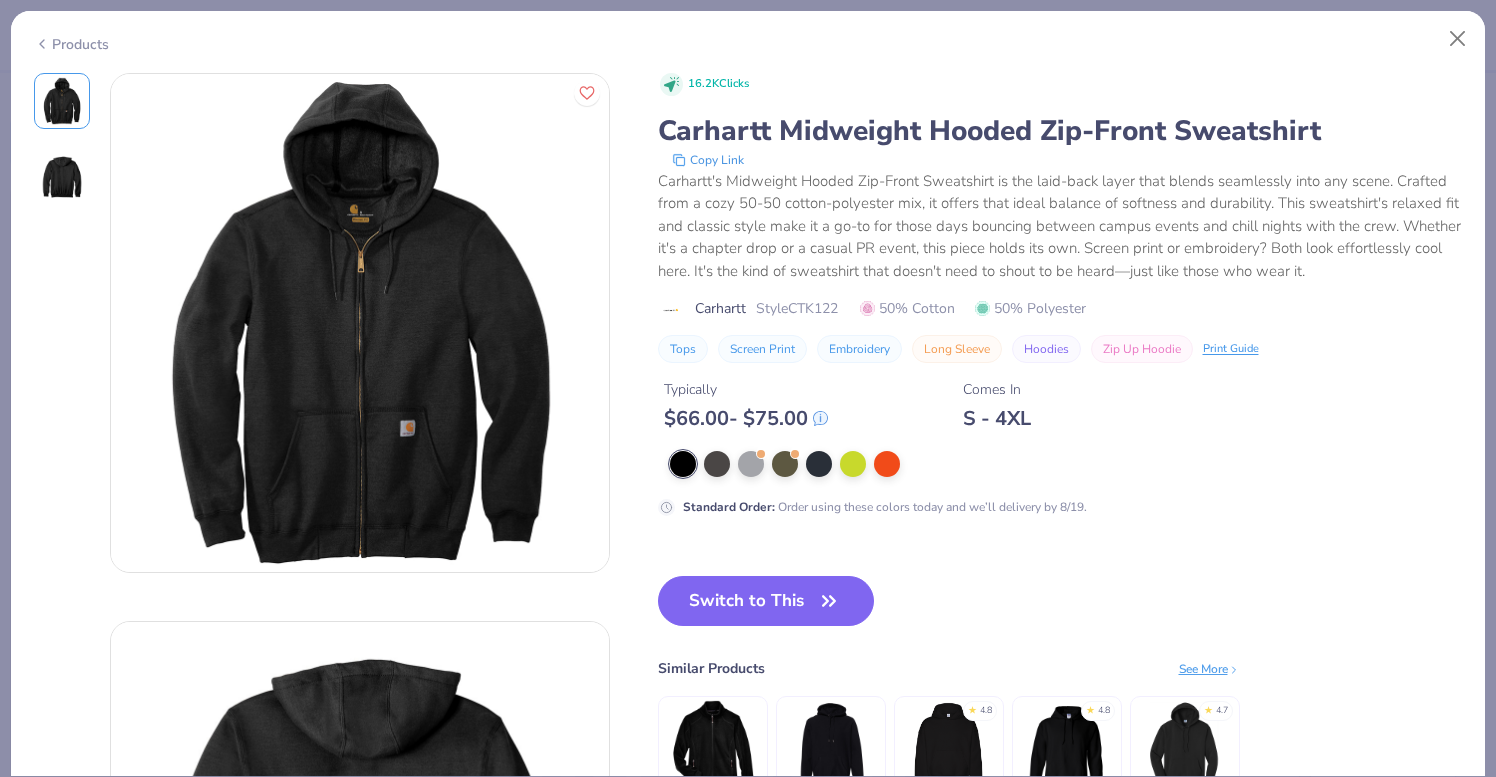 click on "Products" at bounding box center [748, 37] 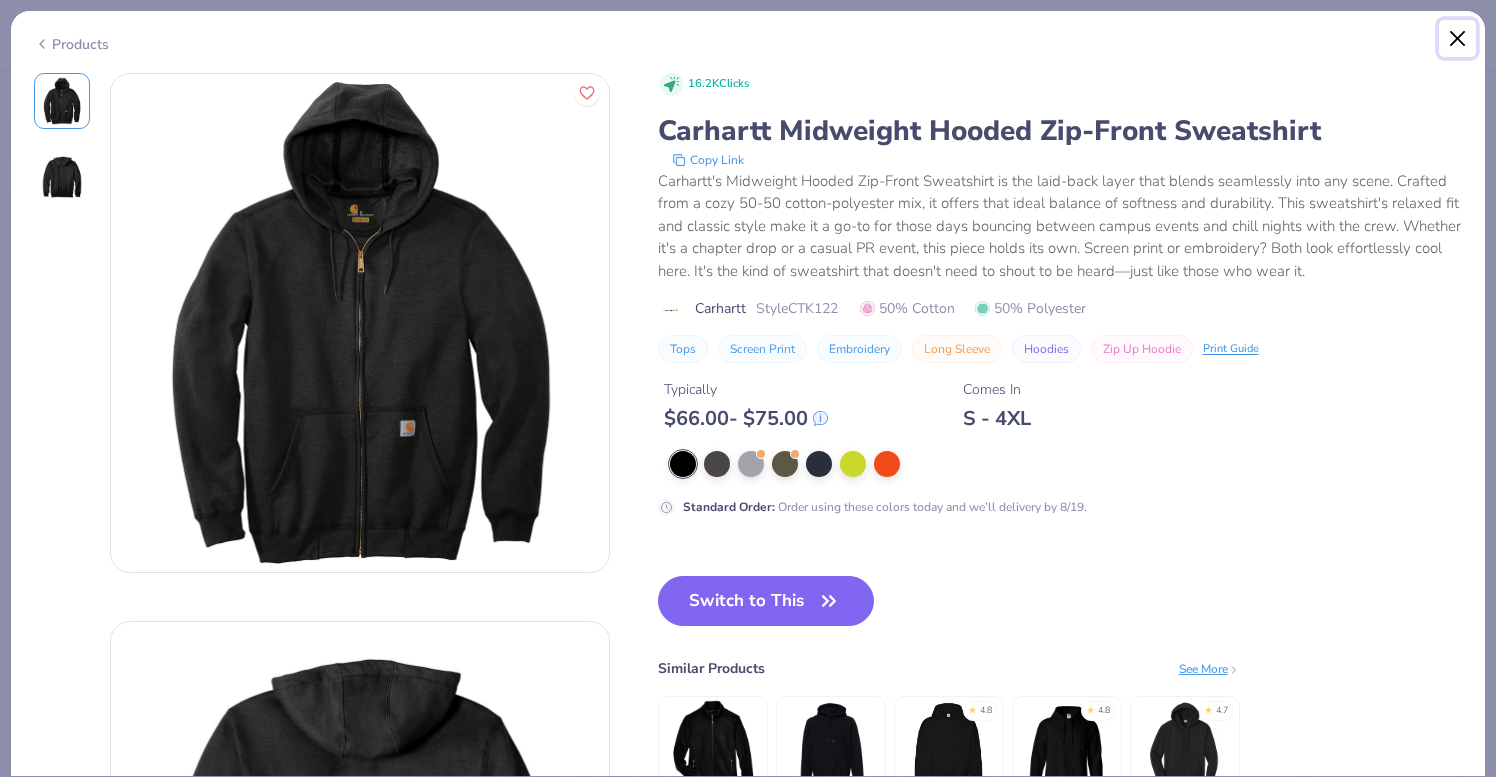 click at bounding box center [1458, 39] 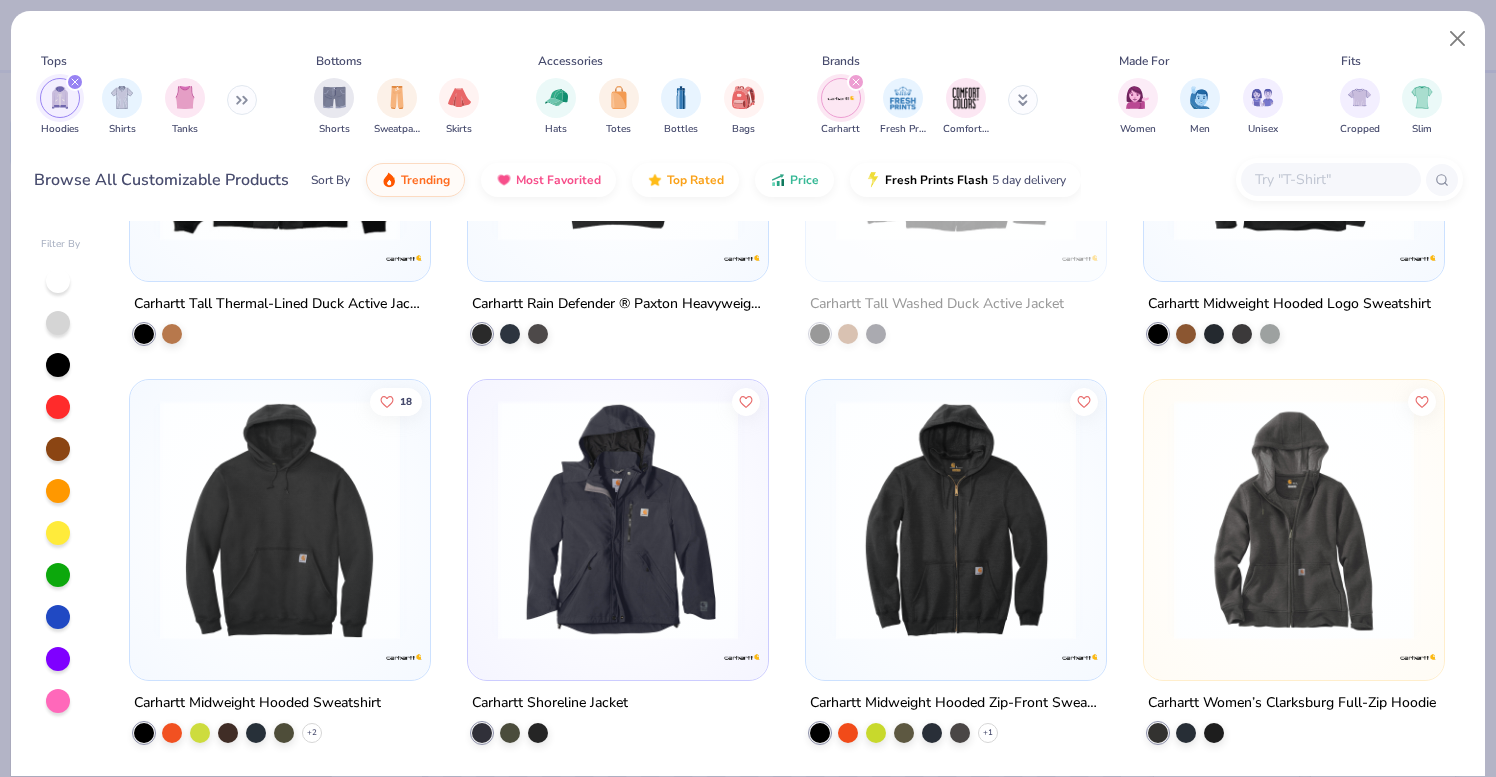 click at bounding box center [956, 520] 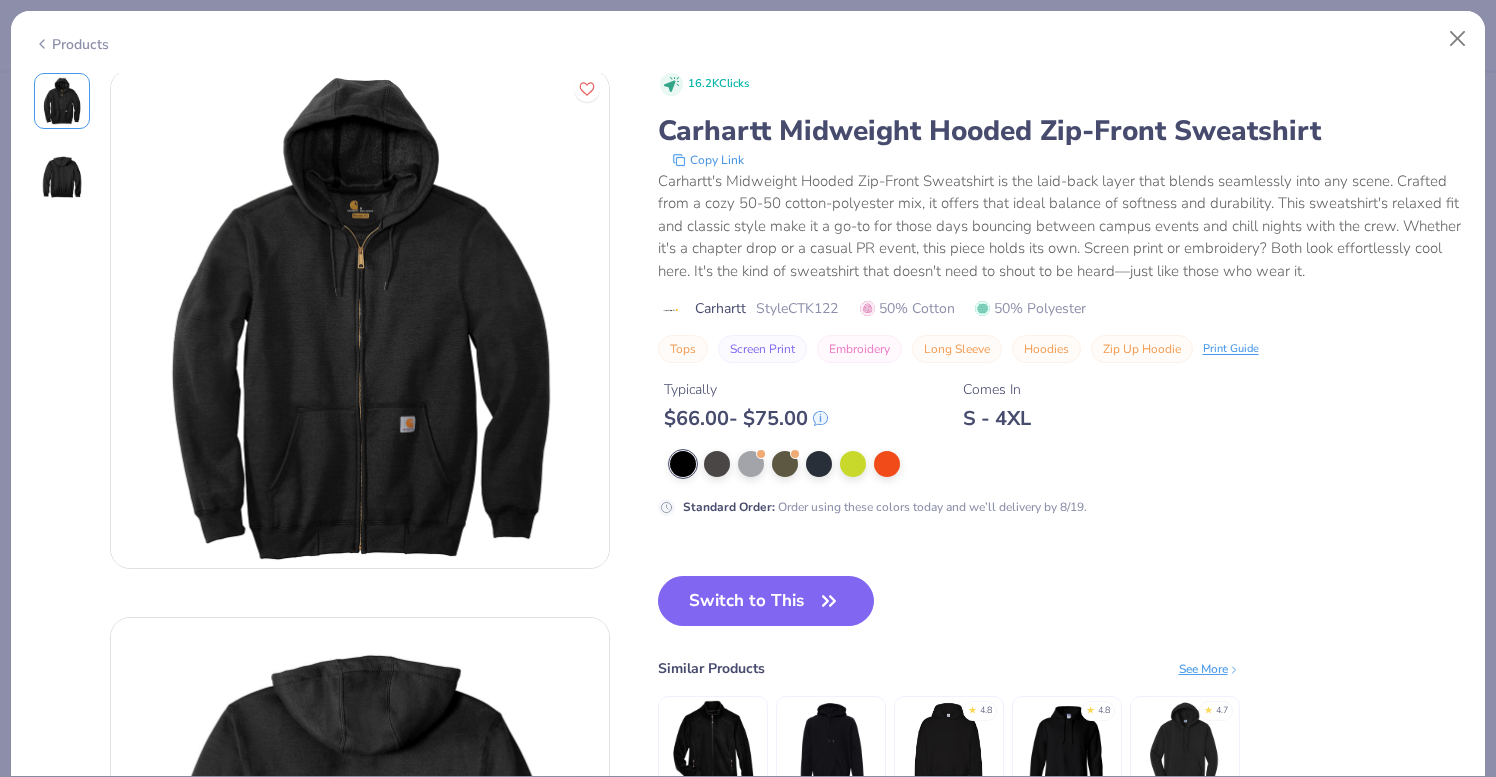 scroll, scrollTop: 0, scrollLeft: 0, axis: both 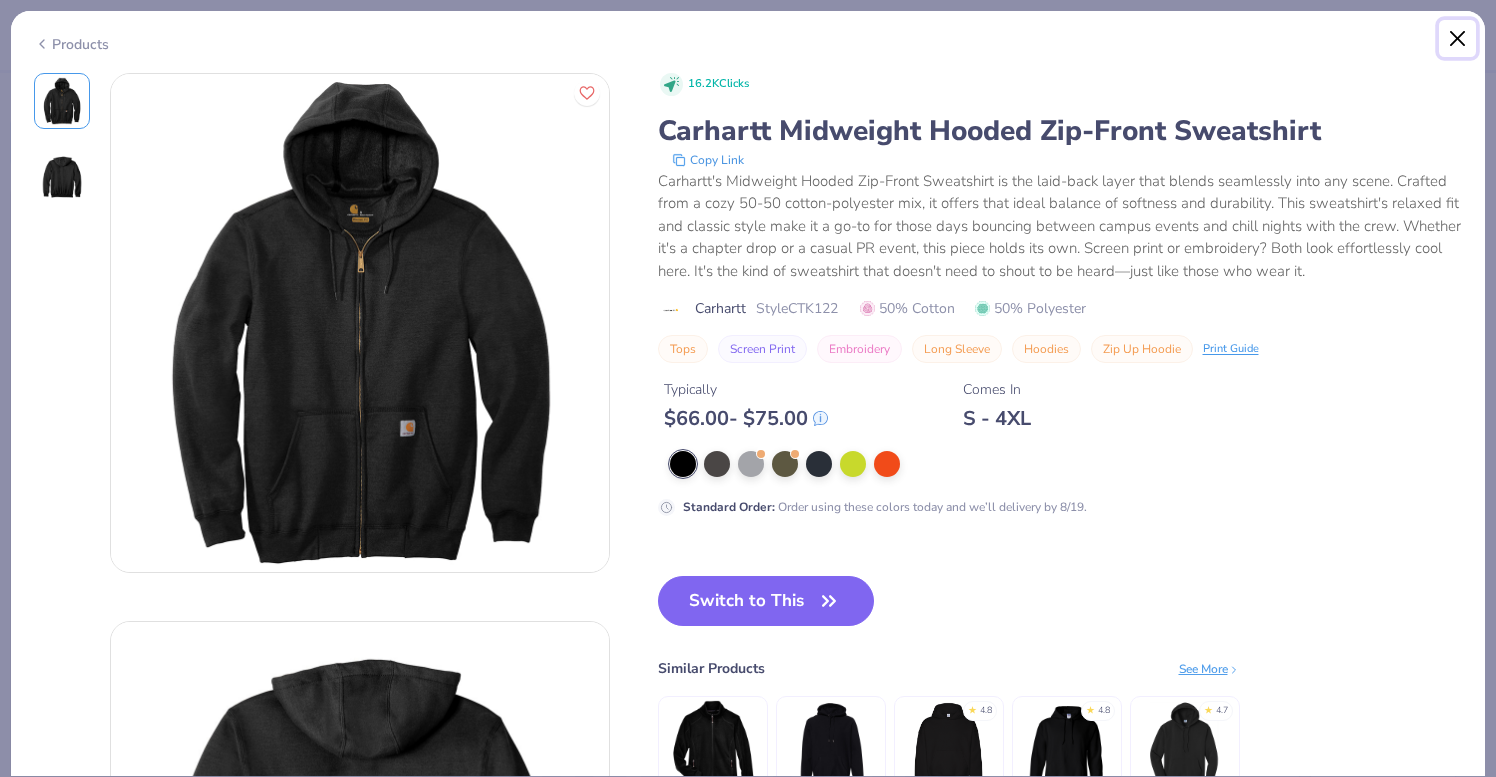click at bounding box center (1458, 39) 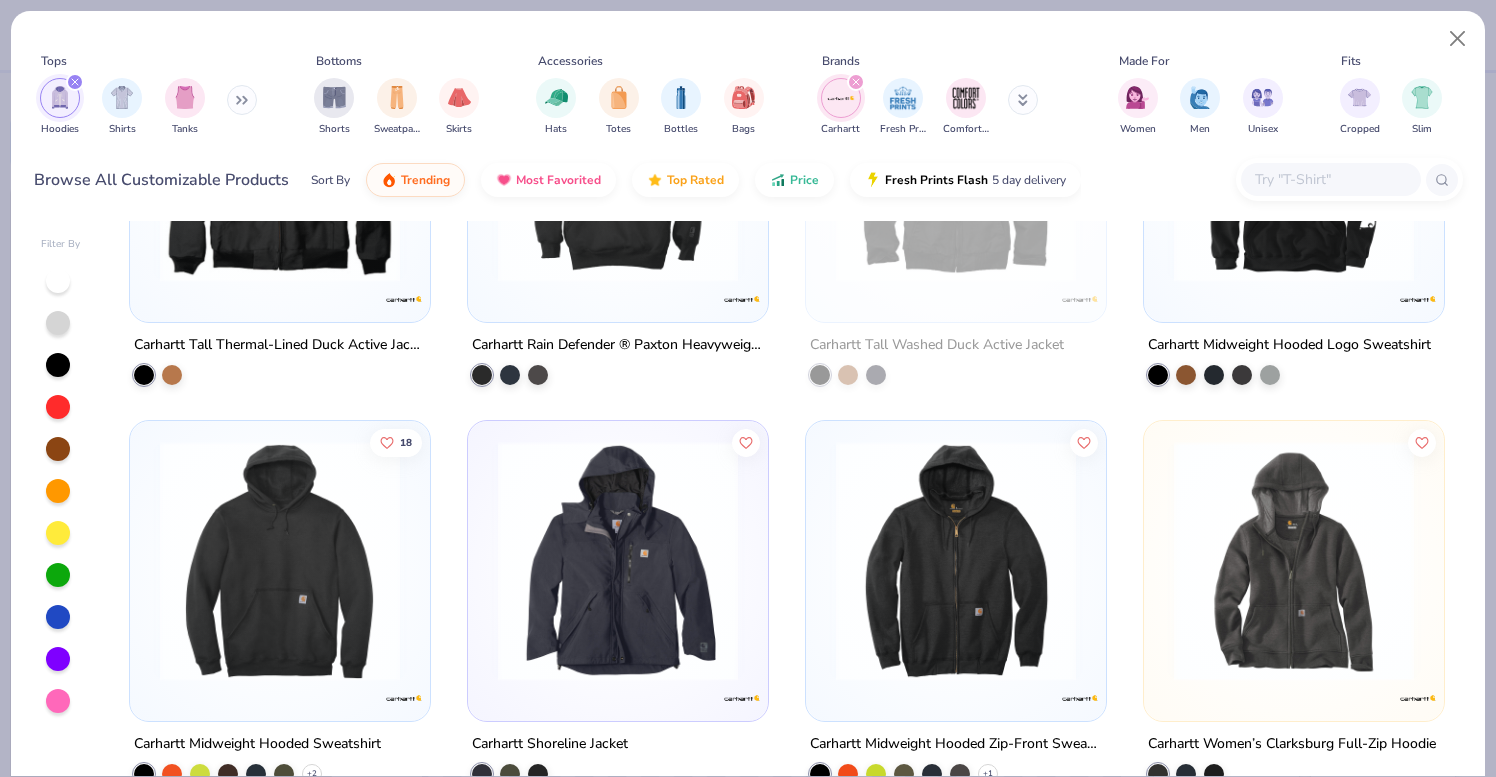 scroll, scrollTop: 202, scrollLeft: 0, axis: vertical 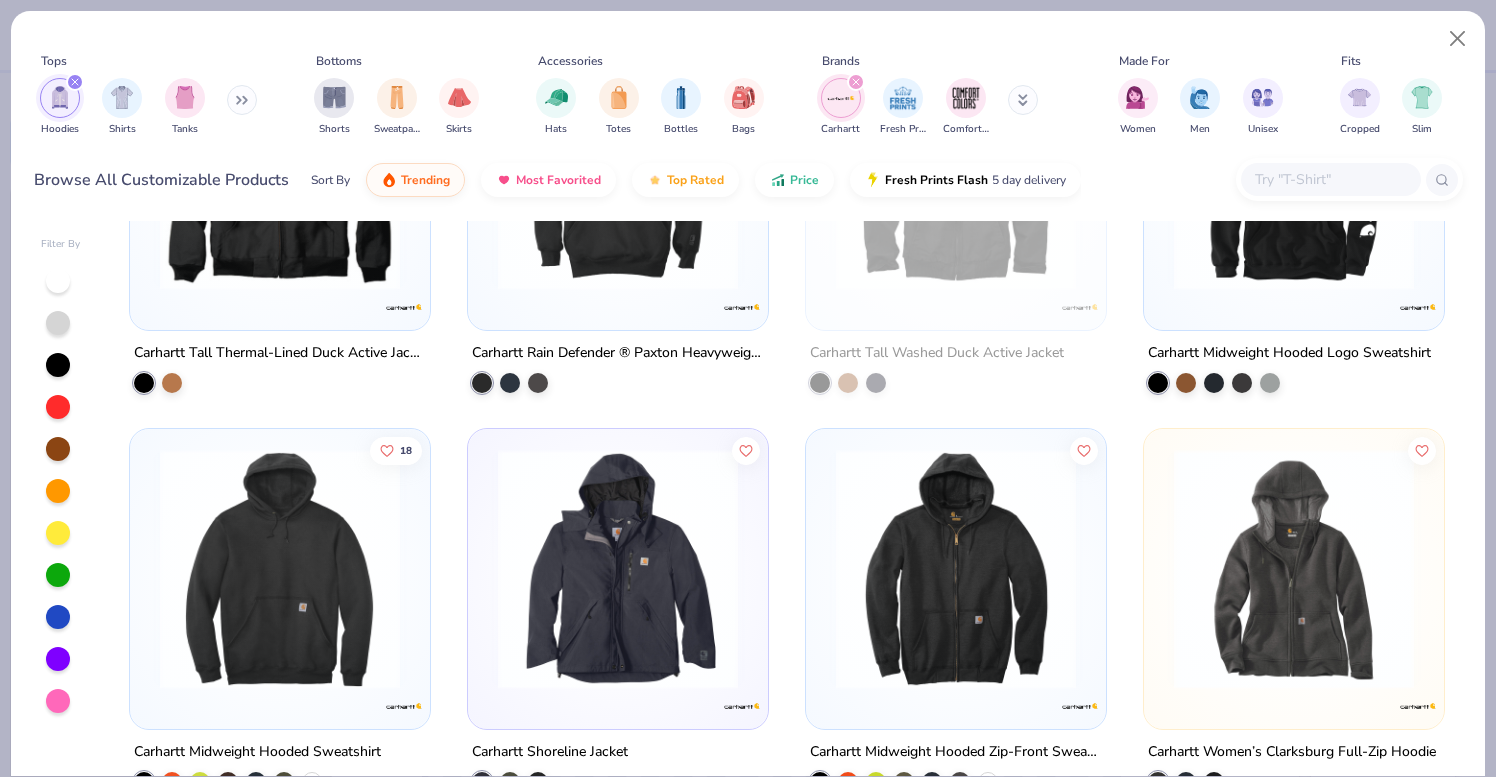 click at bounding box center (956, 569) 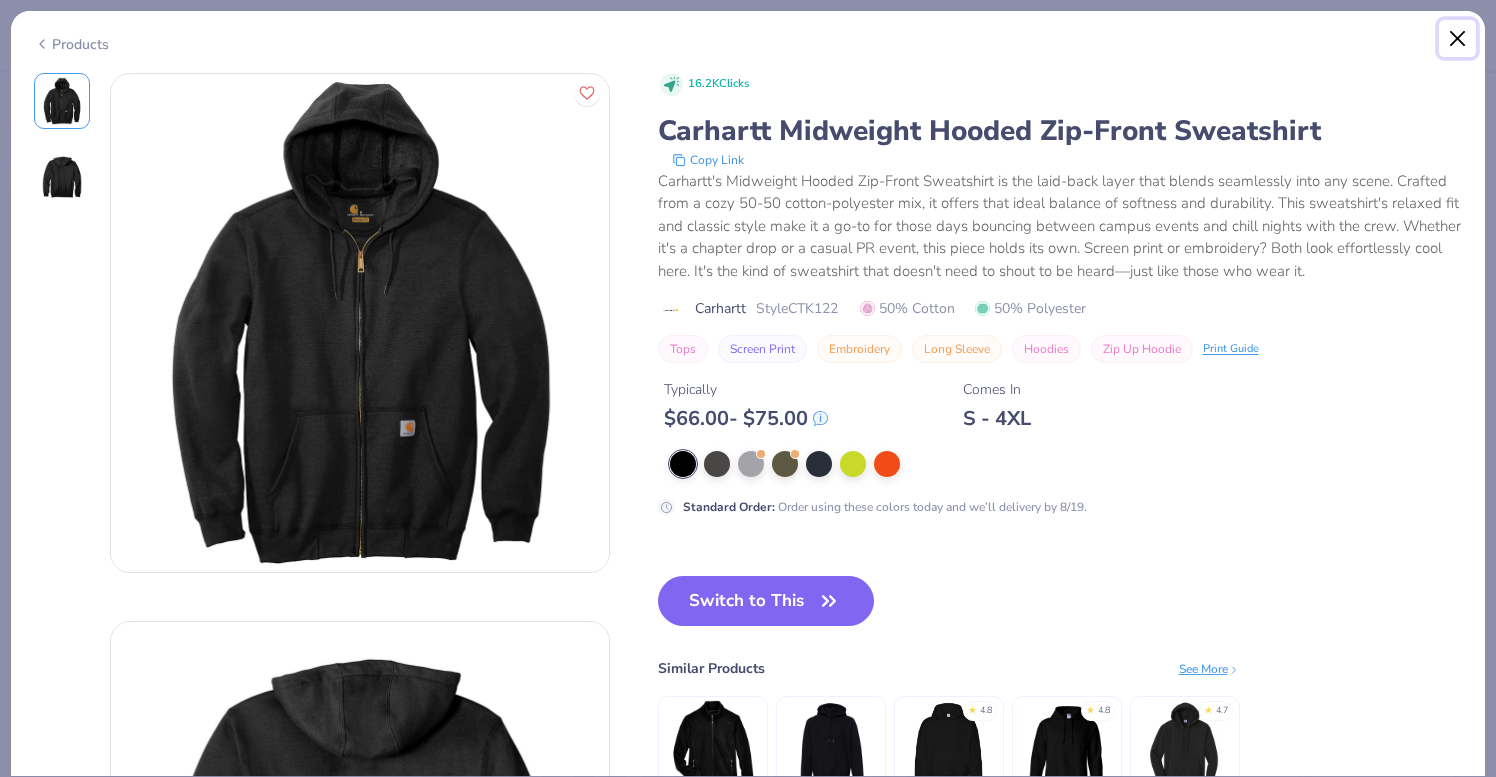 click at bounding box center [1458, 39] 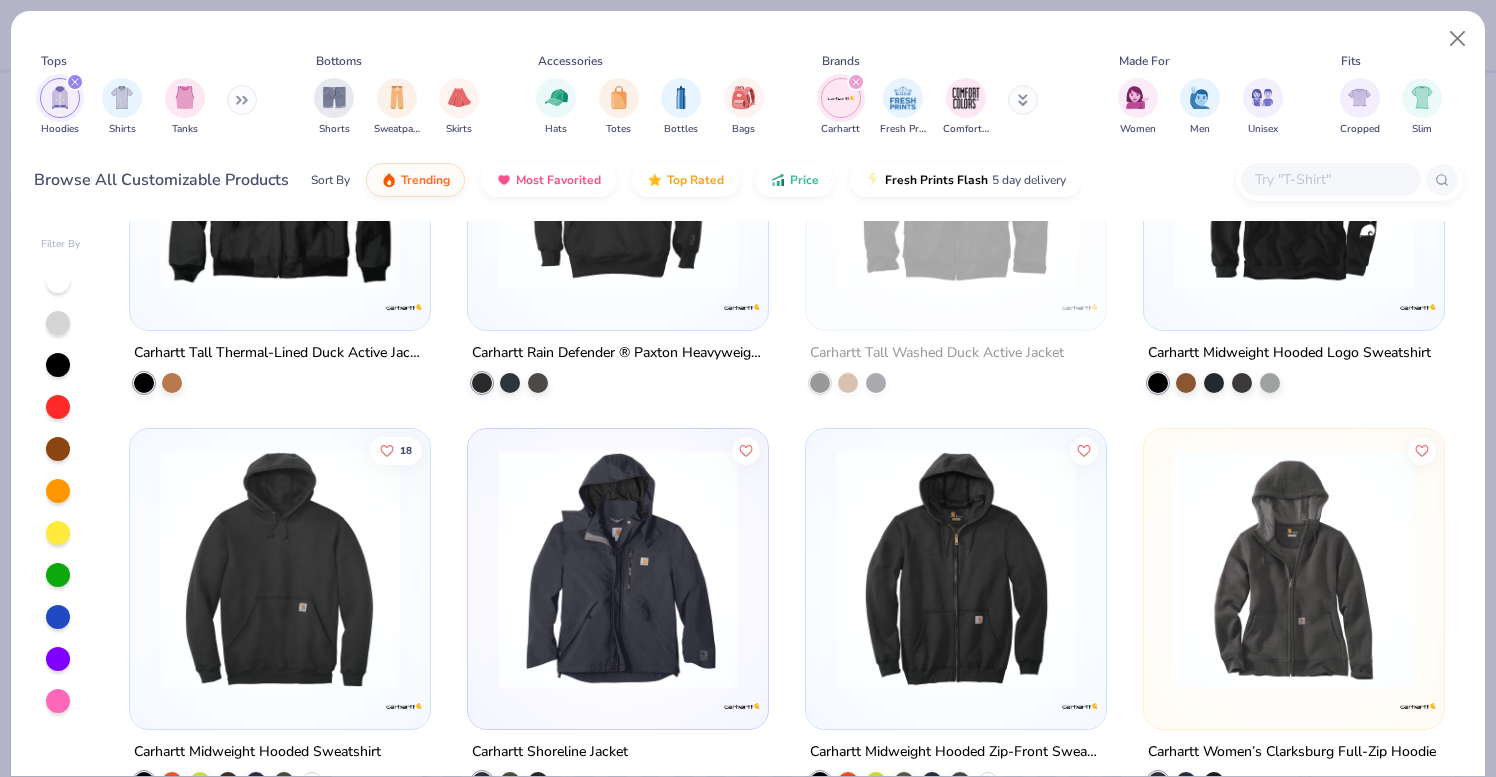 click at bounding box center [280, 569] 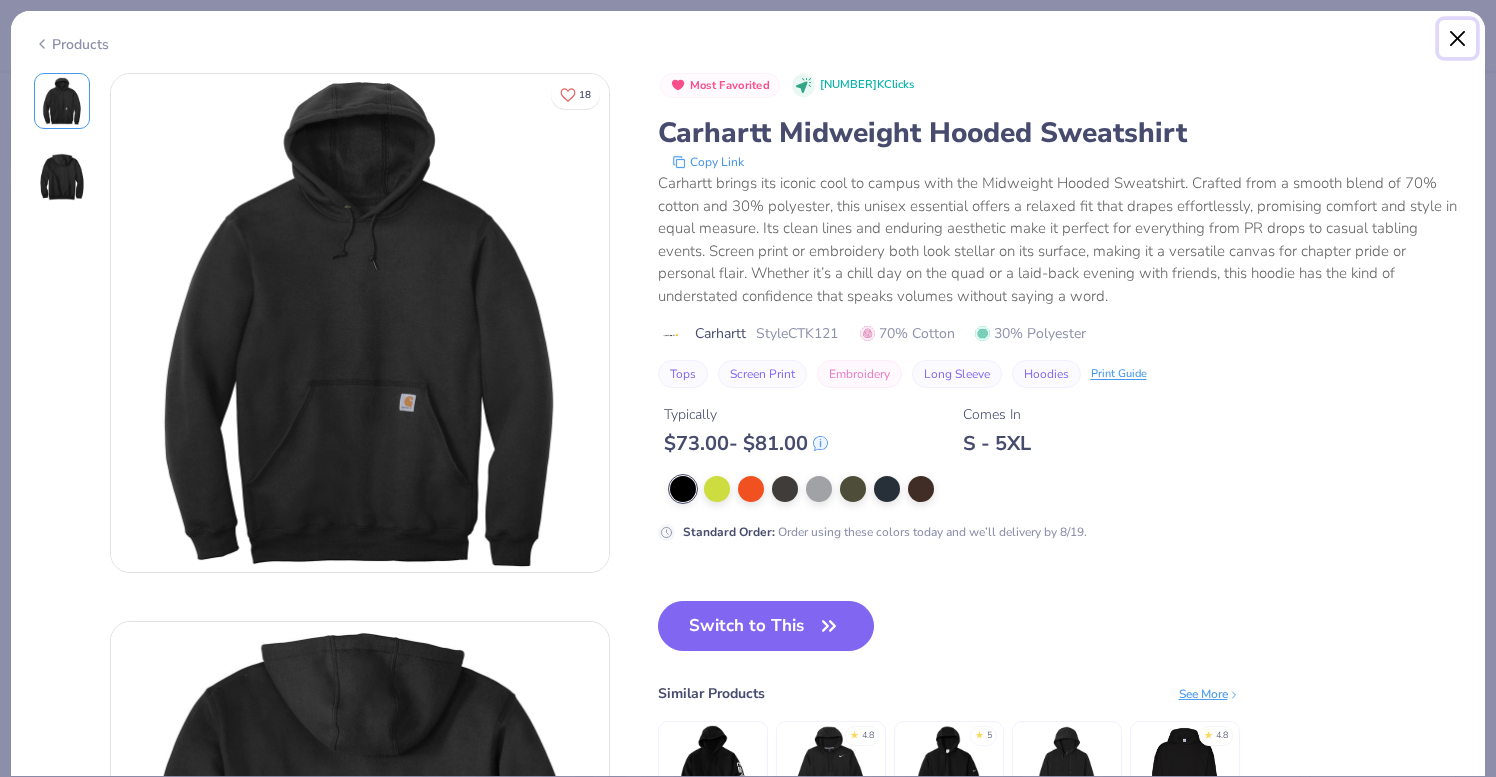 click at bounding box center [1458, 39] 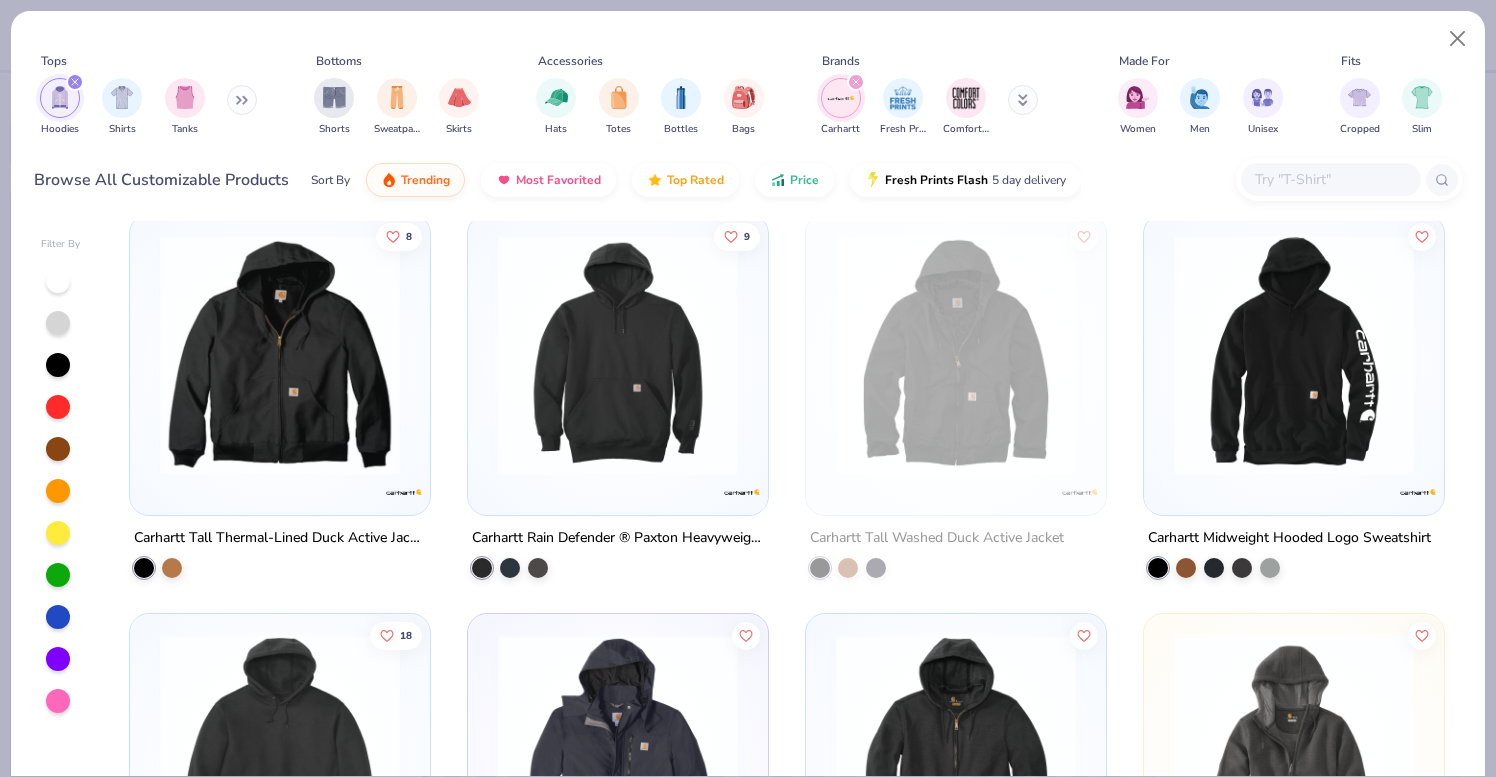 scroll, scrollTop: 19, scrollLeft: 0, axis: vertical 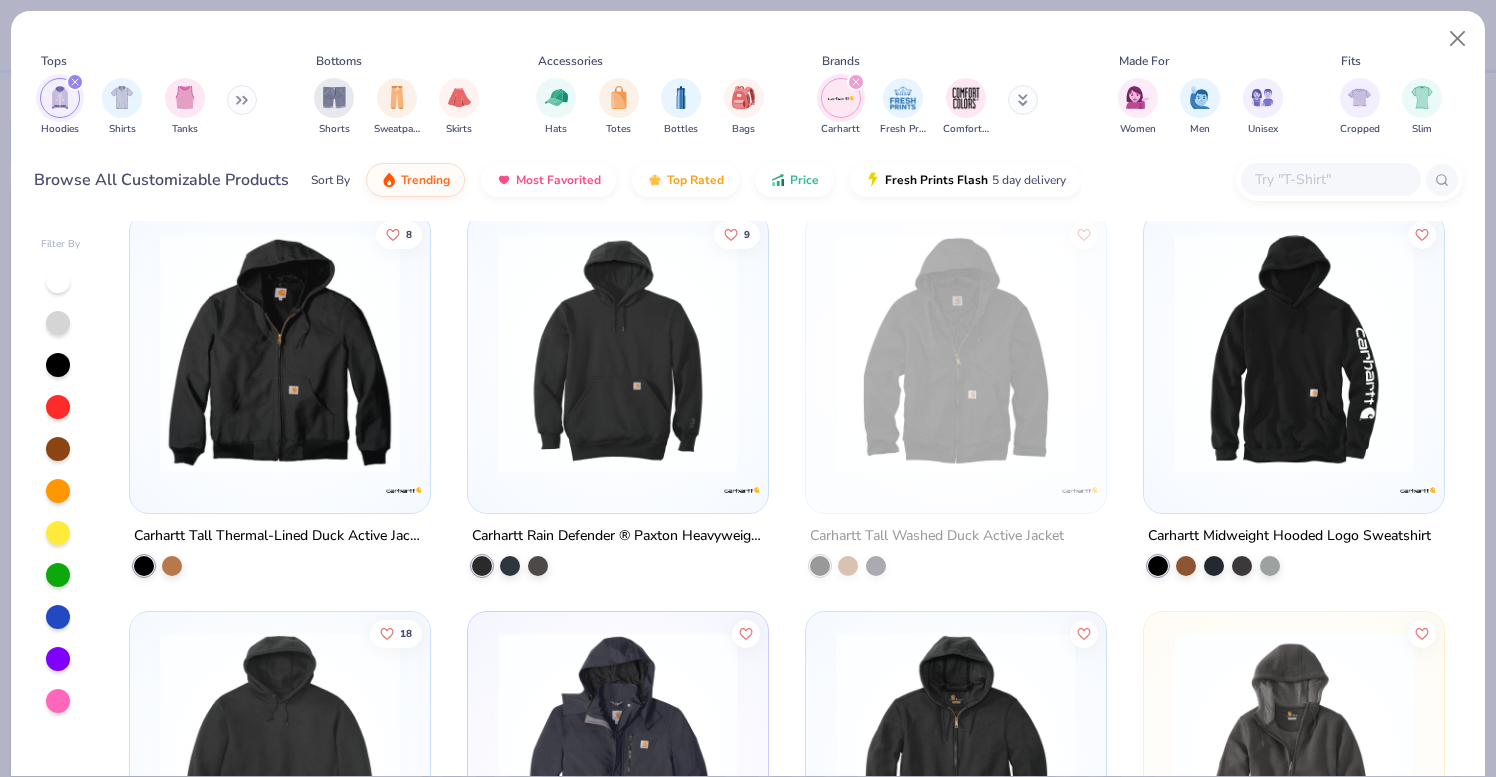 click at bounding box center [1294, 353] 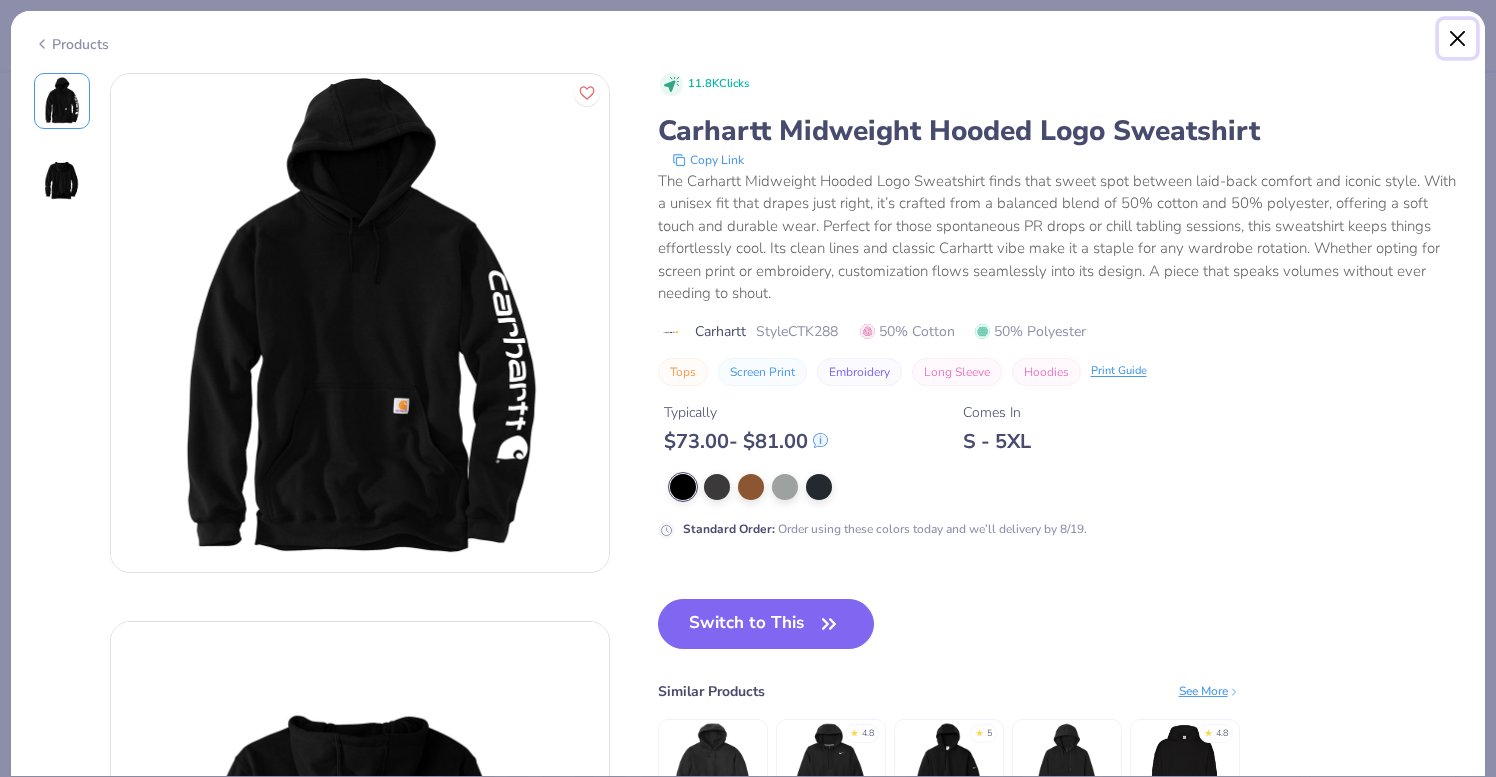 click at bounding box center (1458, 39) 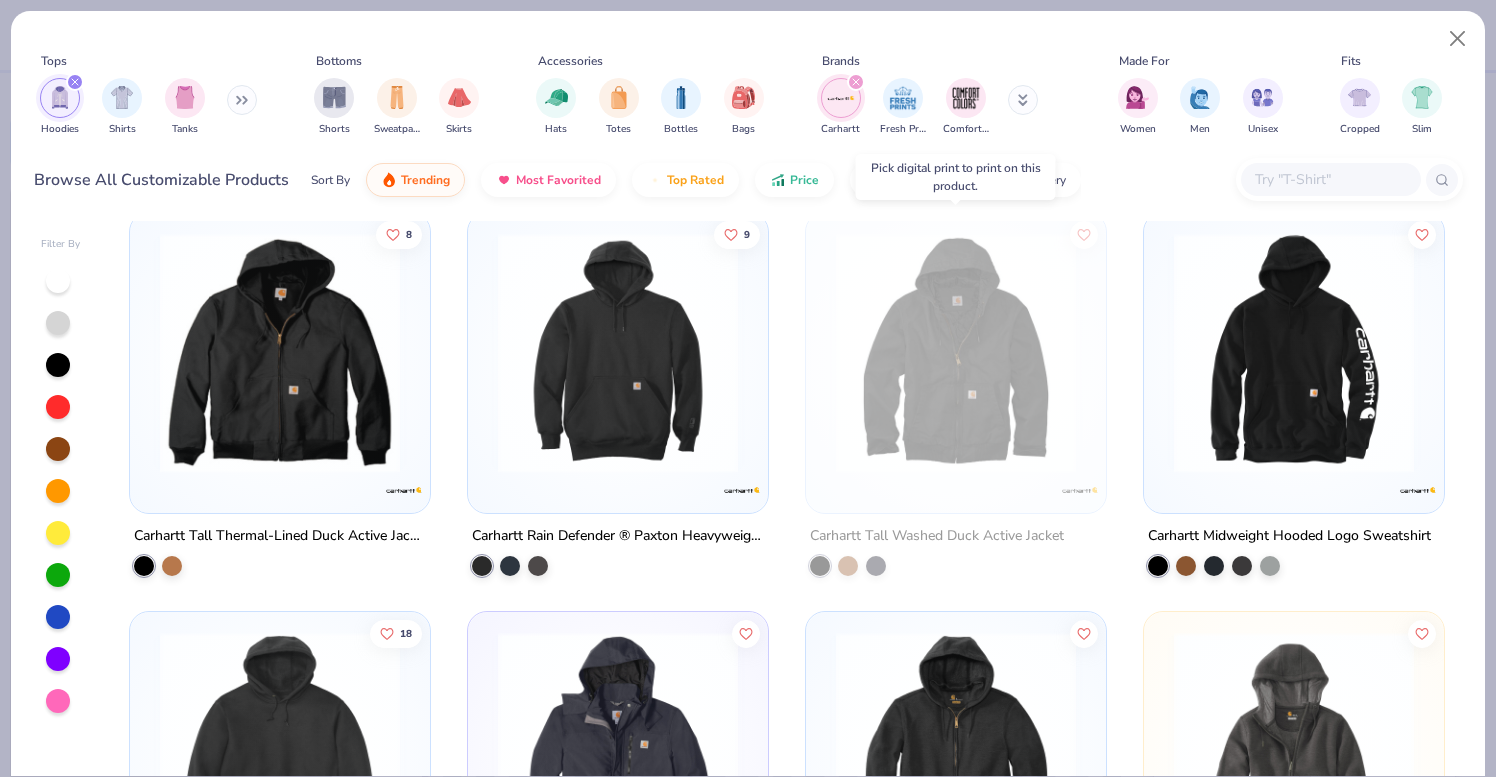 click at bounding box center (956, 353) 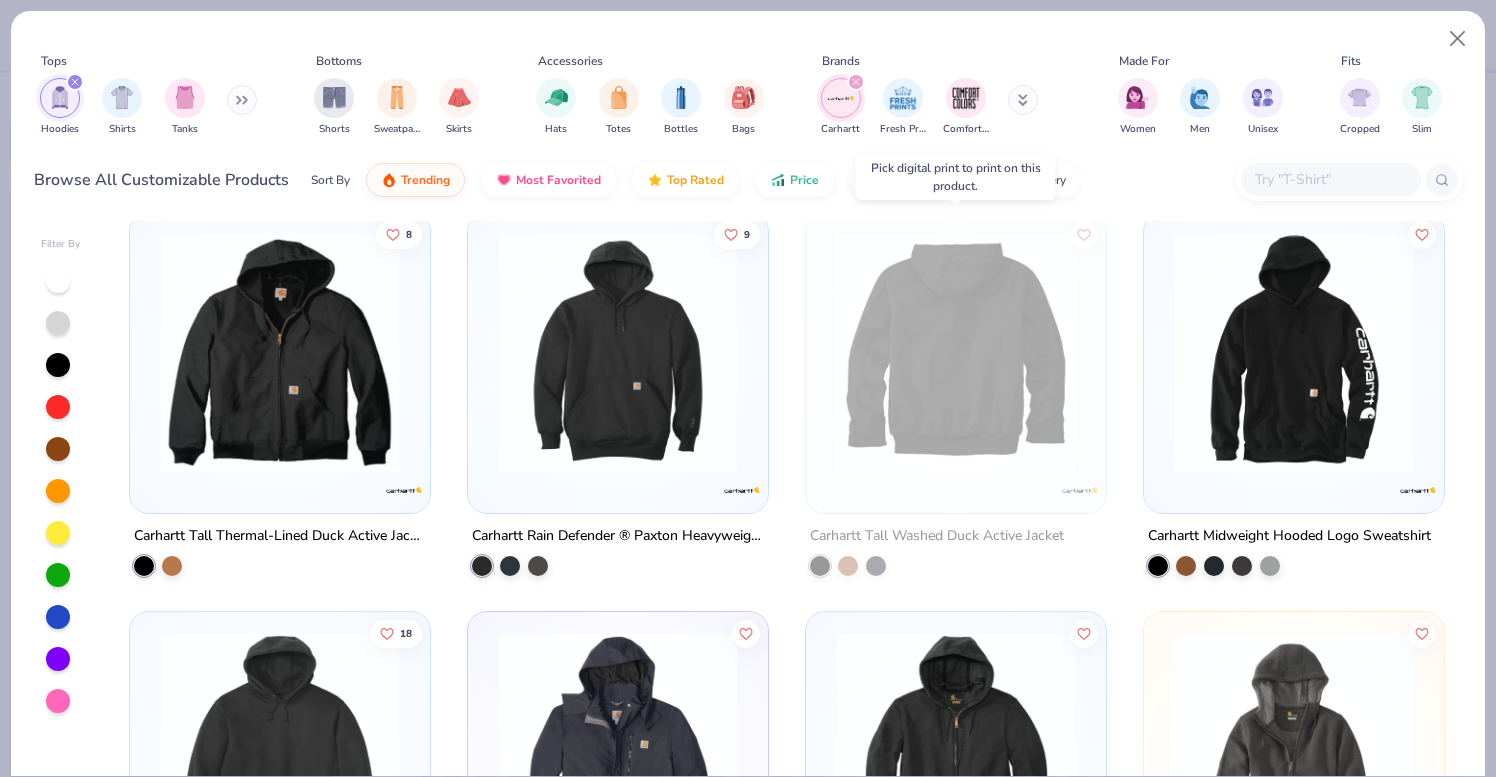 scroll, scrollTop: 0, scrollLeft: 0, axis: both 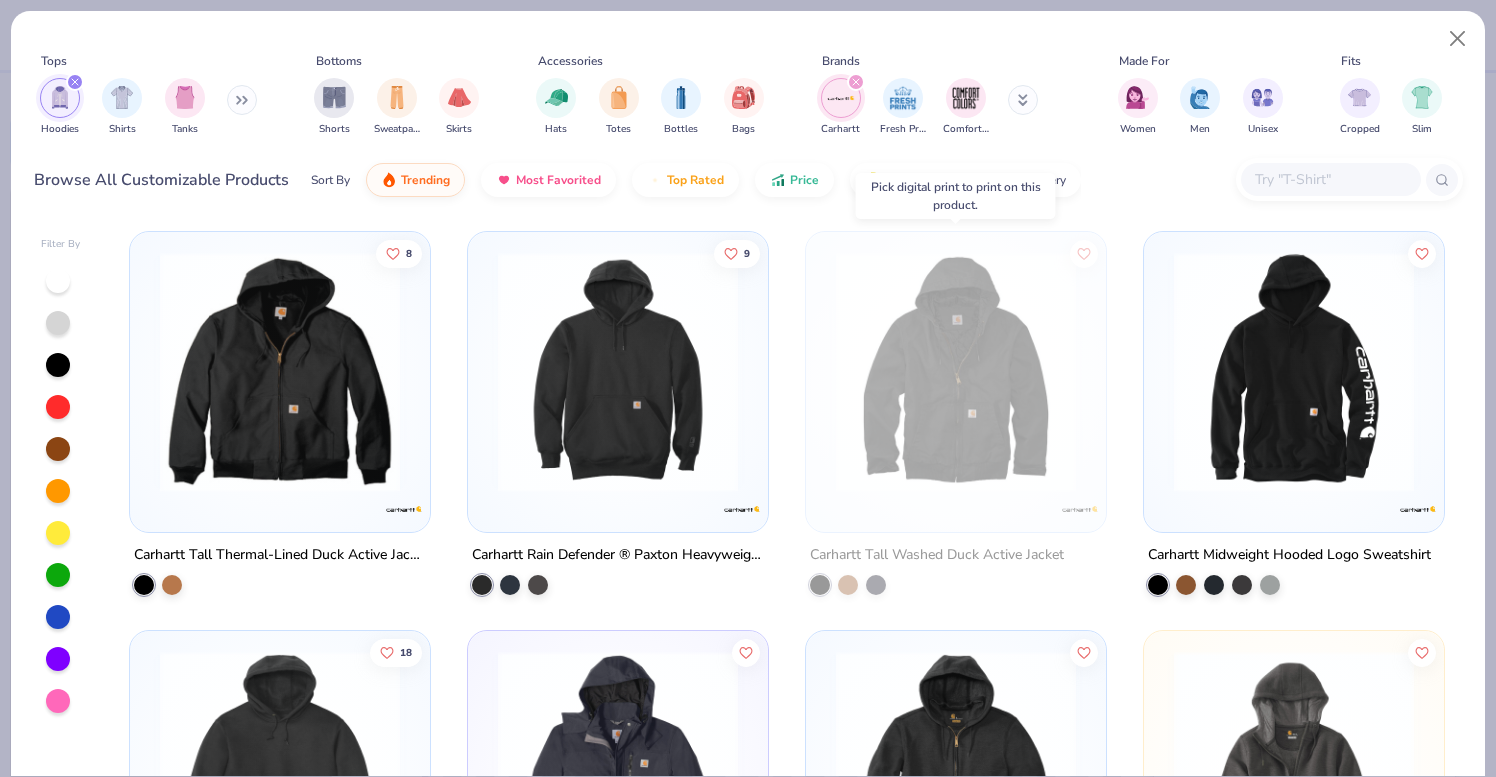 click at bounding box center [956, 372] 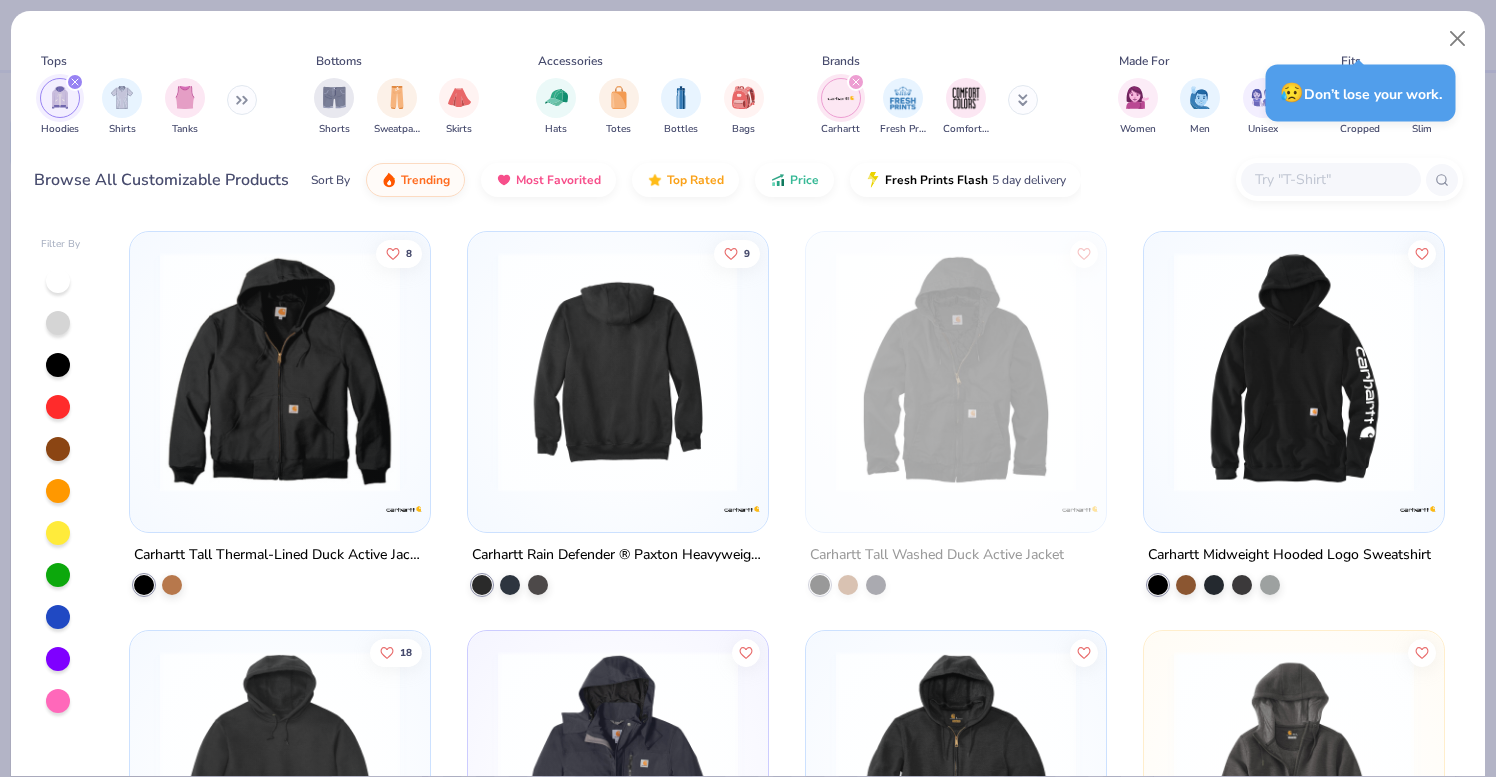 click at bounding box center [618, 372] 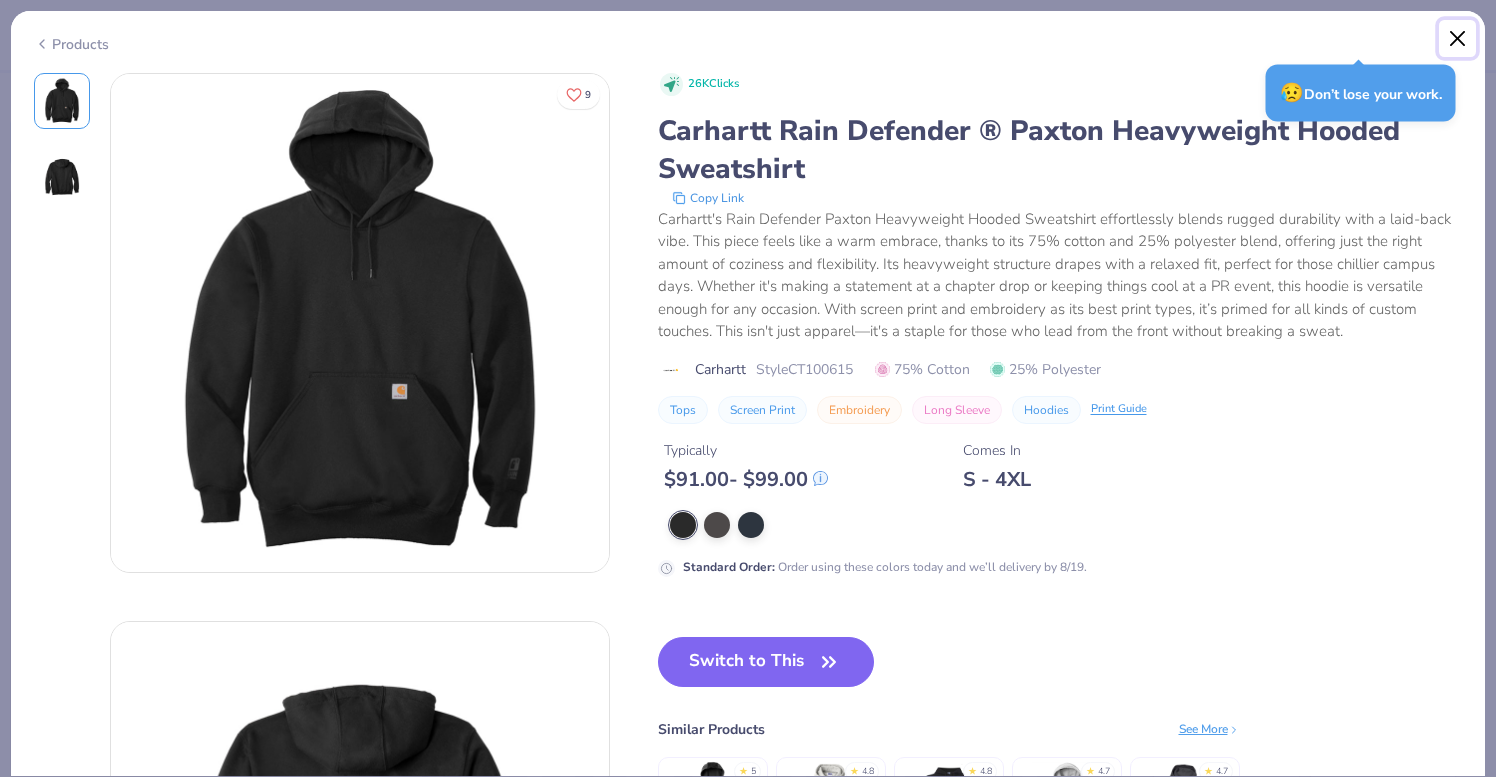 click at bounding box center [1458, 39] 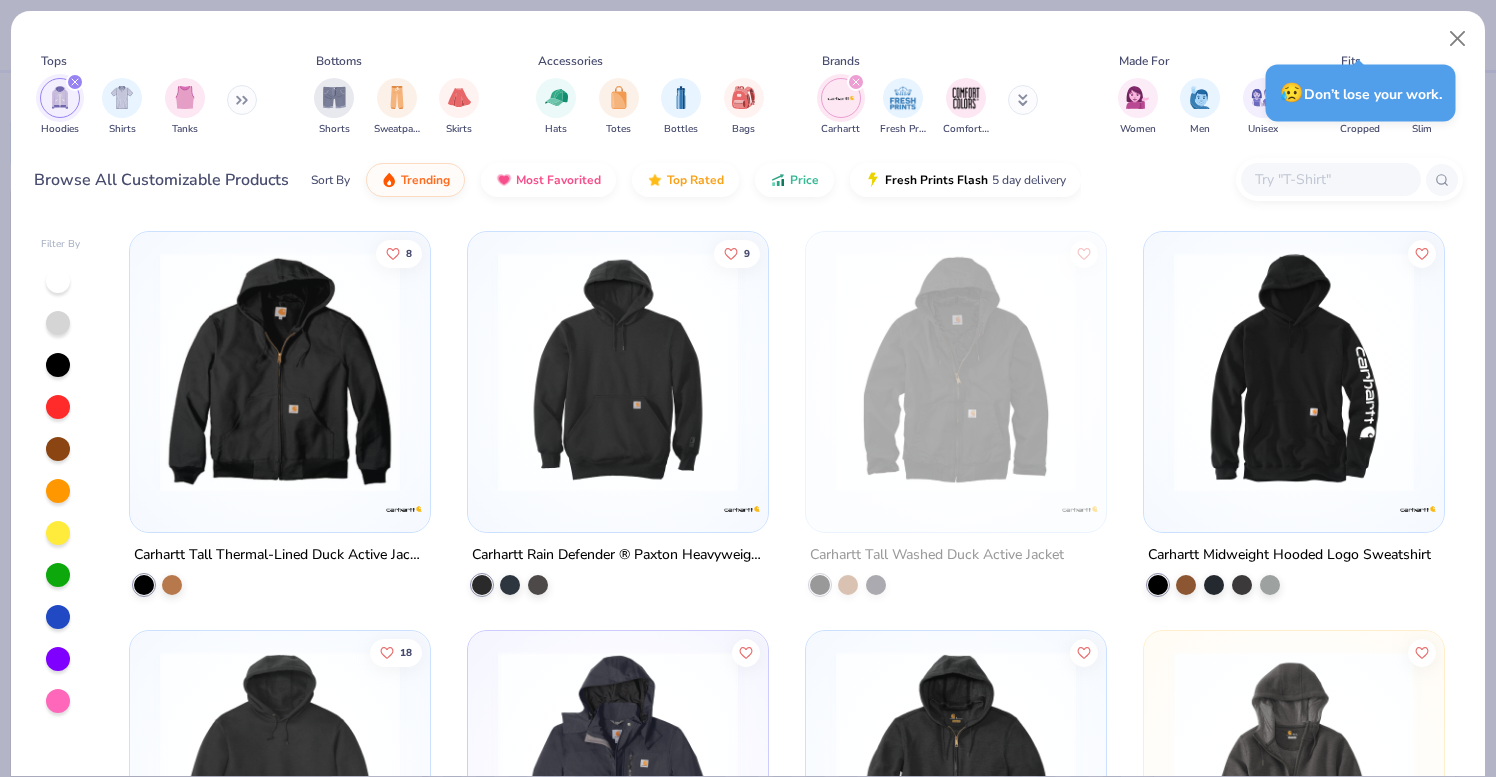 scroll, scrollTop: 33, scrollLeft: 0, axis: vertical 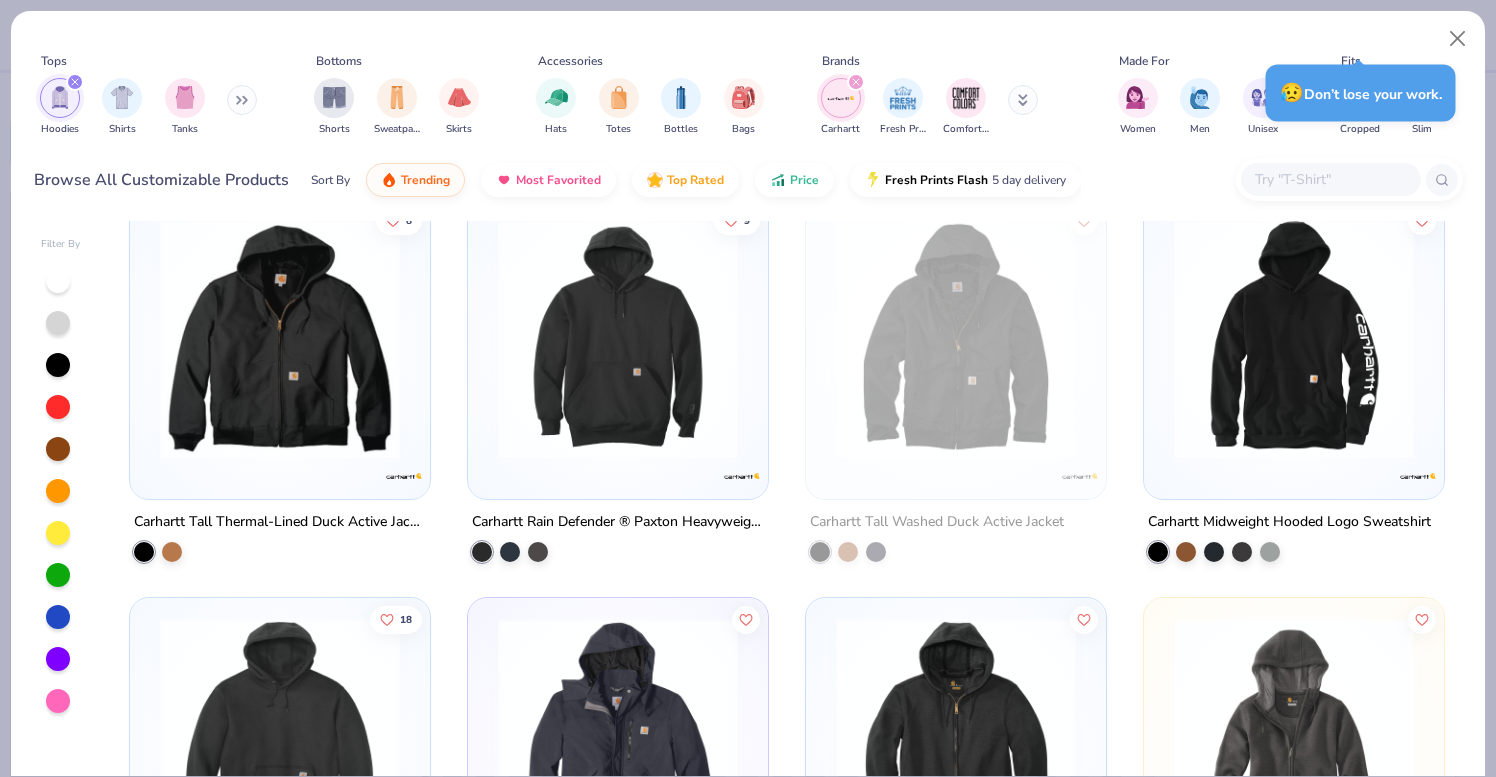 click at bounding box center [280, 339] 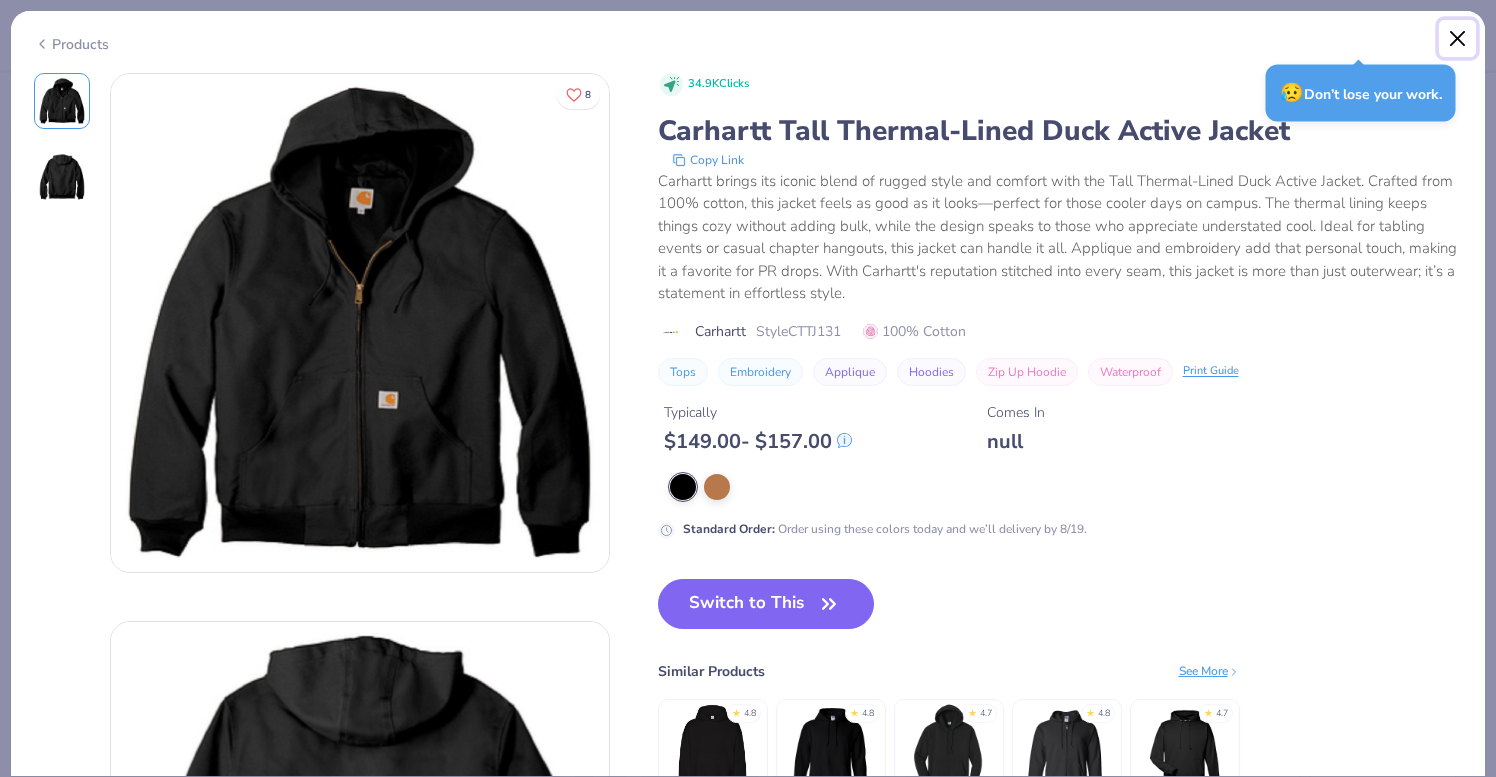 click at bounding box center (1458, 39) 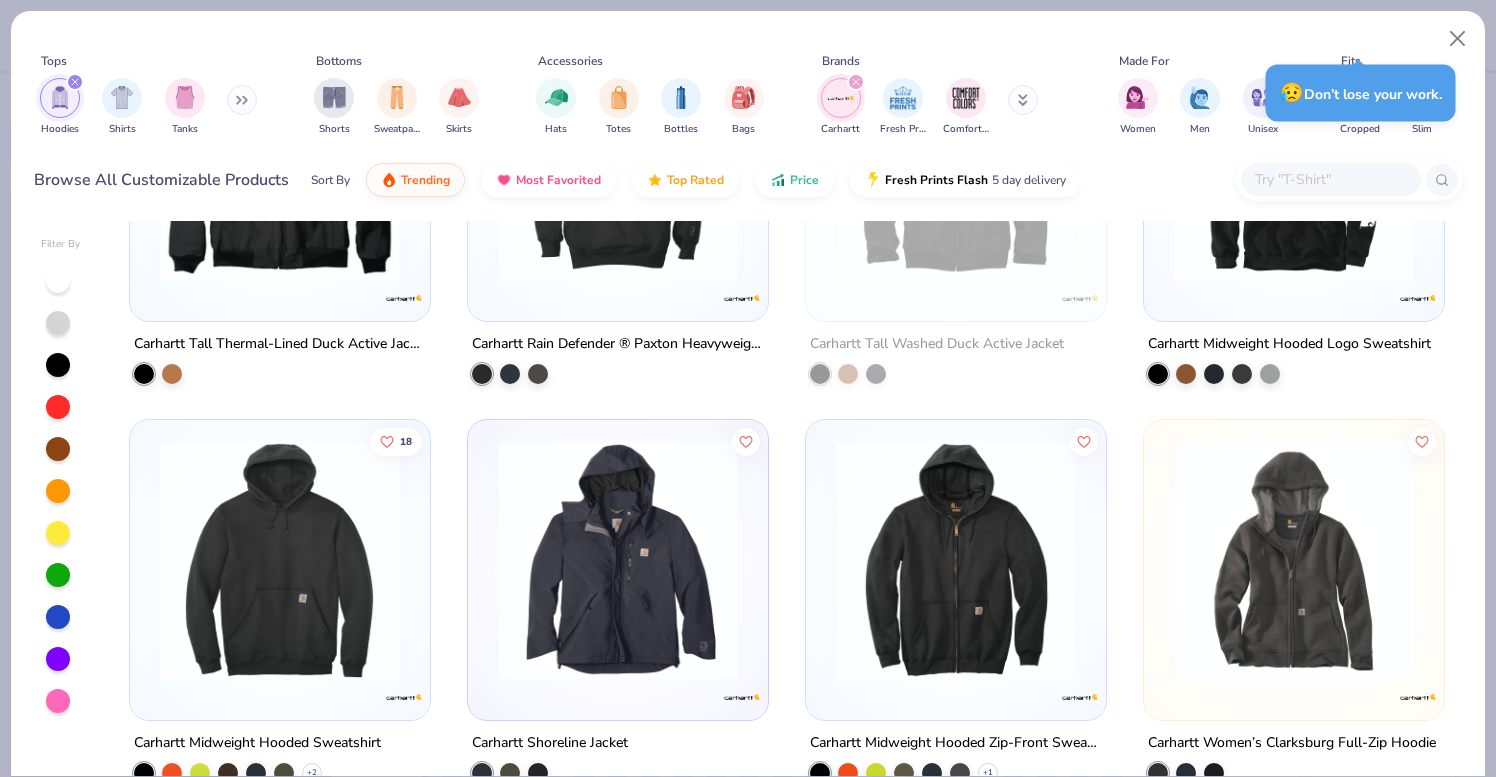 scroll, scrollTop: 251, scrollLeft: 0, axis: vertical 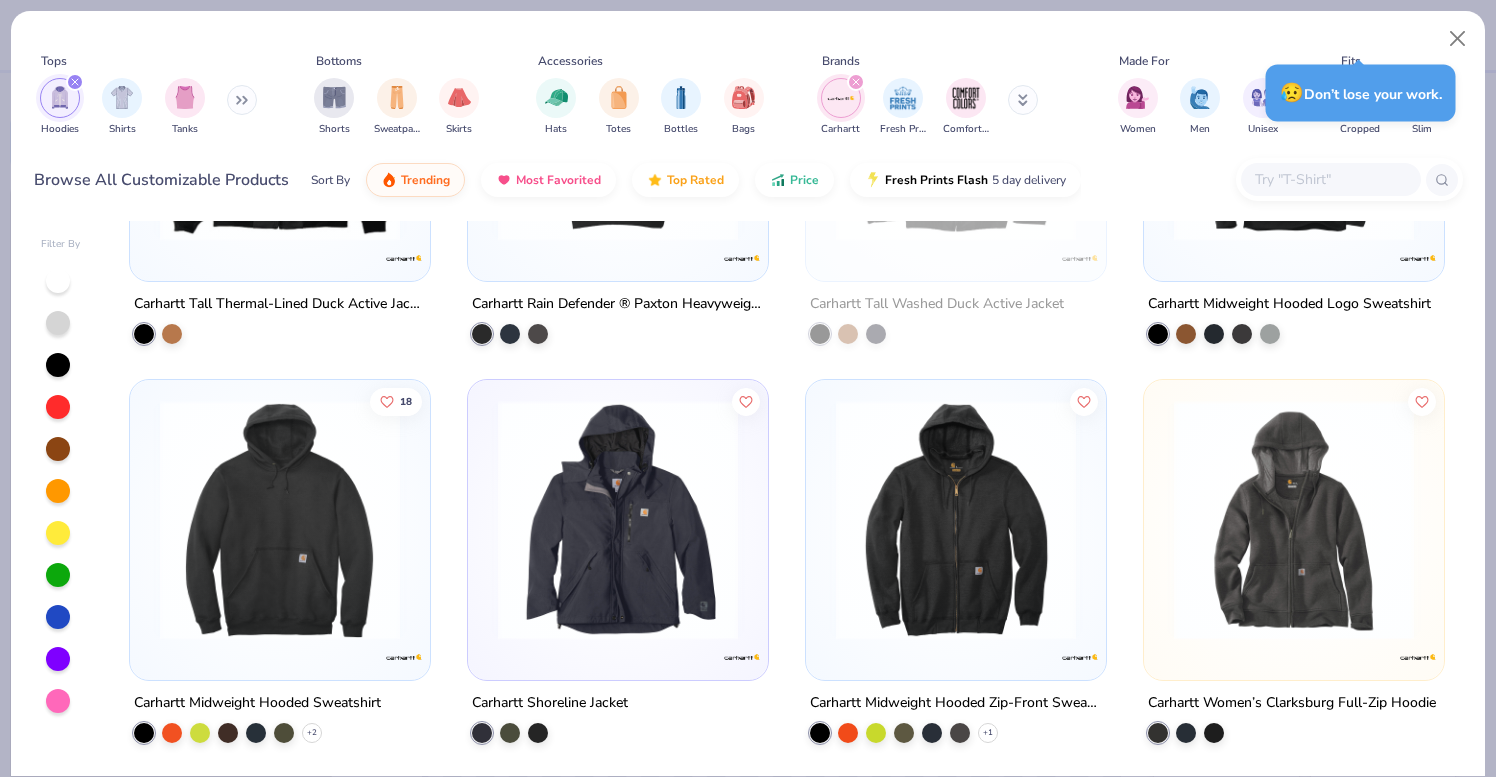 click at bounding box center [618, 520] 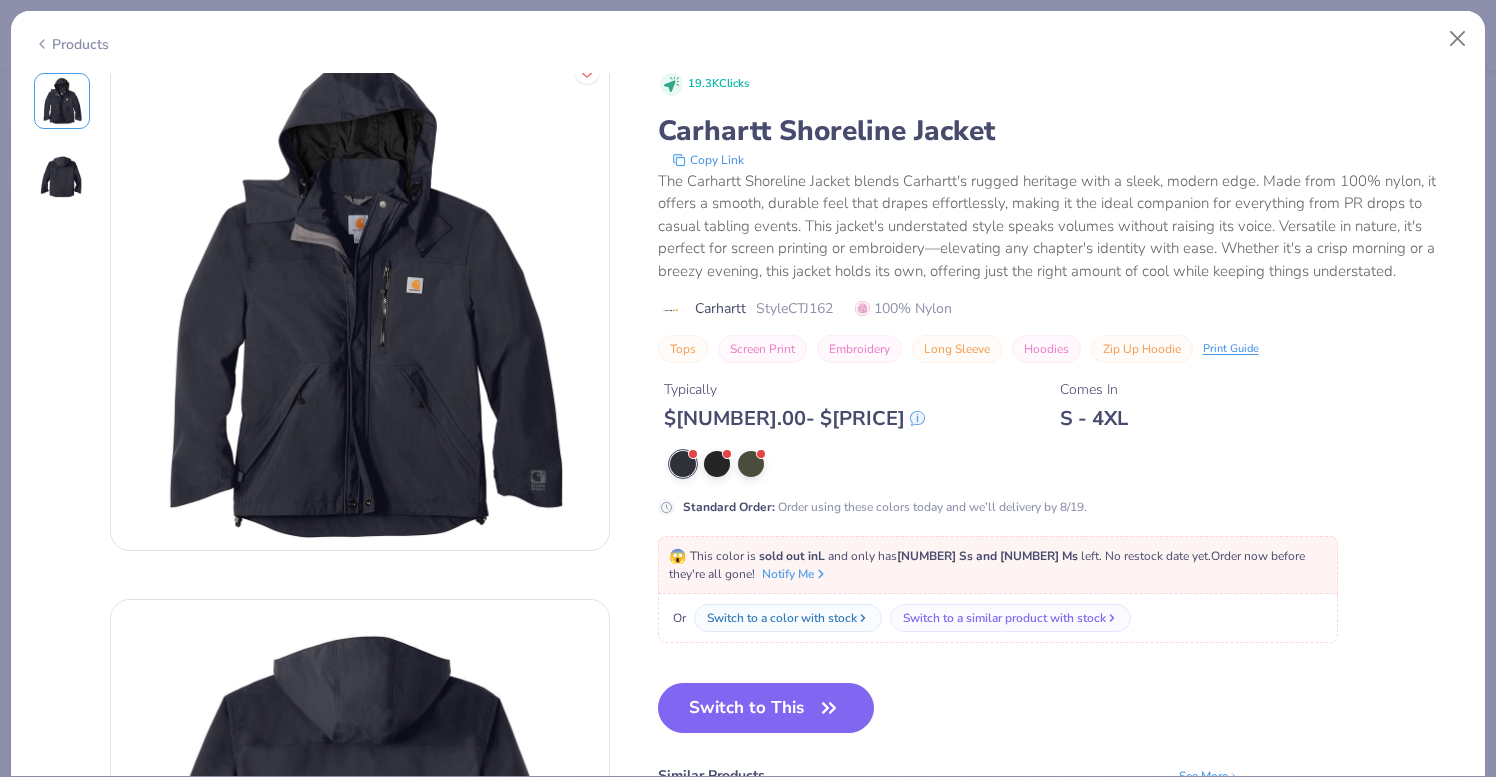 scroll, scrollTop: 0, scrollLeft: 0, axis: both 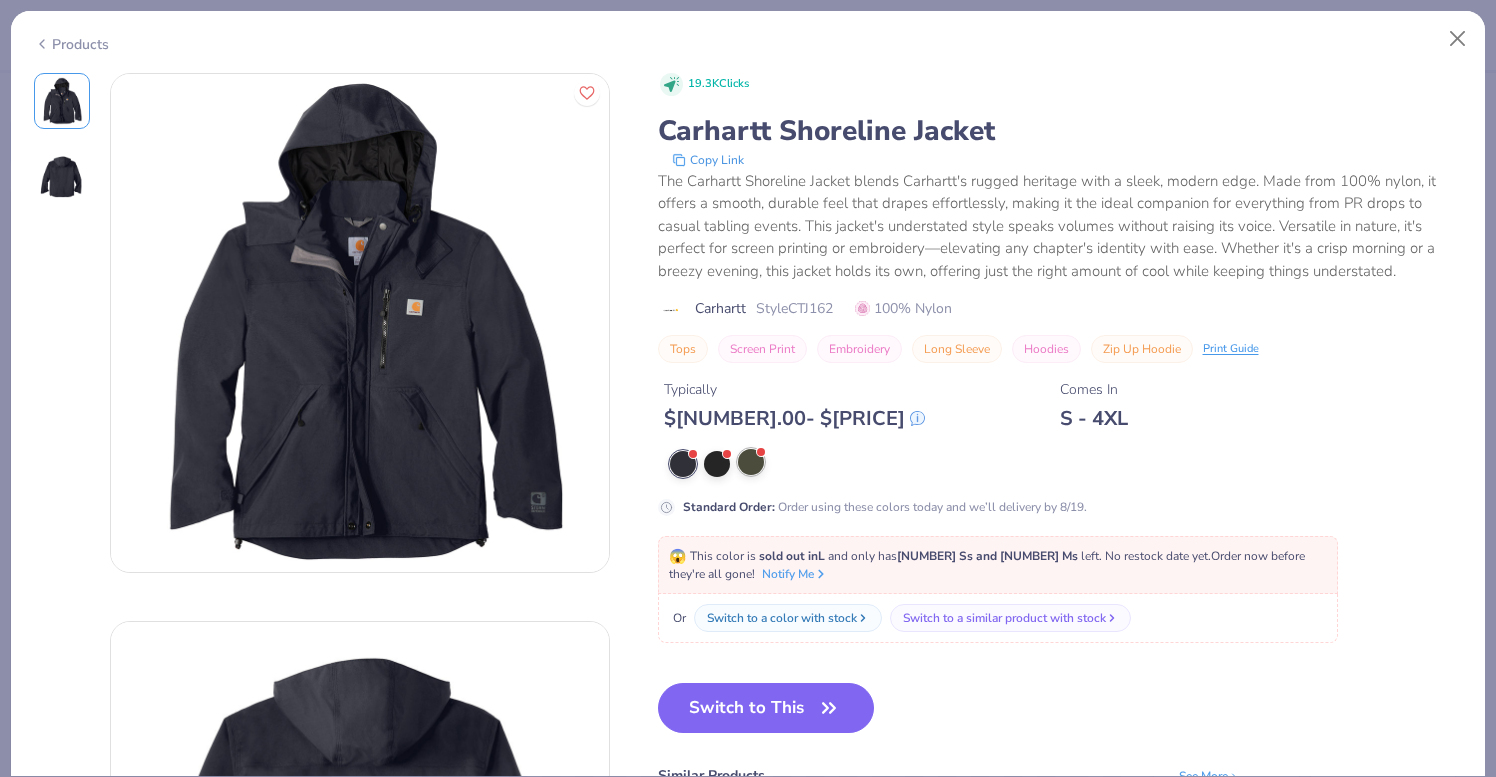 click at bounding box center [751, 462] 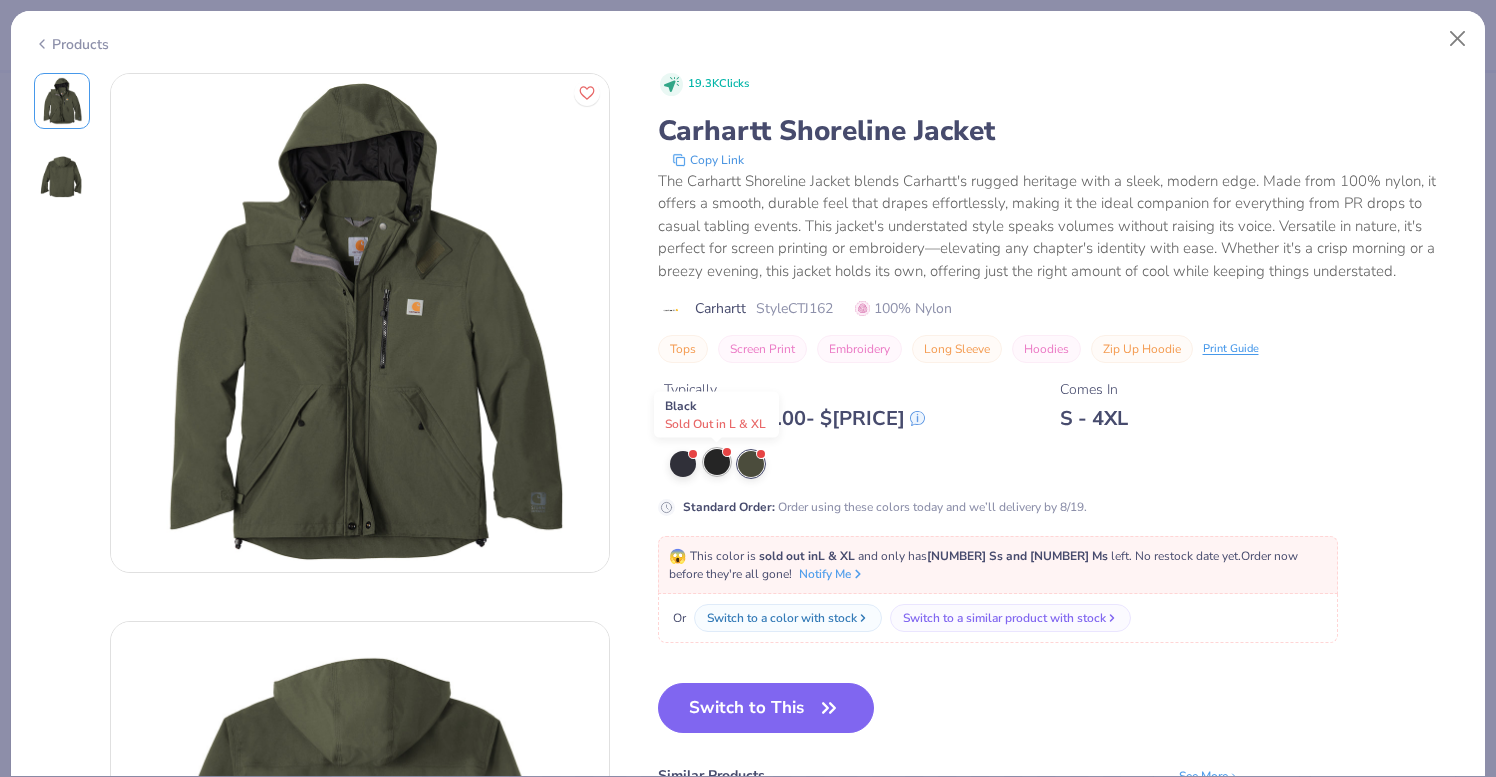 click at bounding box center (717, 462) 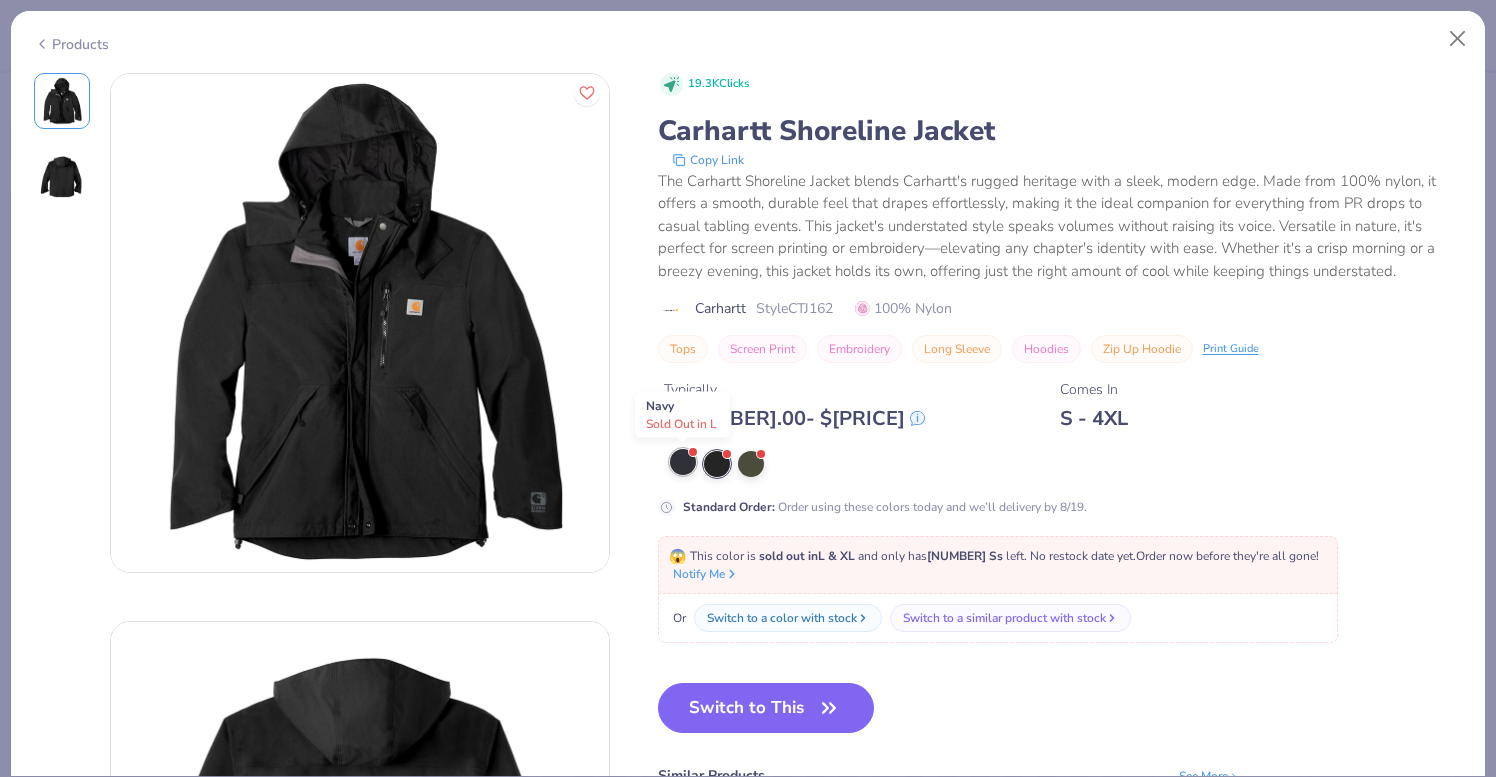 click at bounding box center [683, 462] 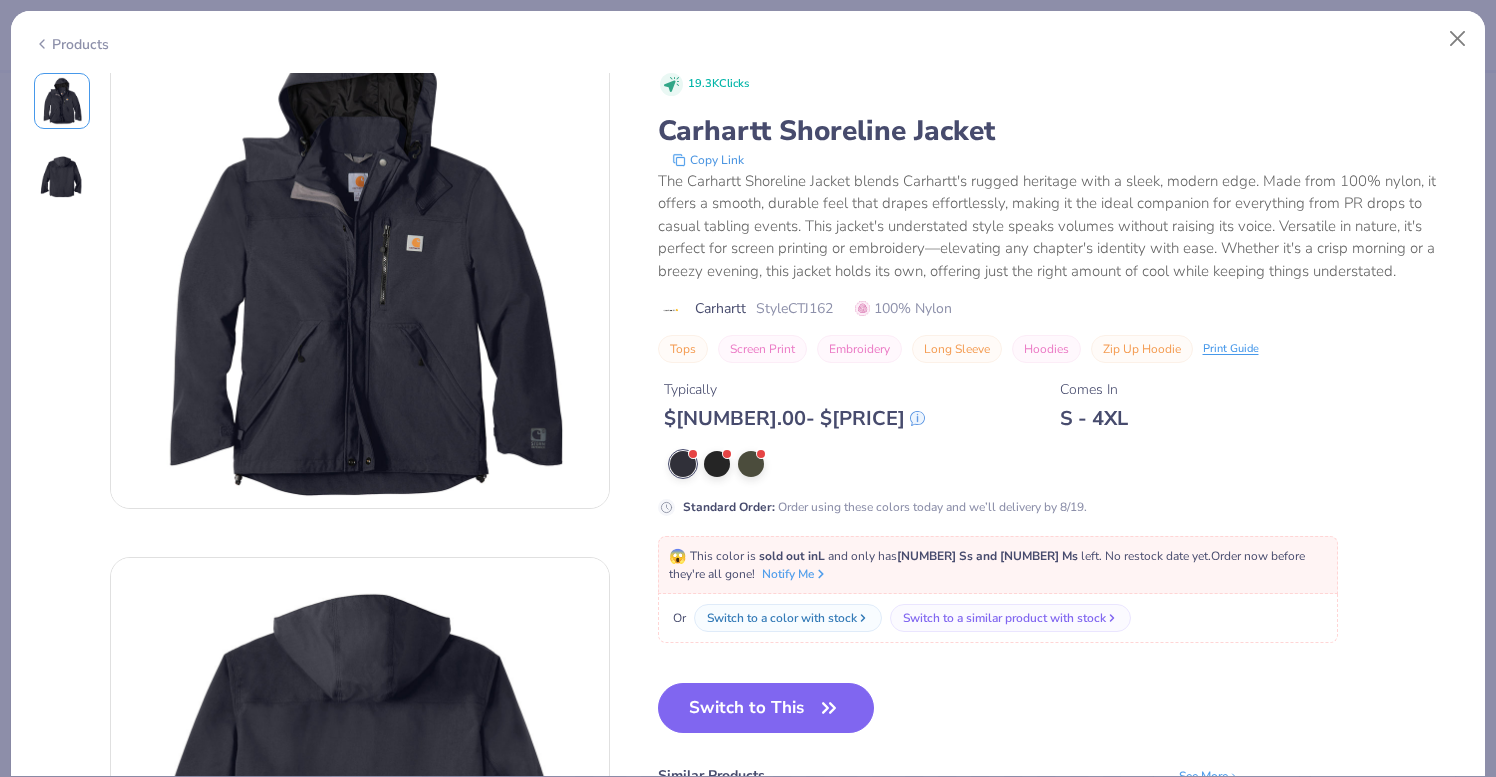 scroll, scrollTop: 0, scrollLeft: 0, axis: both 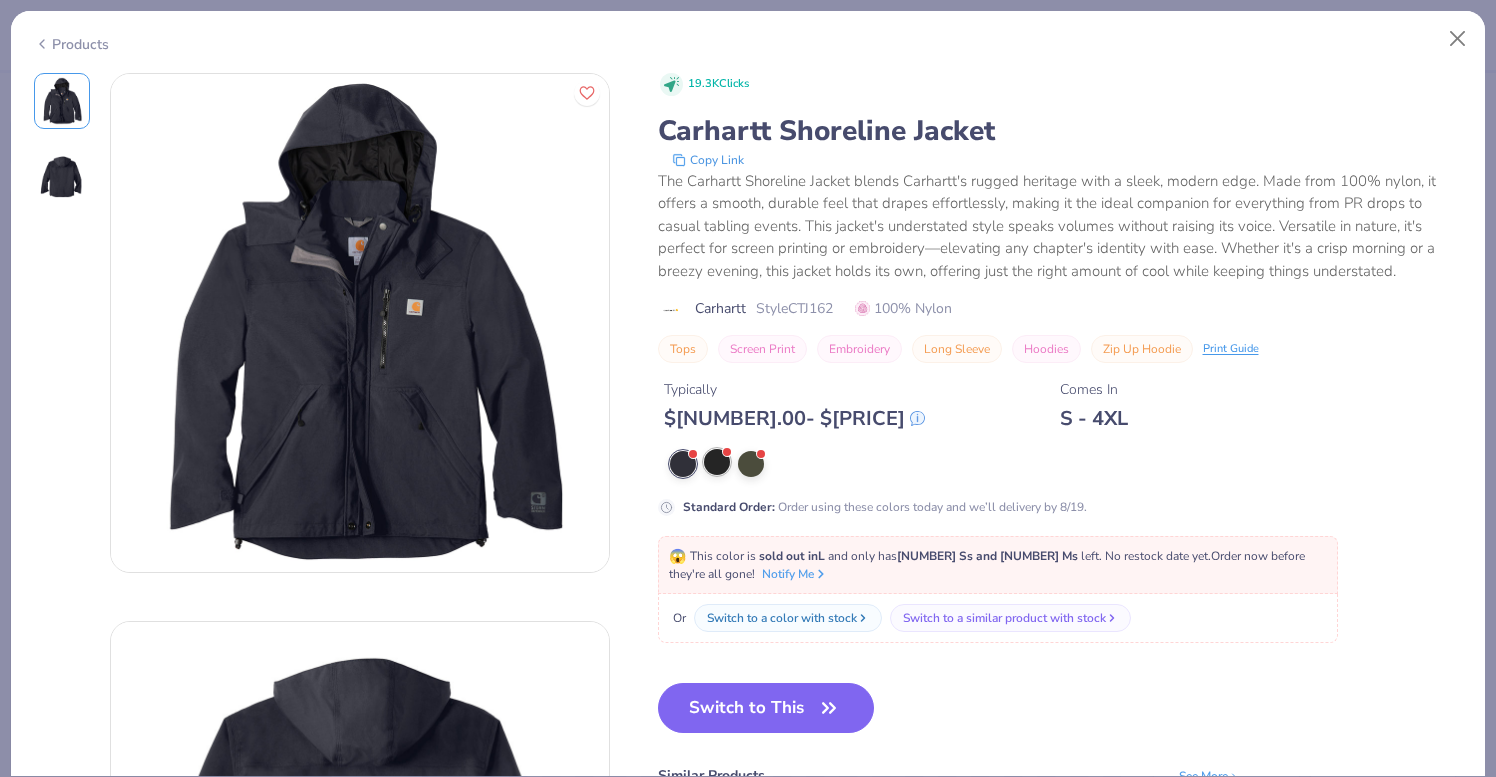 click at bounding box center (717, 462) 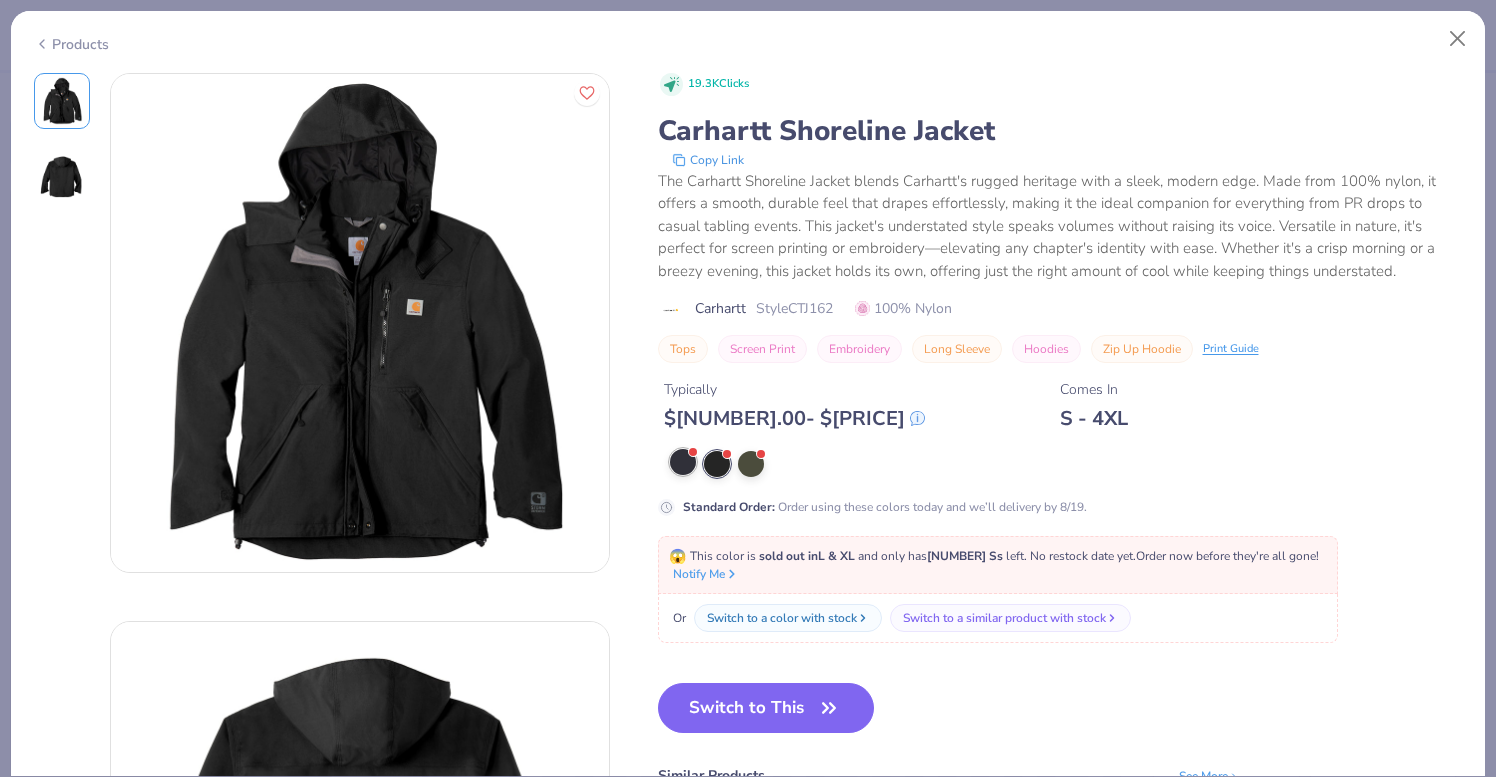 click at bounding box center (683, 462) 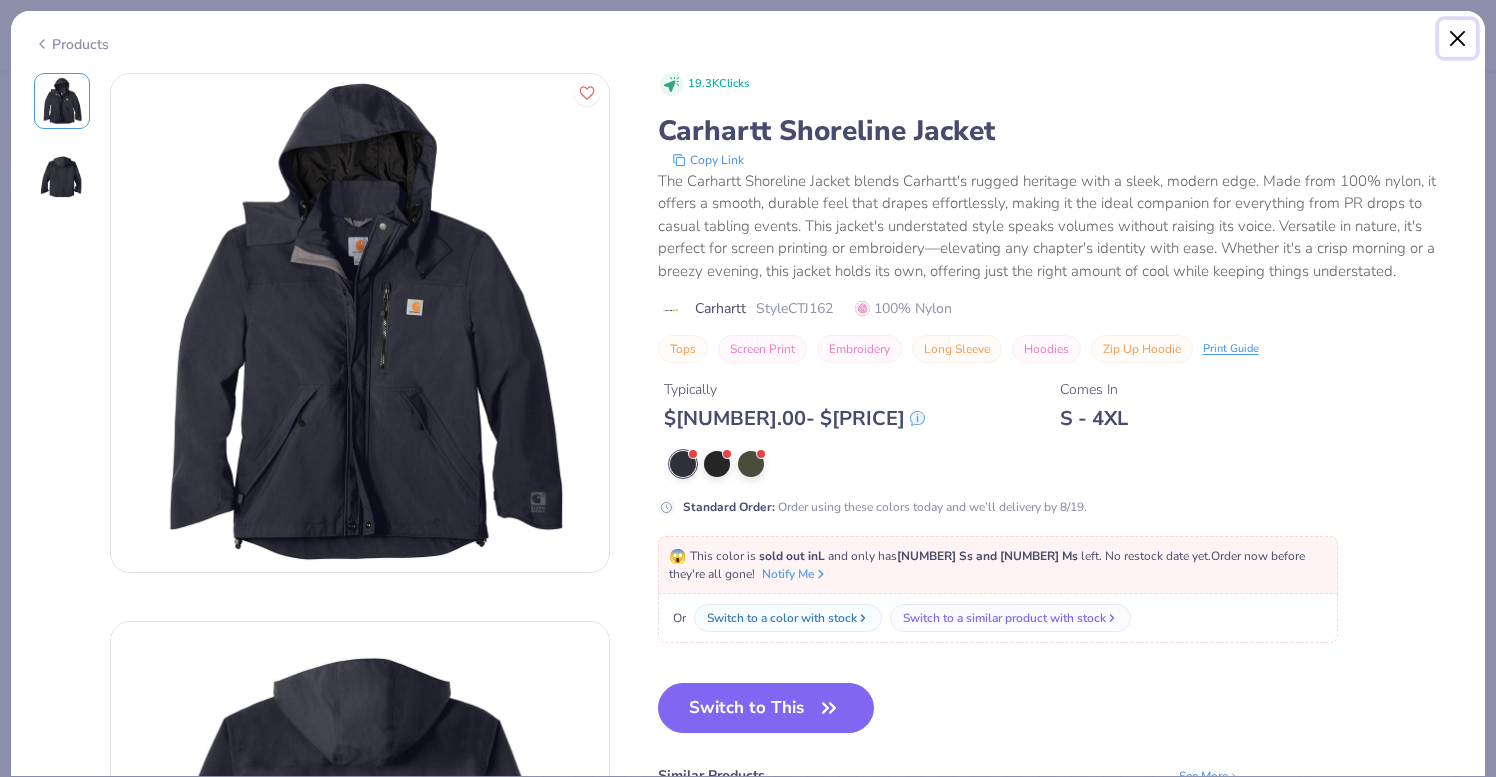 click at bounding box center (1458, 39) 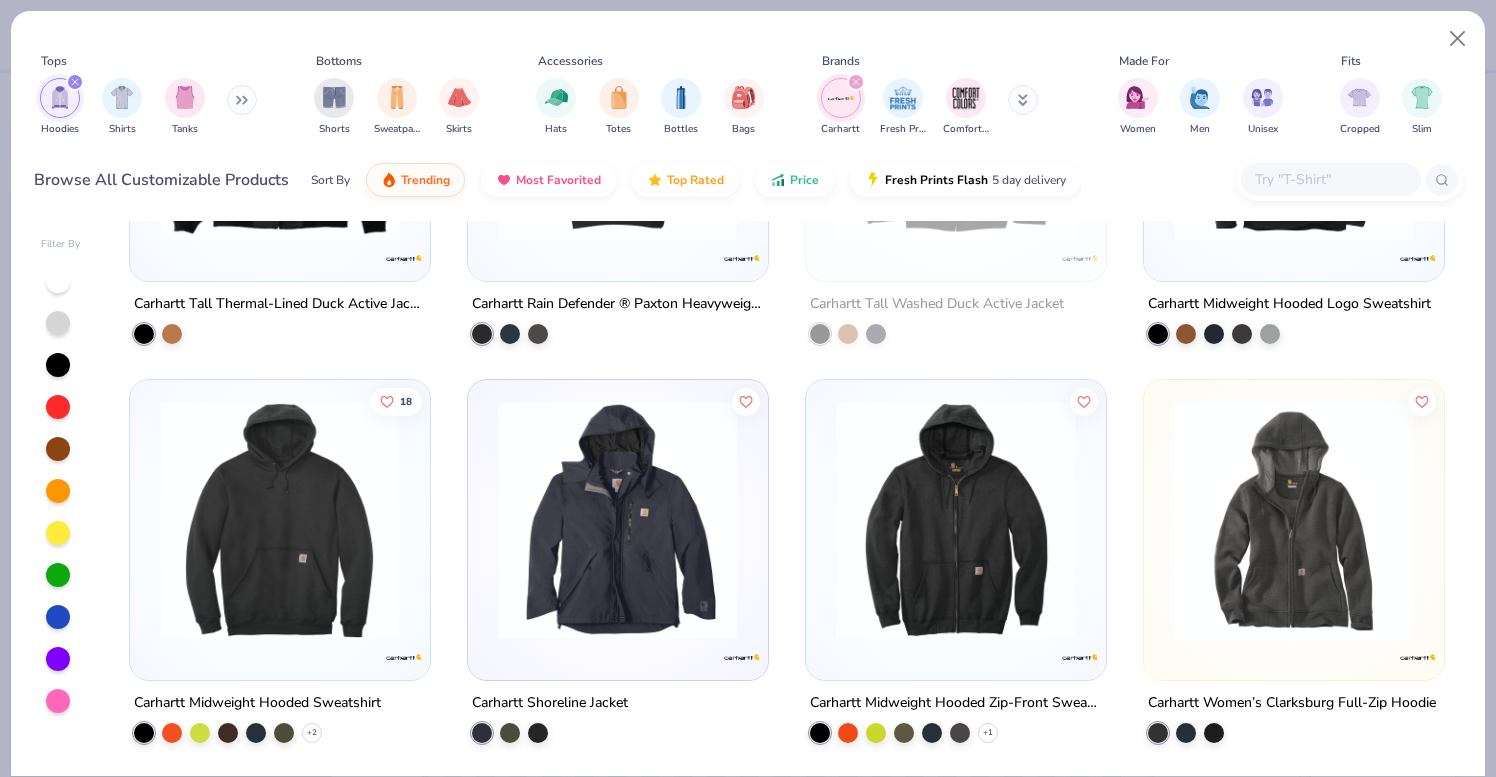 click at bounding box center [956, 520] 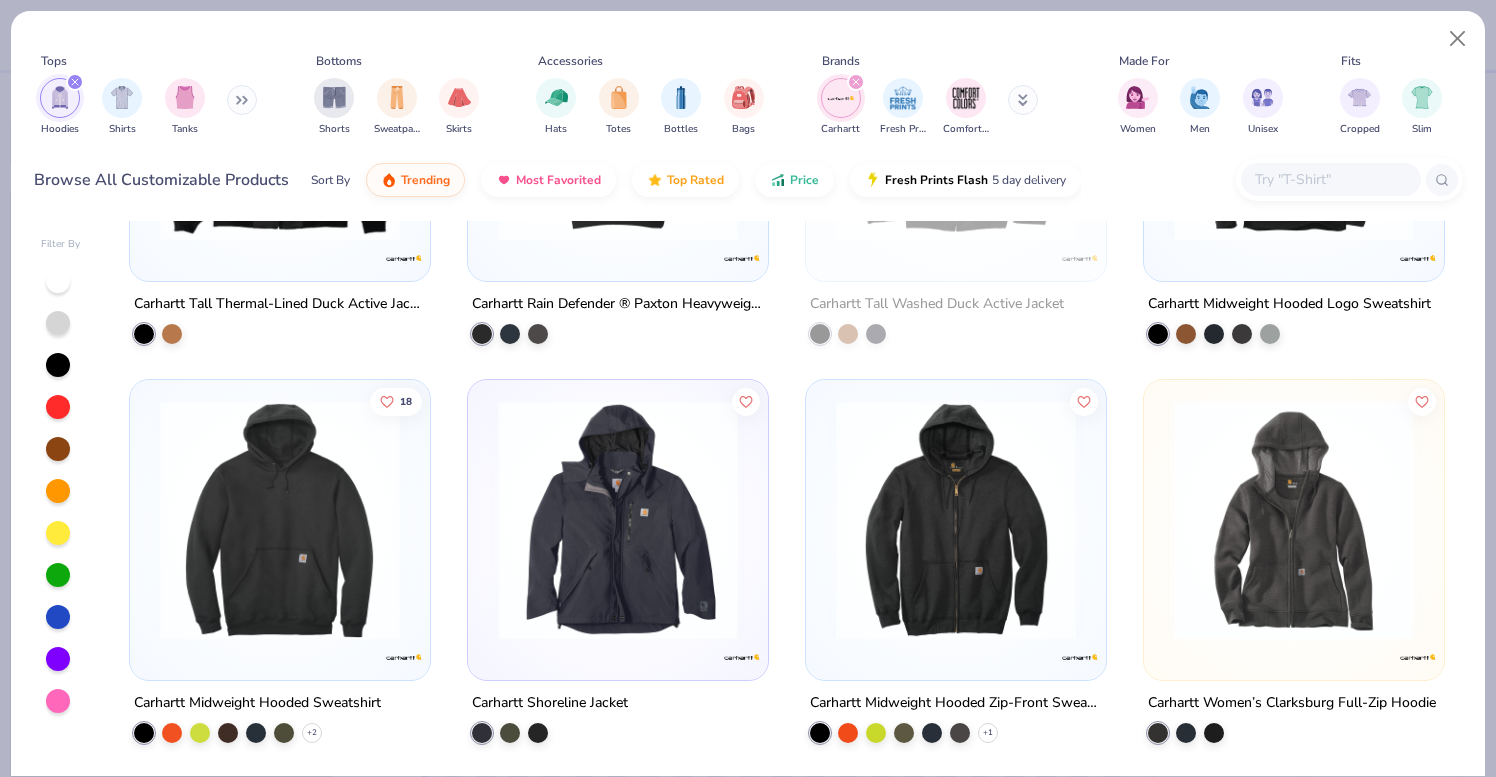 type on "x" 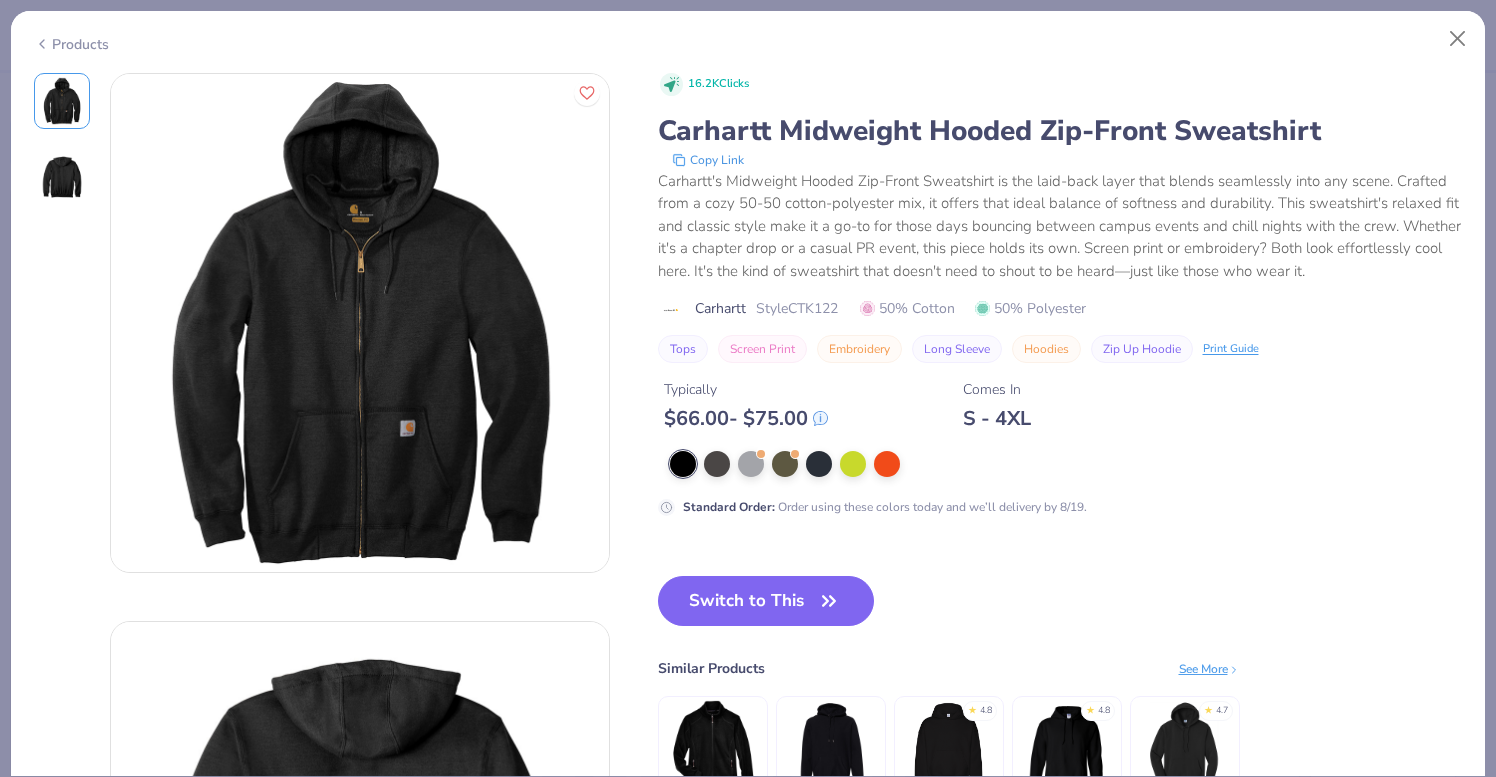 select on "4" 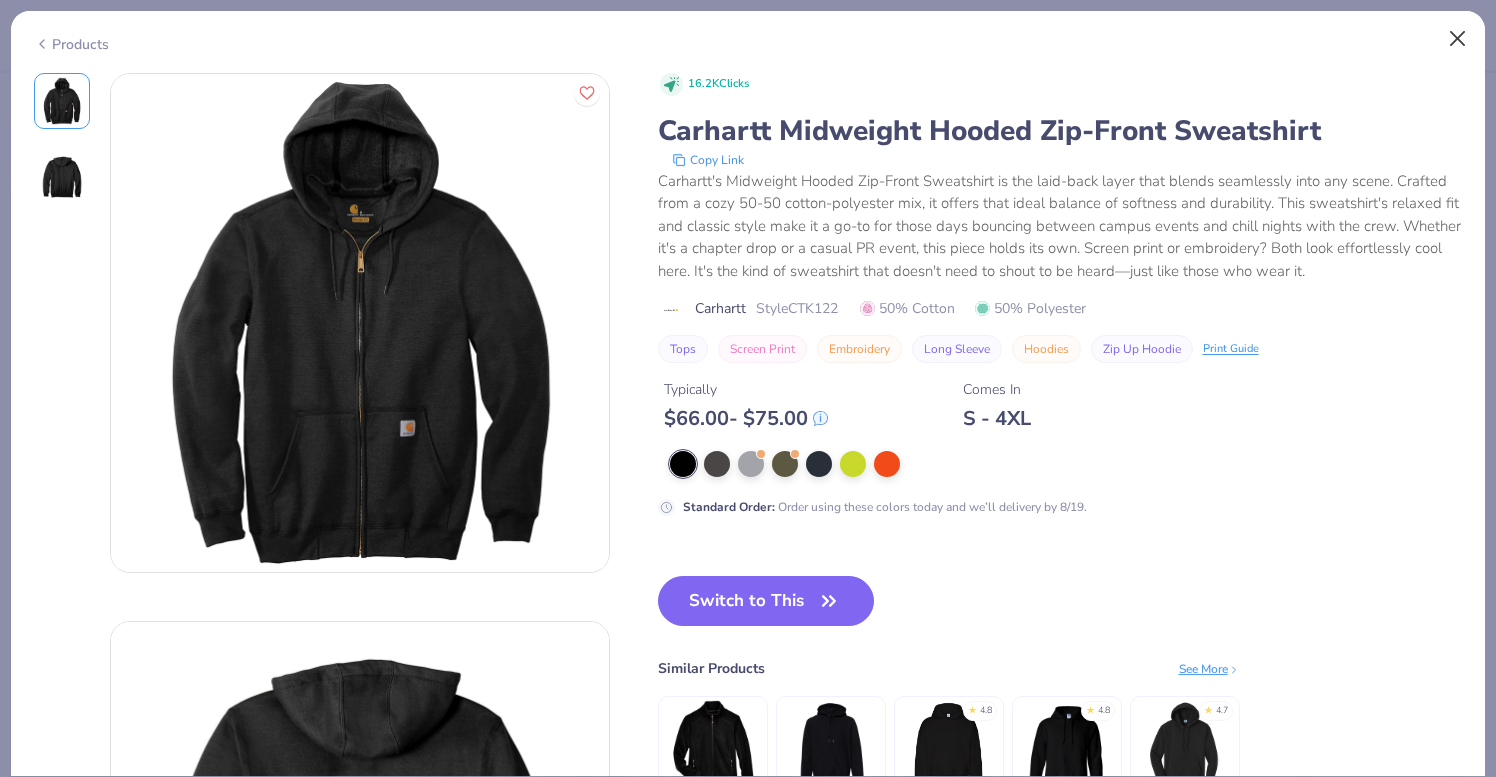 scroll, scrollTop: 0, scrollLeft: 0, axis: both 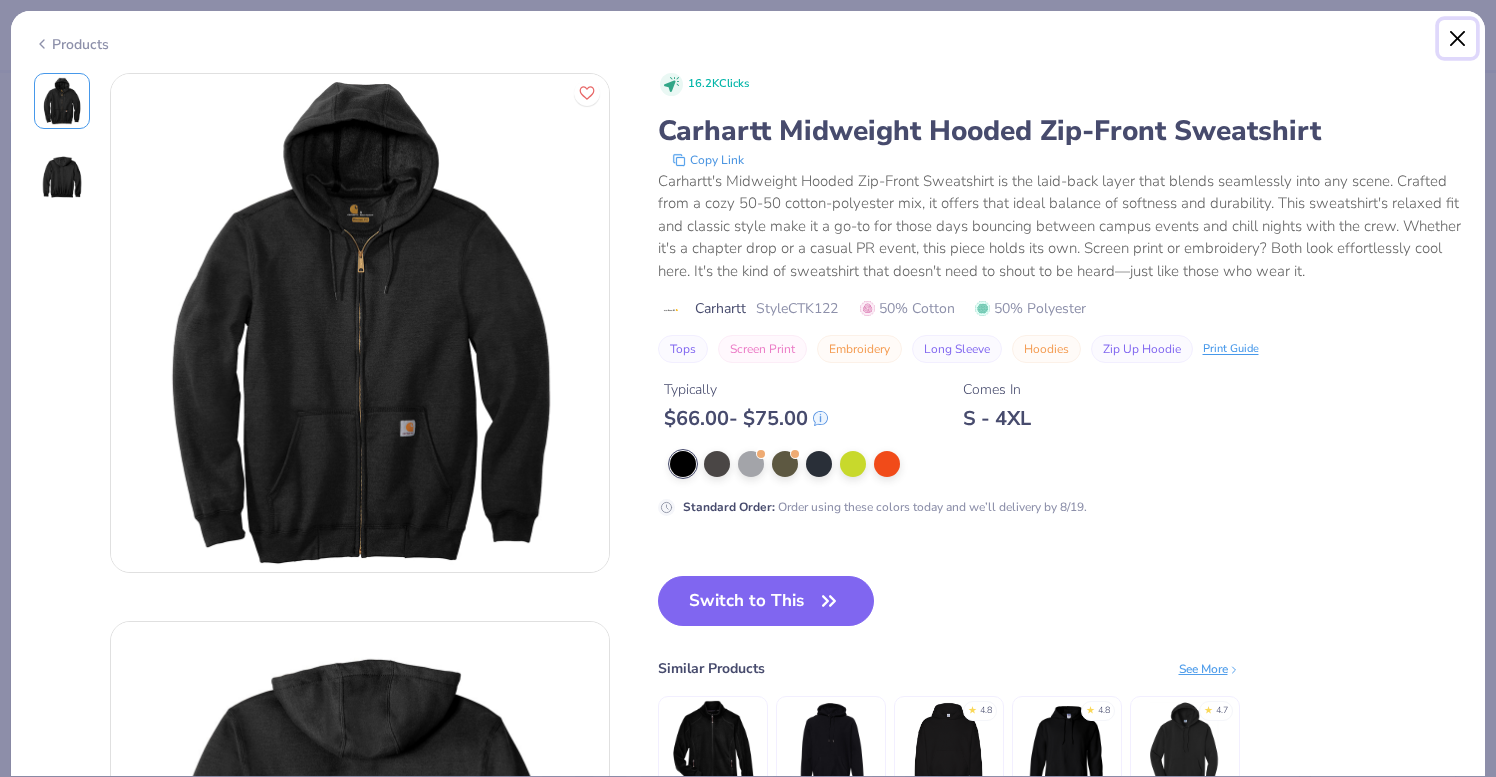 click at bounding box center [1458, 39] 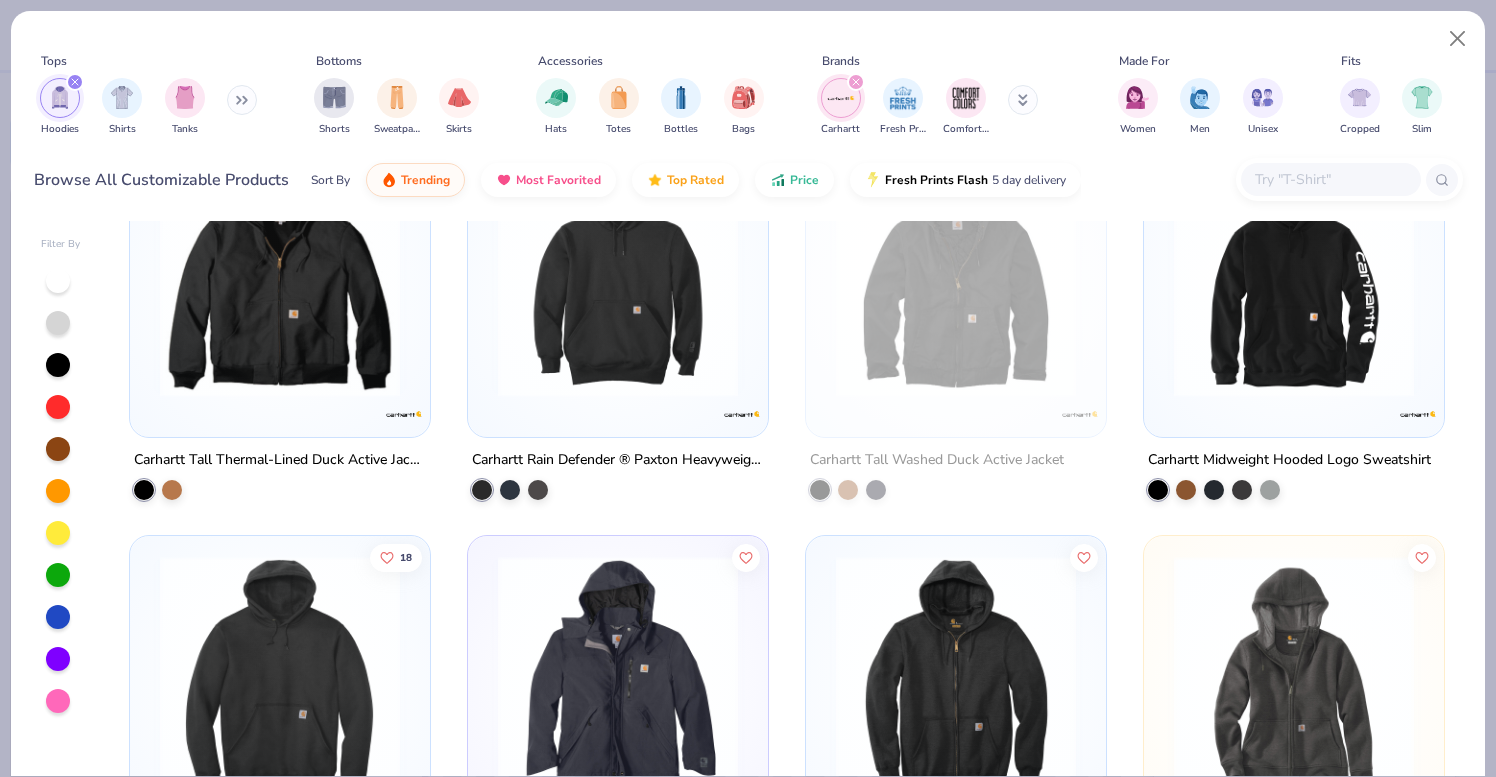 scroll, scrollTop: 0, scrollLeft: 0, axis: both 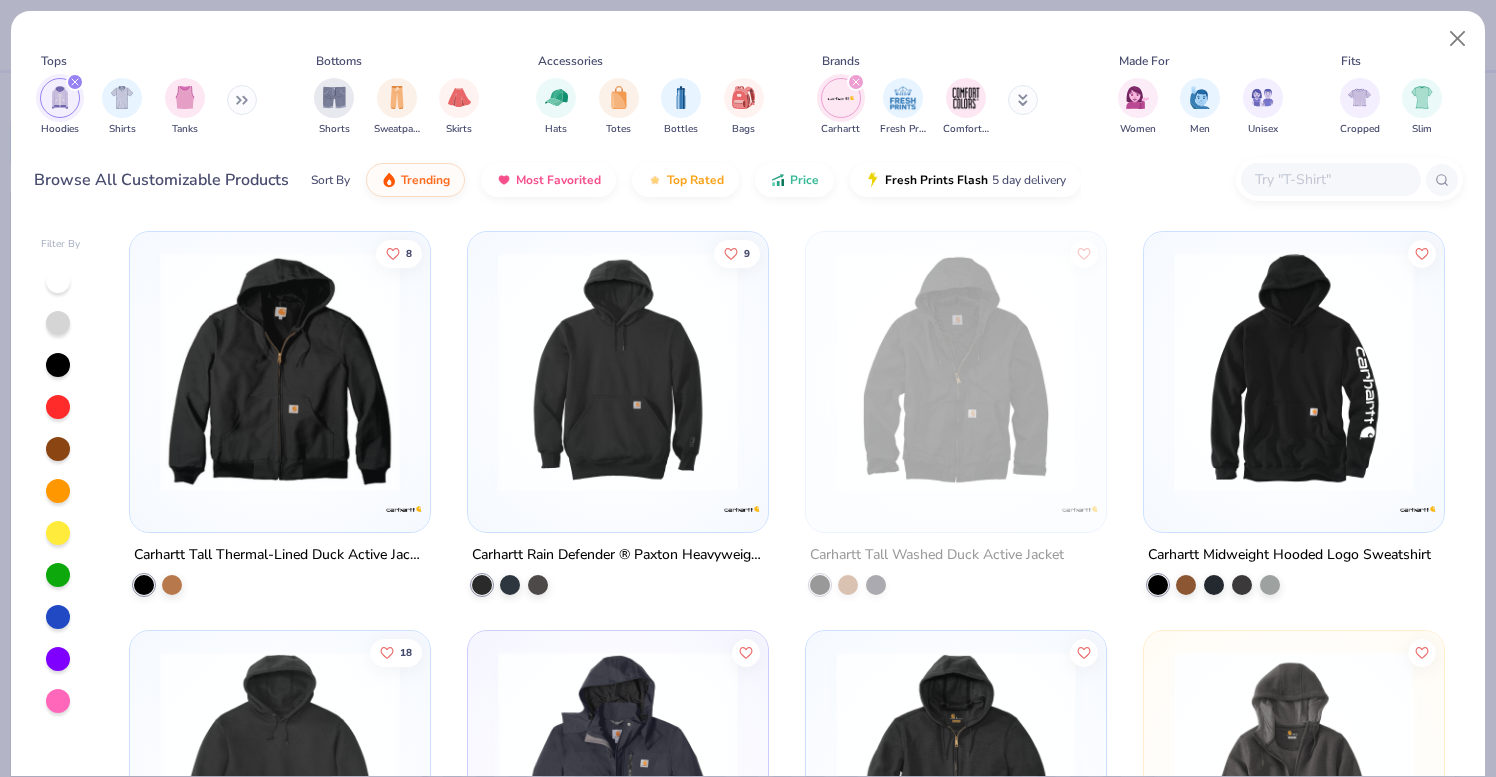 click at bounding box center (1023, 100) 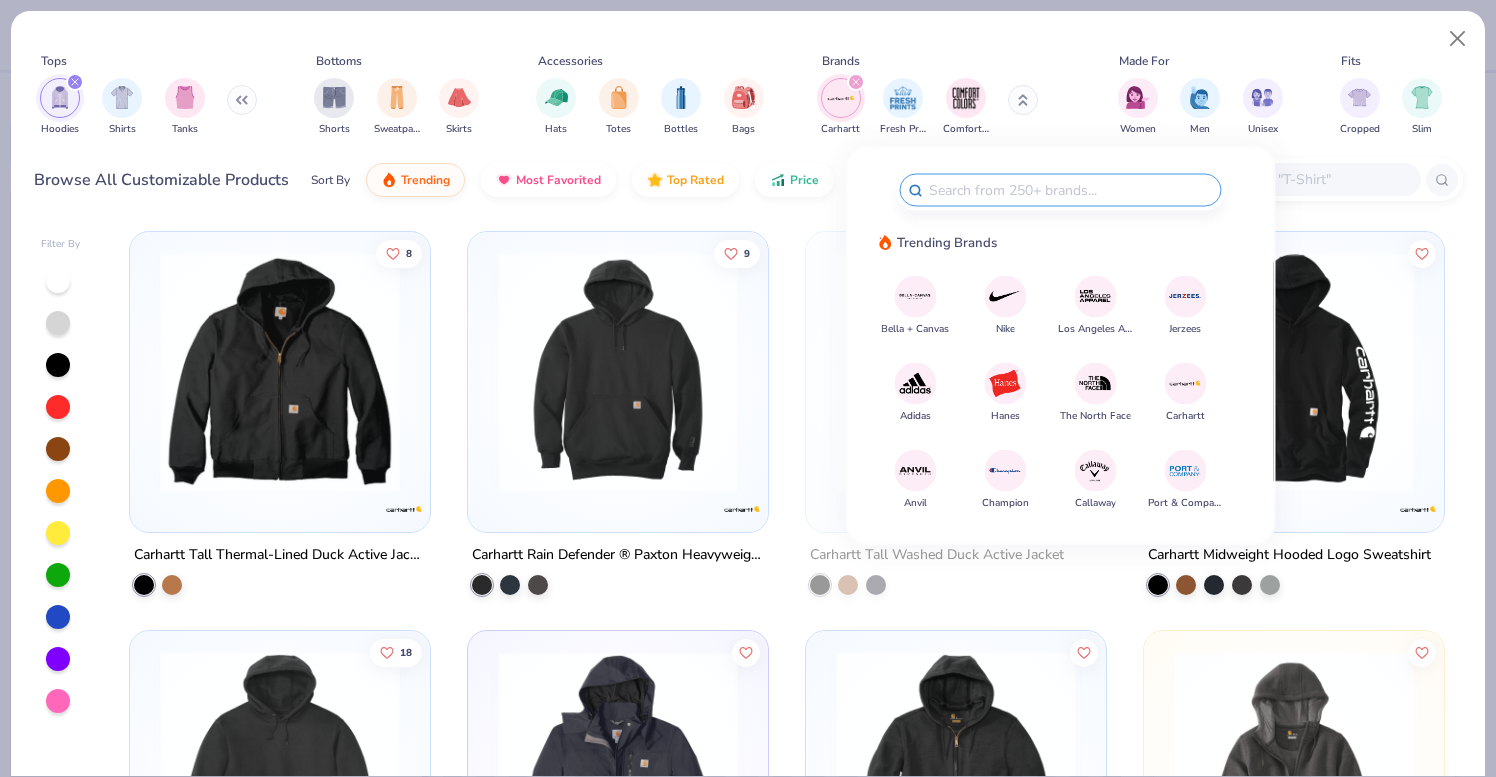 click 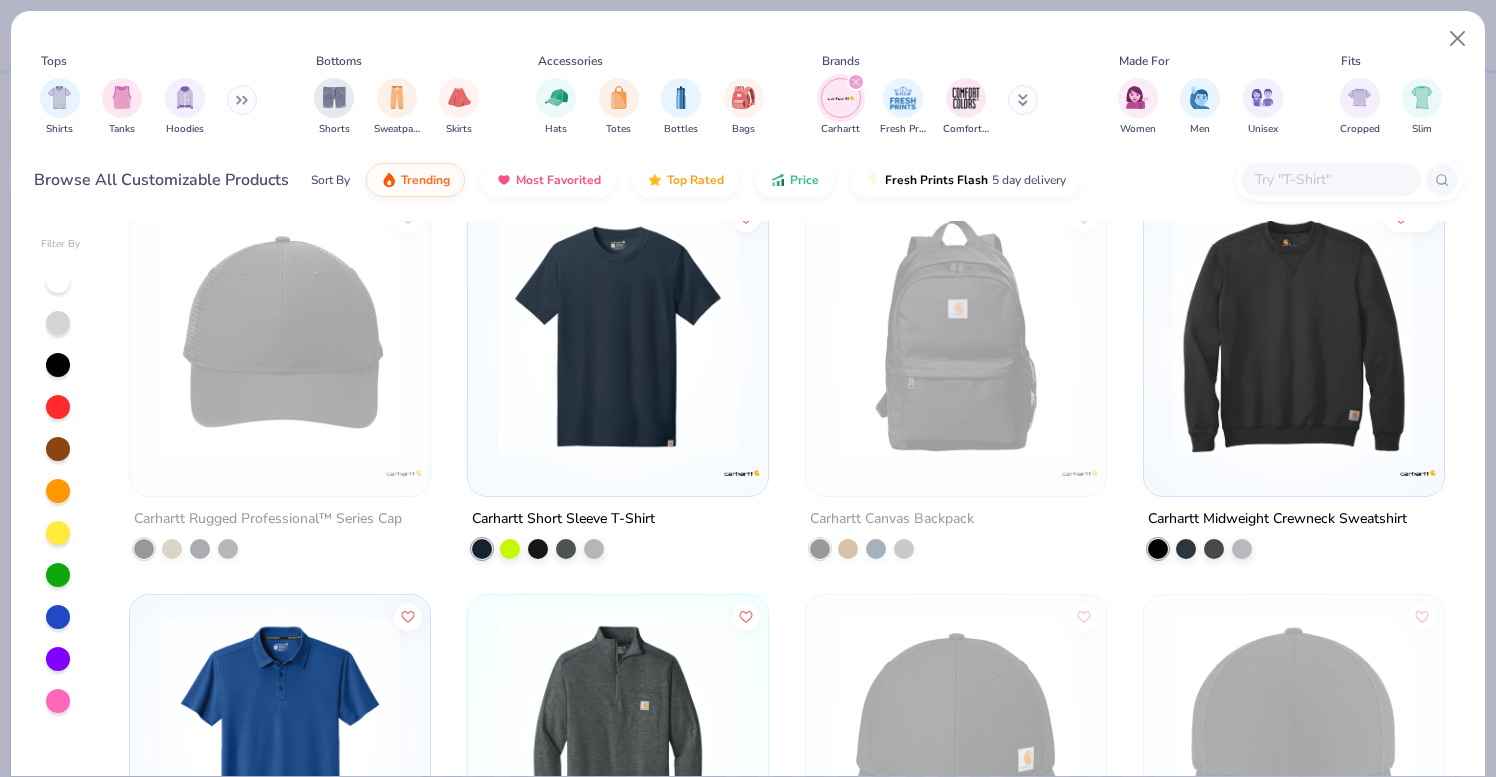 scroll, scrollTop: 403, scrollLeft: 0, axis: vertical 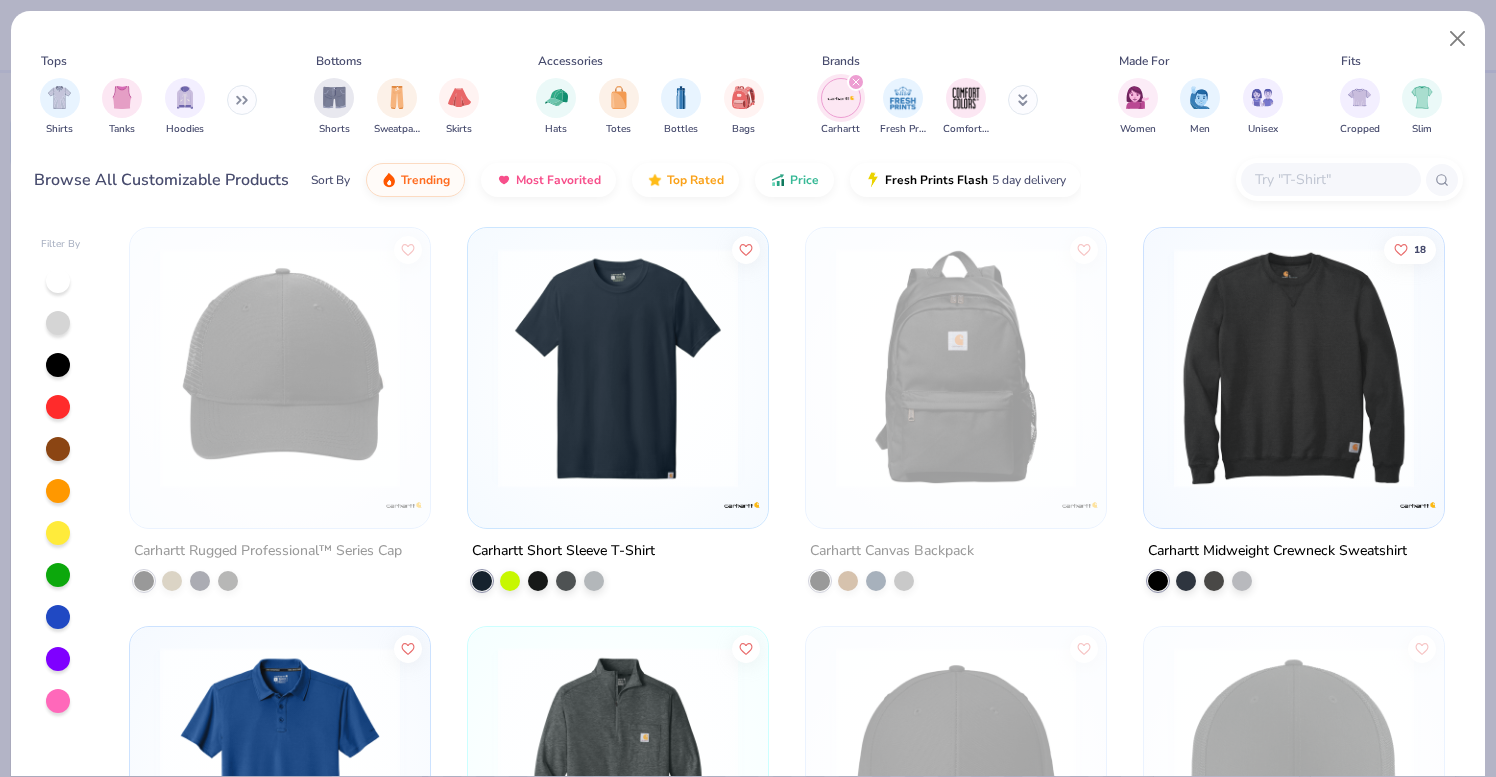 click at bounding box center (1294, 368) 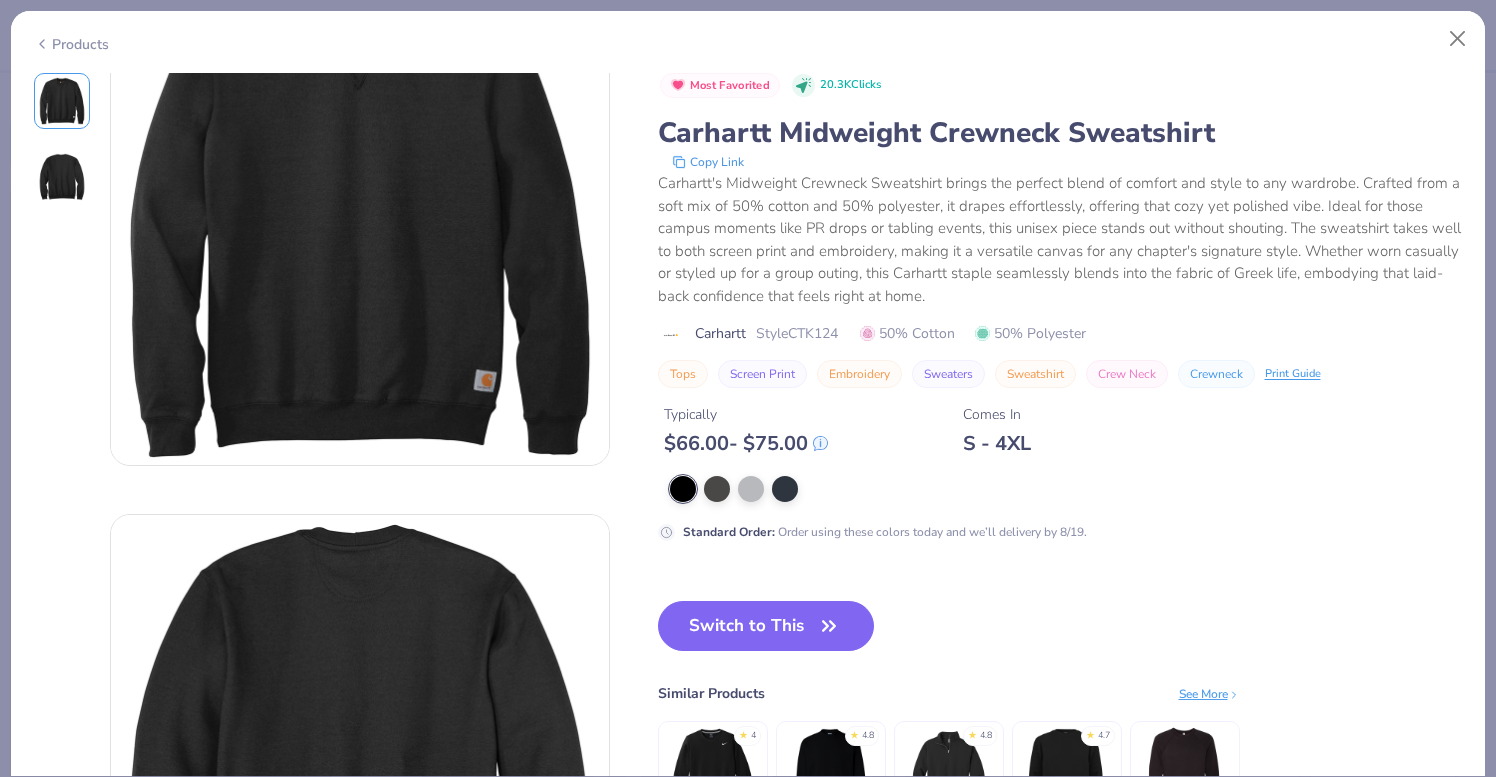 scroll, scrollTop: 0, scrollLeft: 0, axis: both 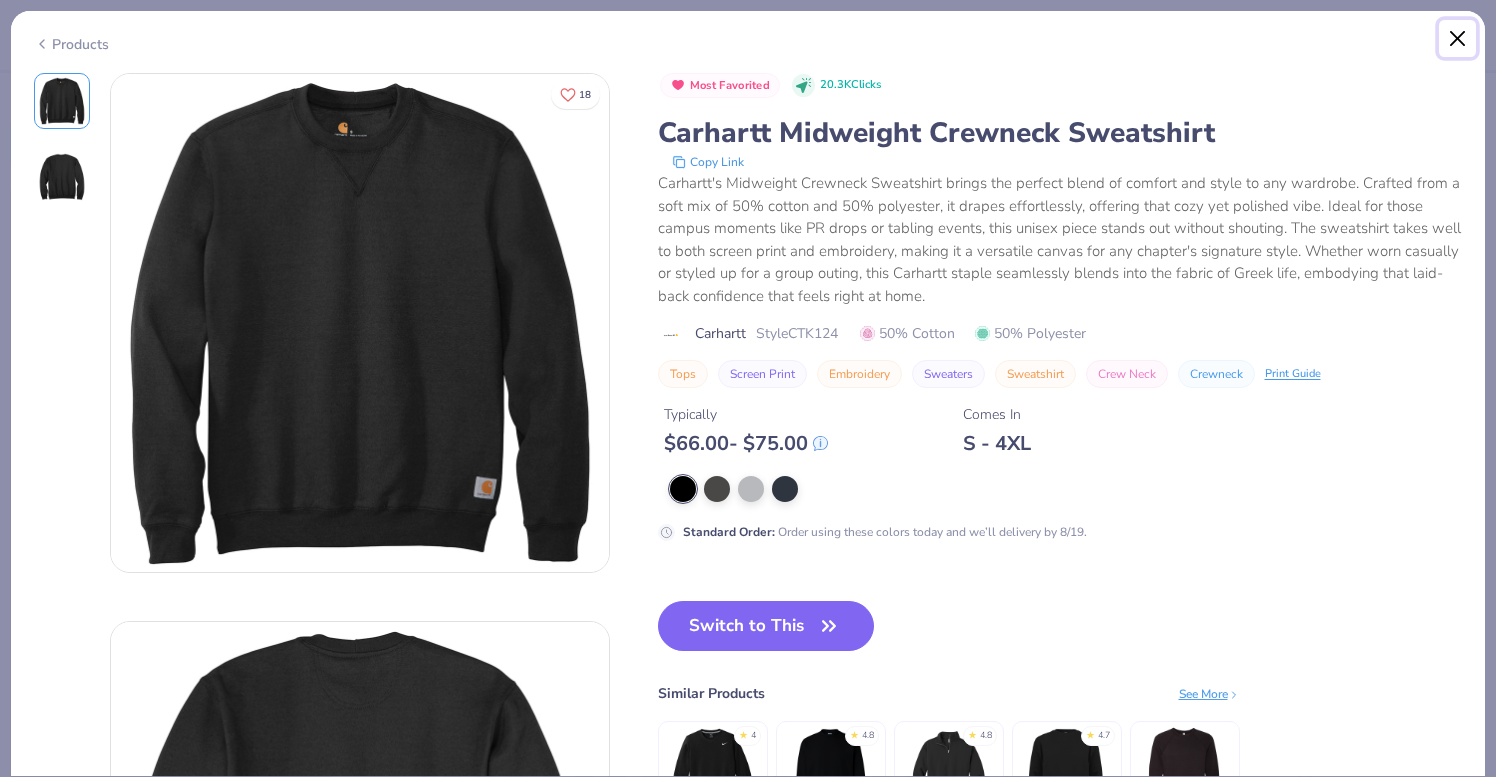 click at bounding box center [1458, 39] 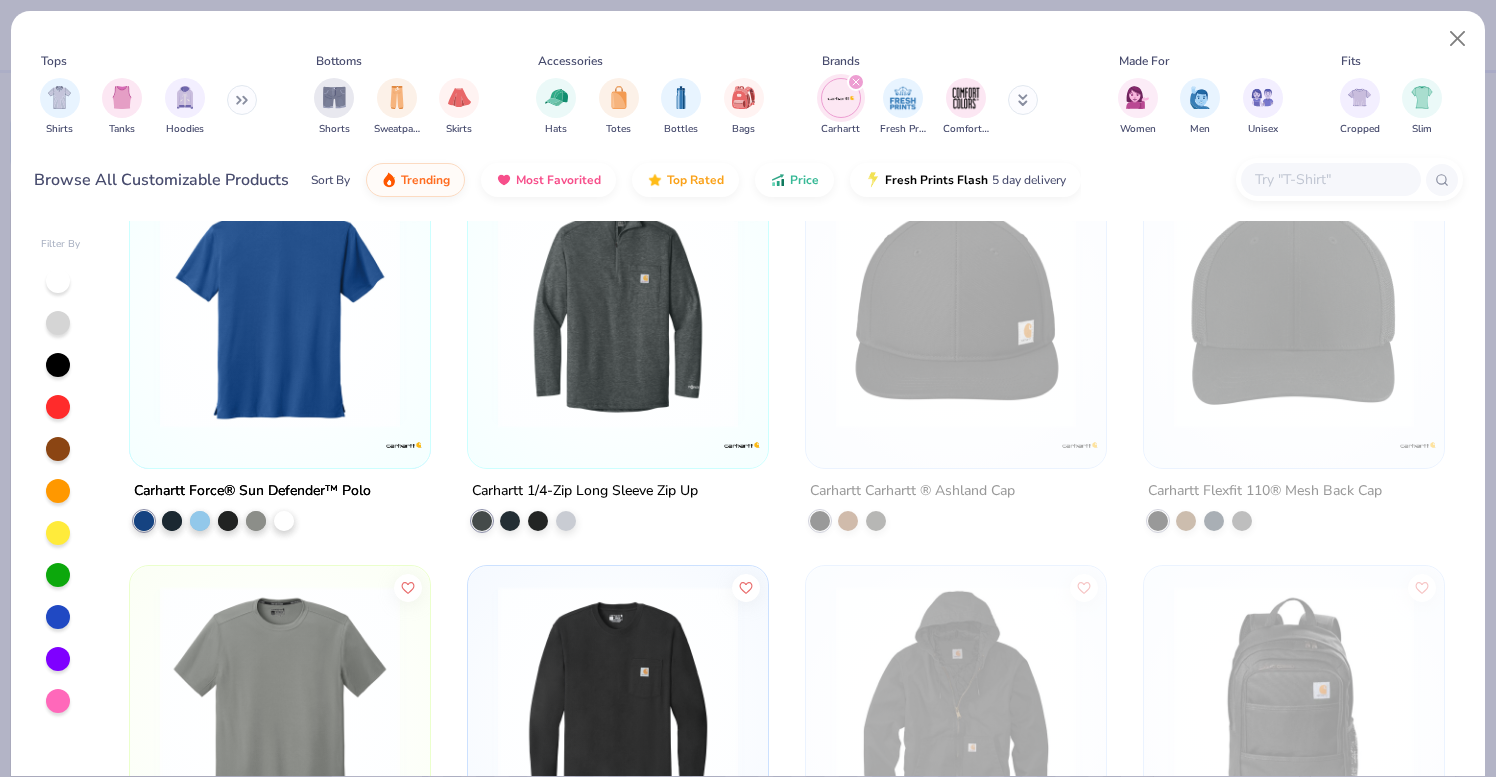 scroll, scrollTop: 831, scrollLeft: 0, axis: vertical 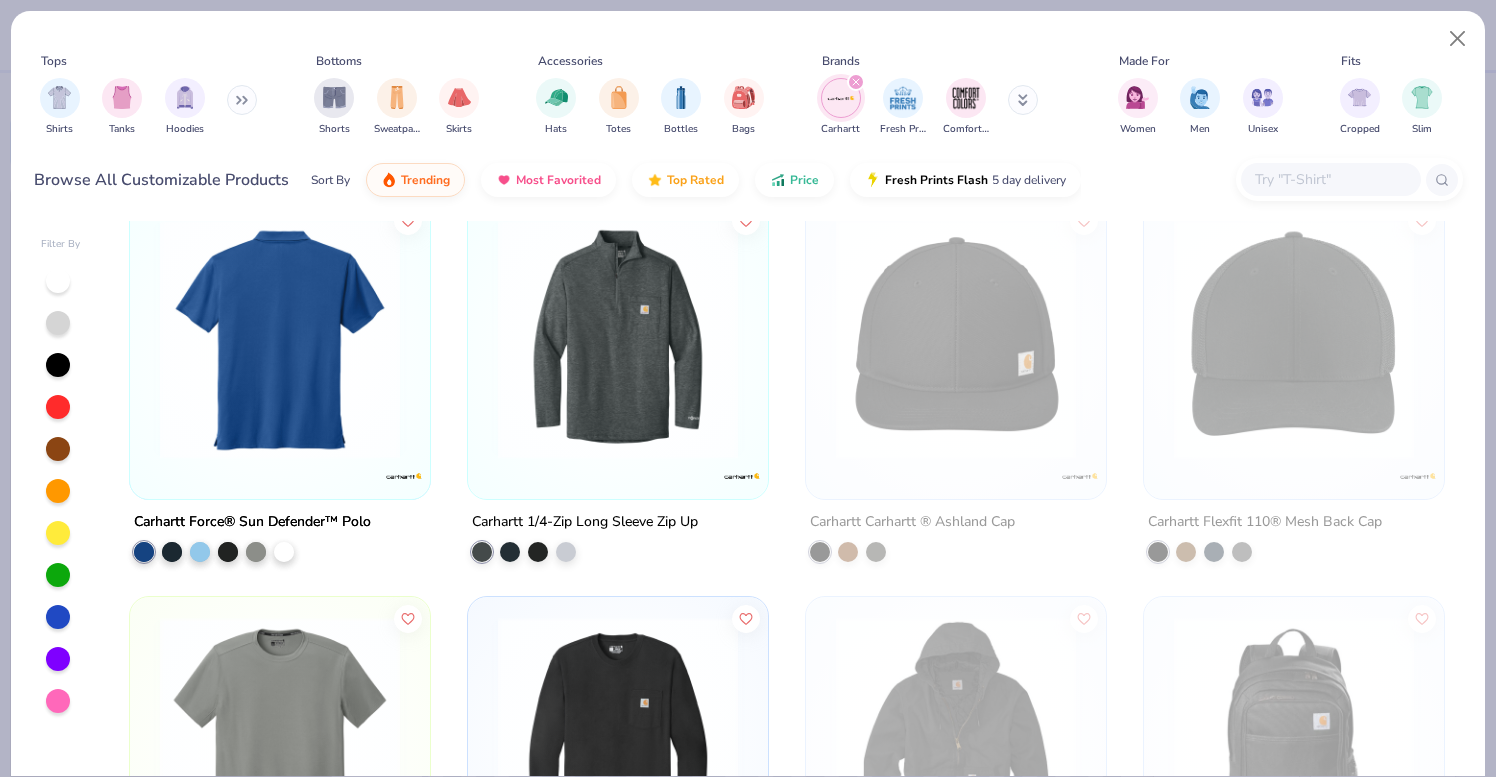 click at bounding box center (618, 338) 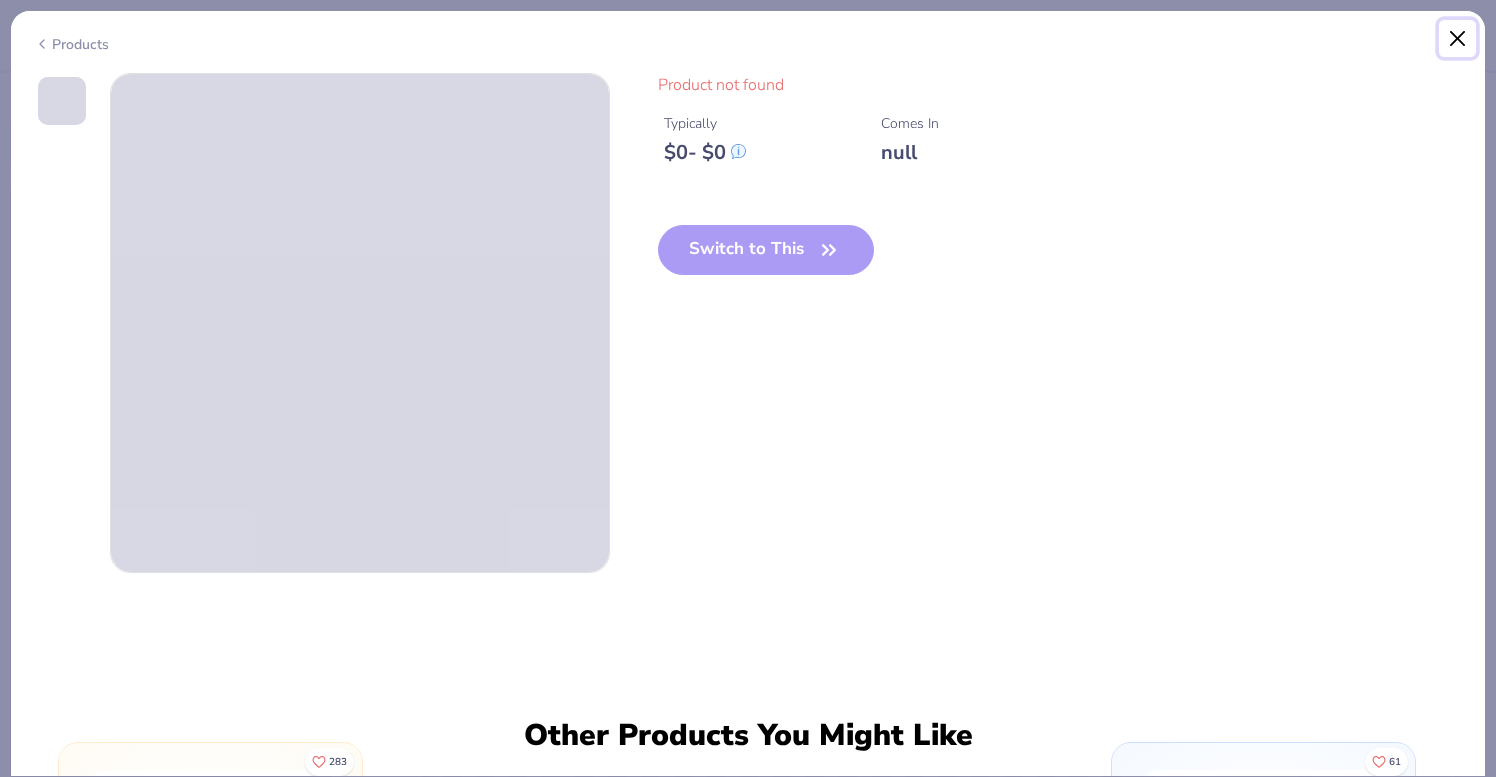 click at bounding box center [1458, 39] 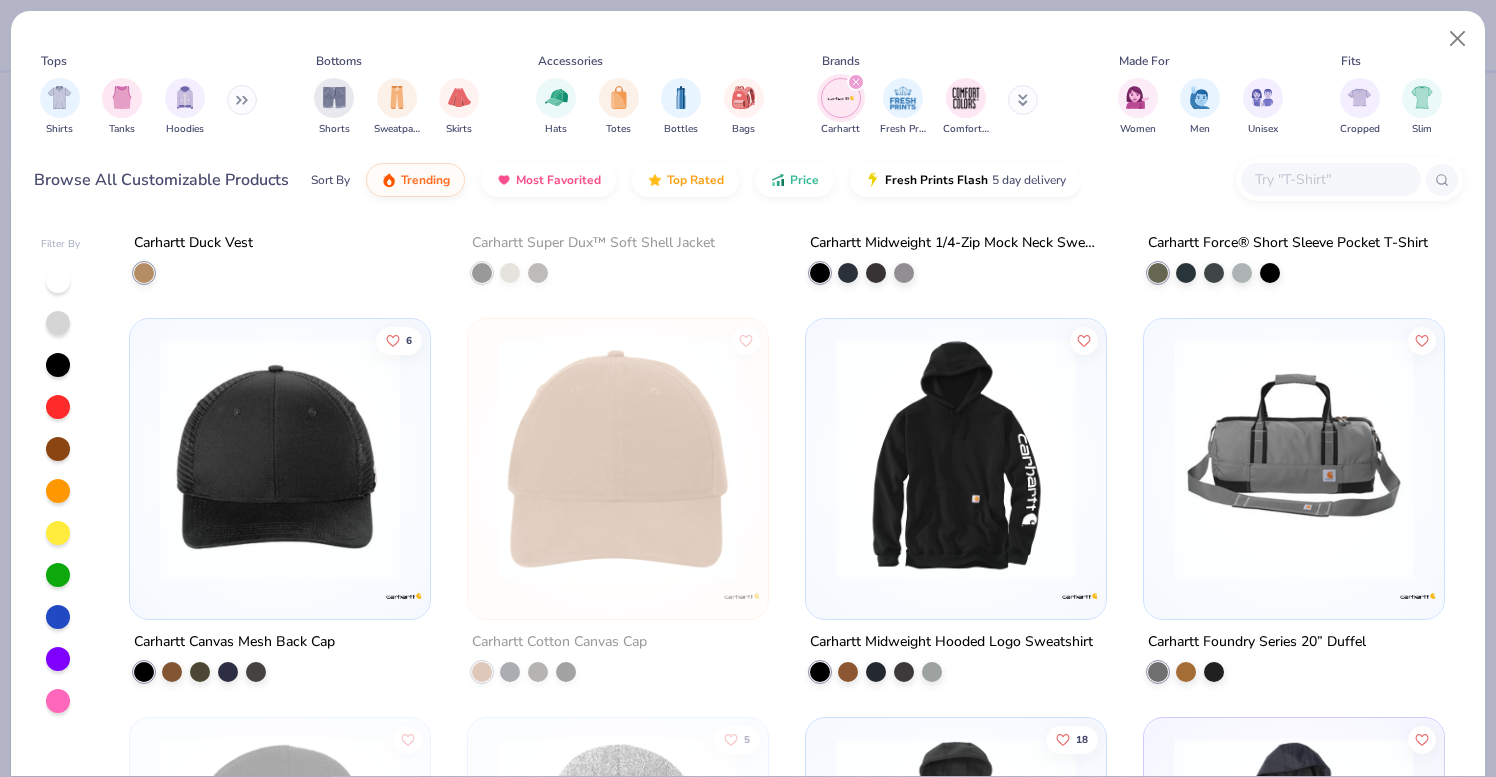 scroll, scrollTop: 1914, scrollLeft: 0, axis: vertical 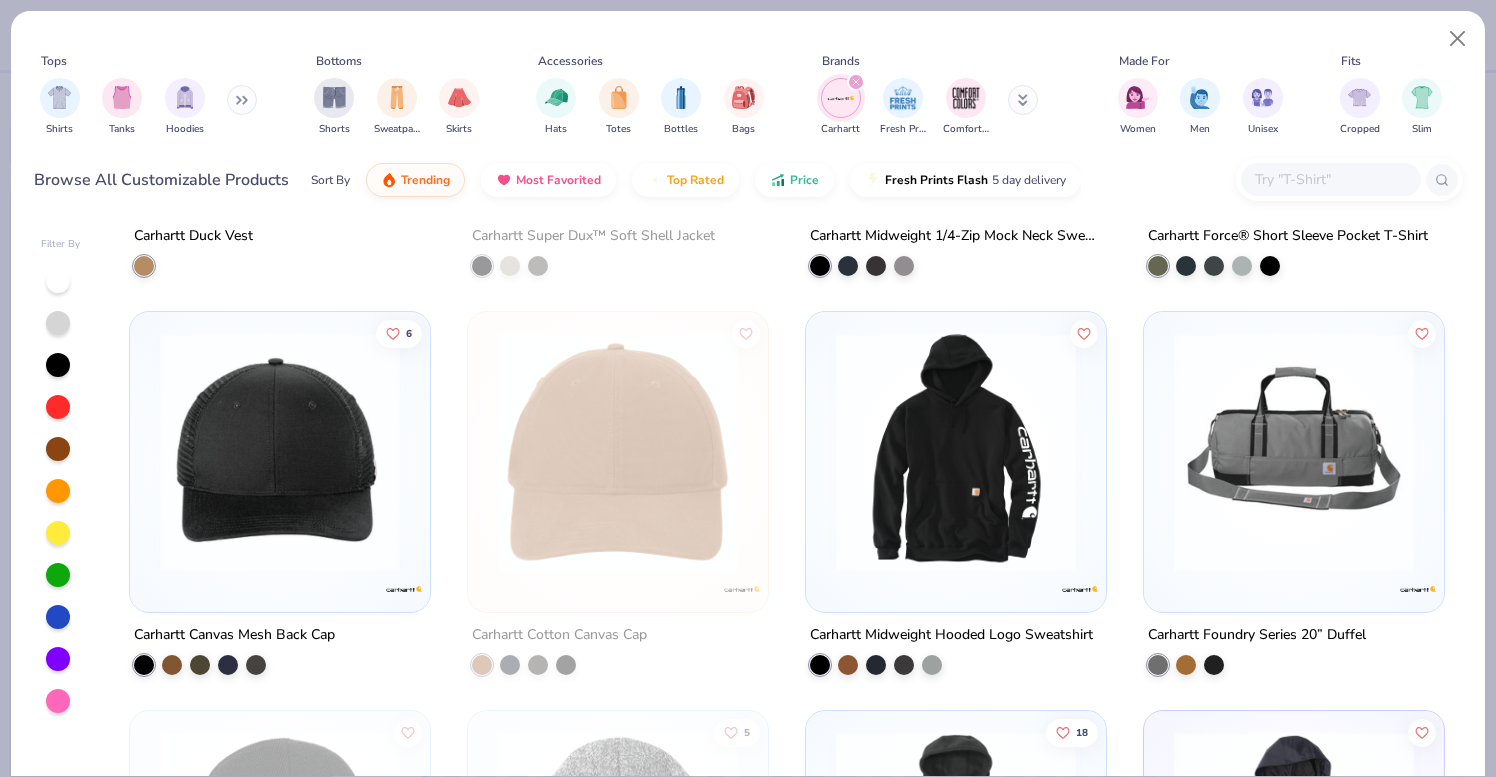 click at bounding box center [1294, 452] 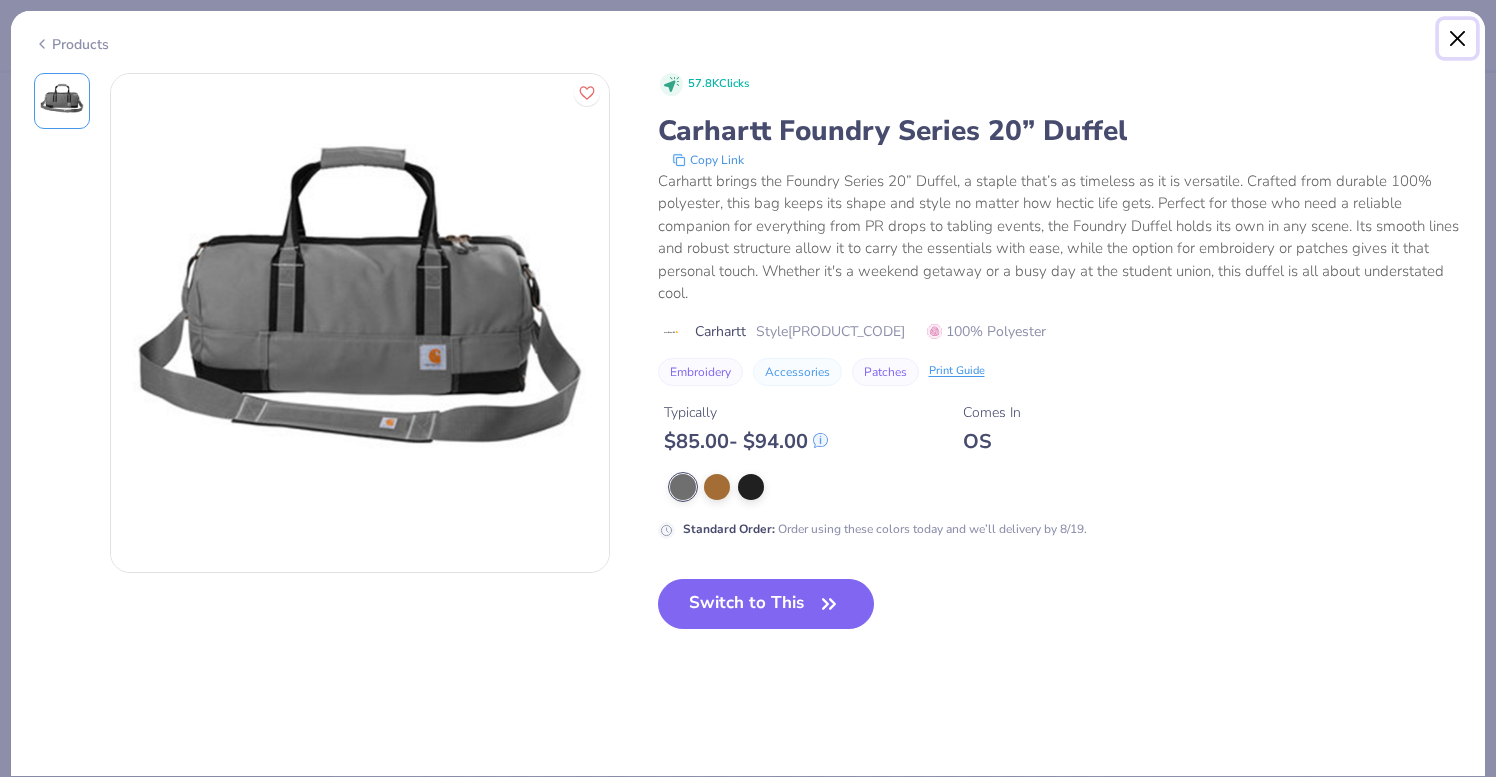 click at bounding box center (1458, 39) 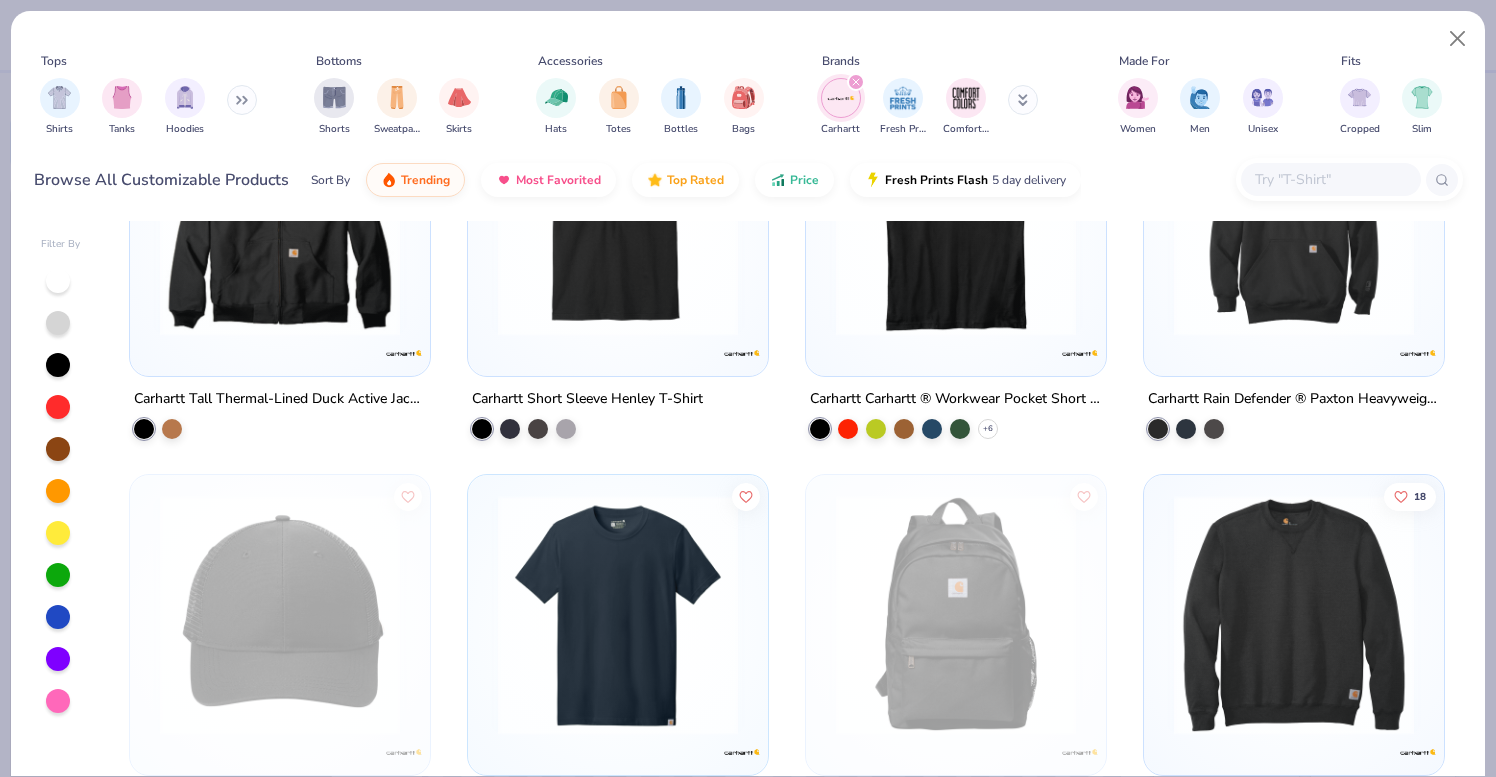 scroll, scrollTop: 0, scrollLeft: 0, axis: both 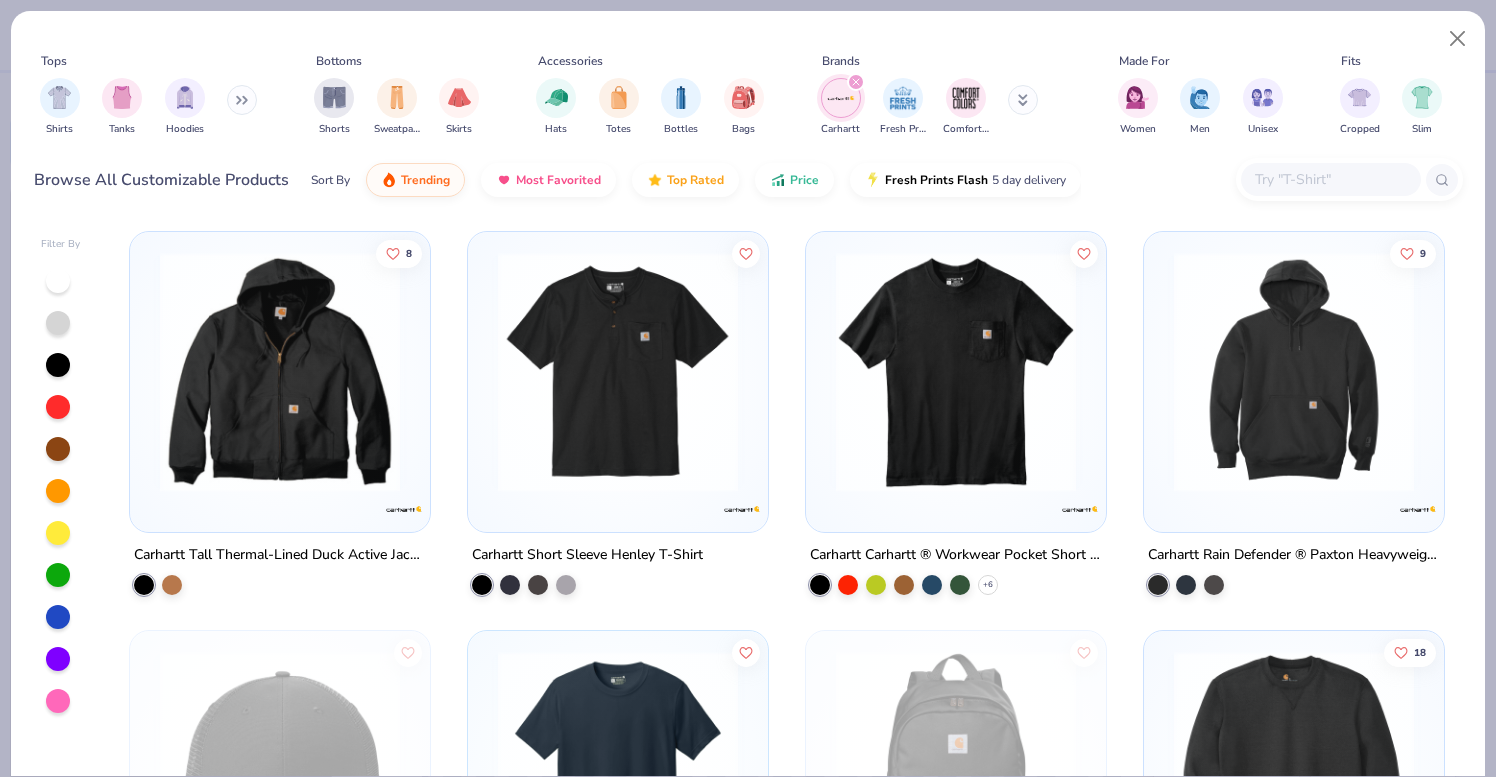 type on "x" 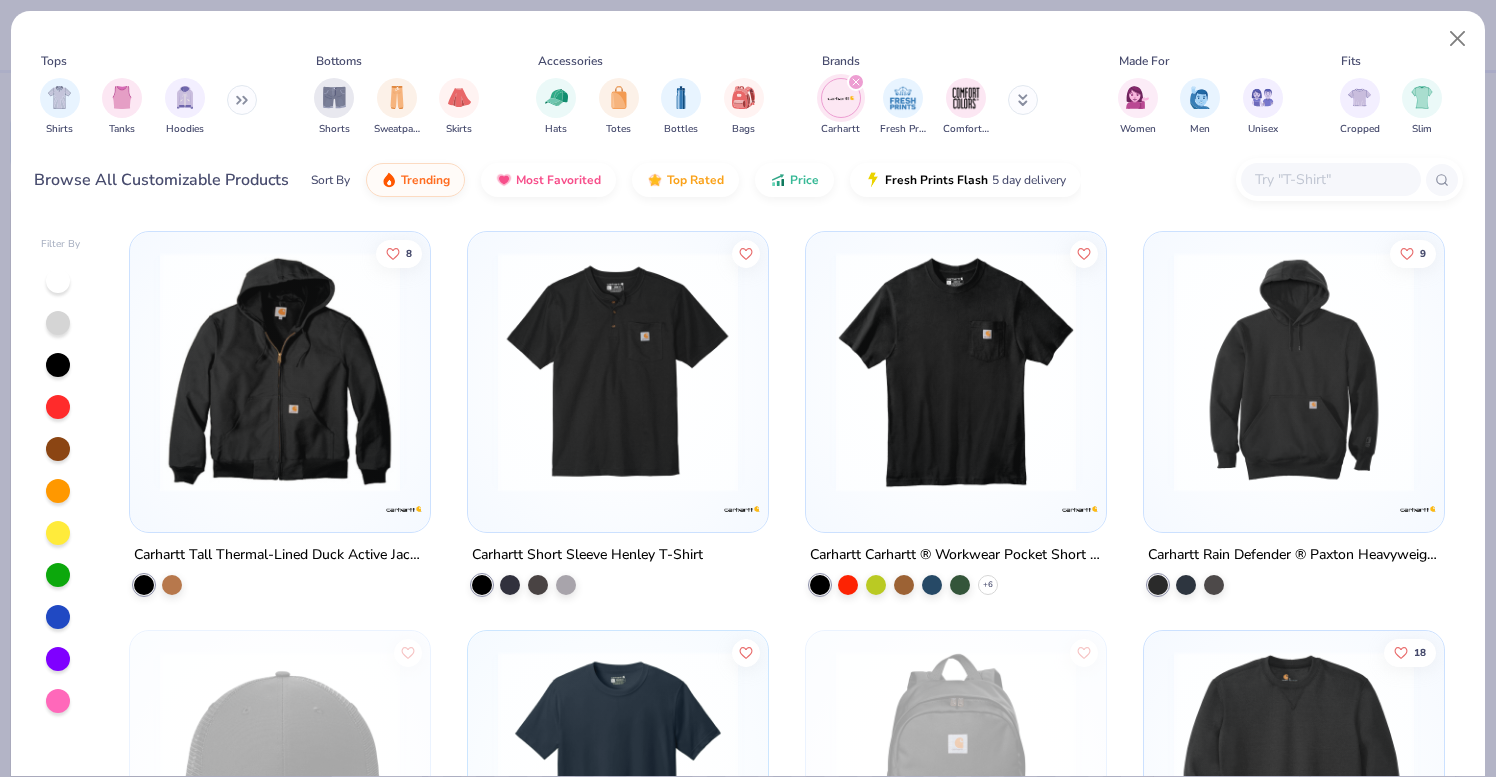 select on "4" 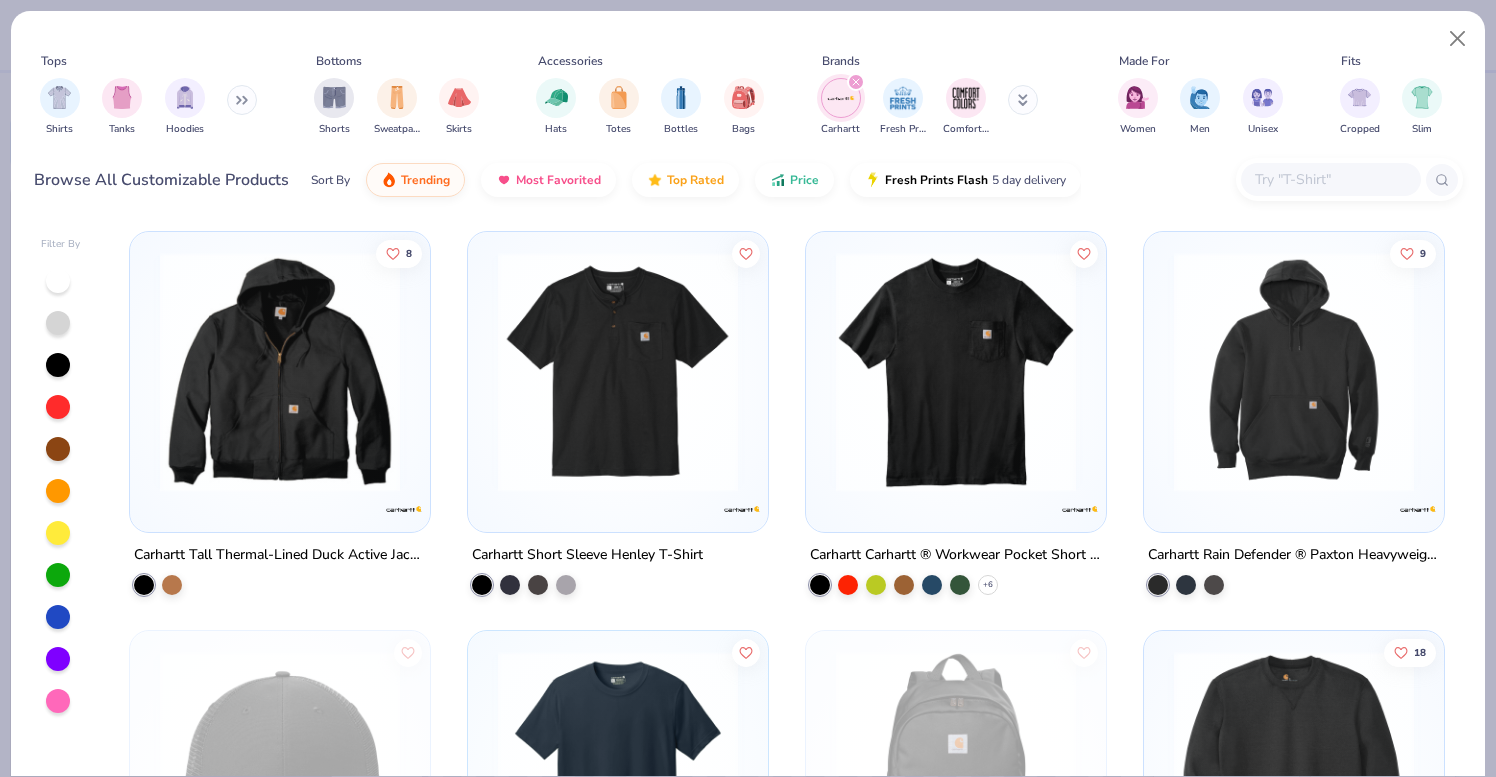 scroll, scrollTop: 0, scrollLeft: 0, axis: both 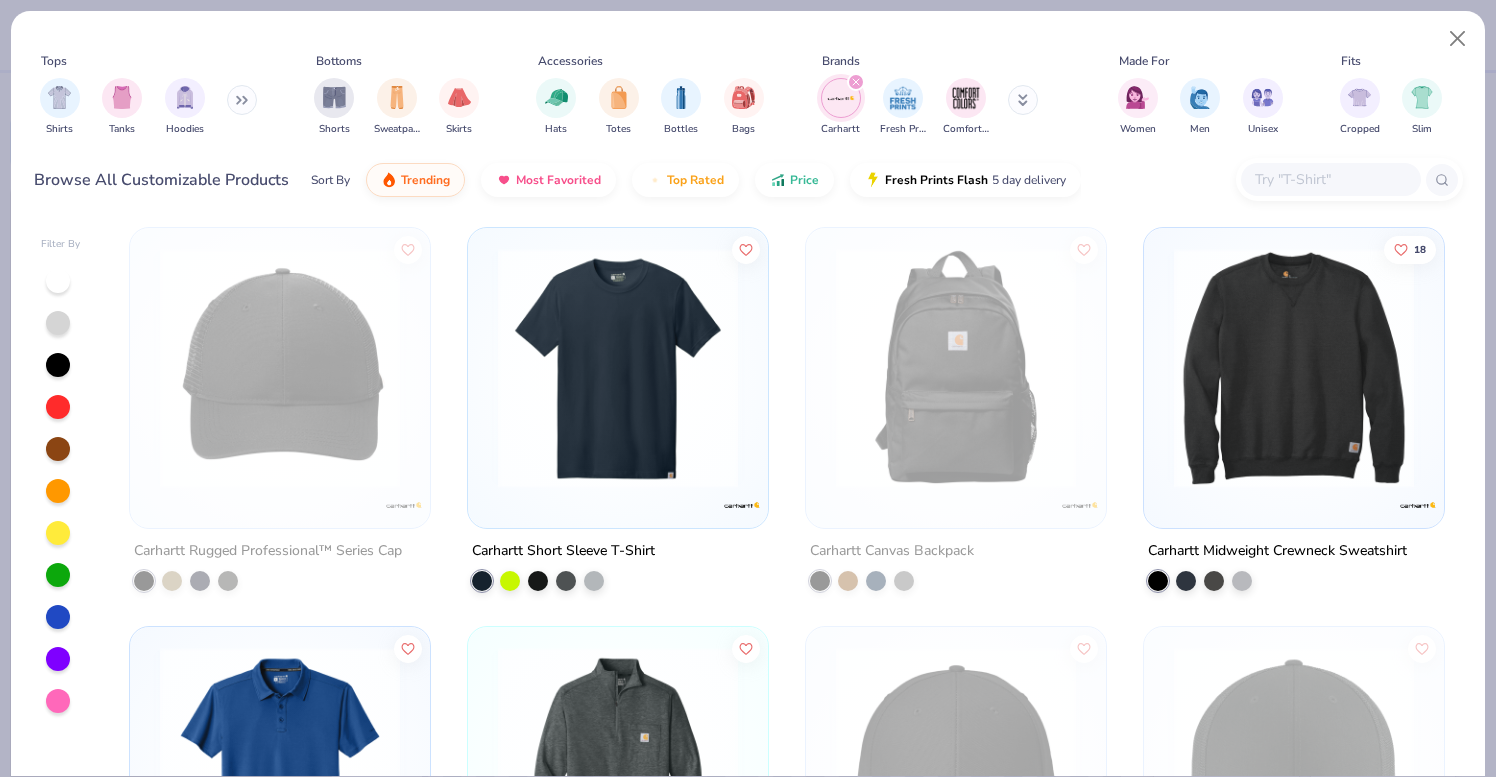 click at bounding box center (618, 368) 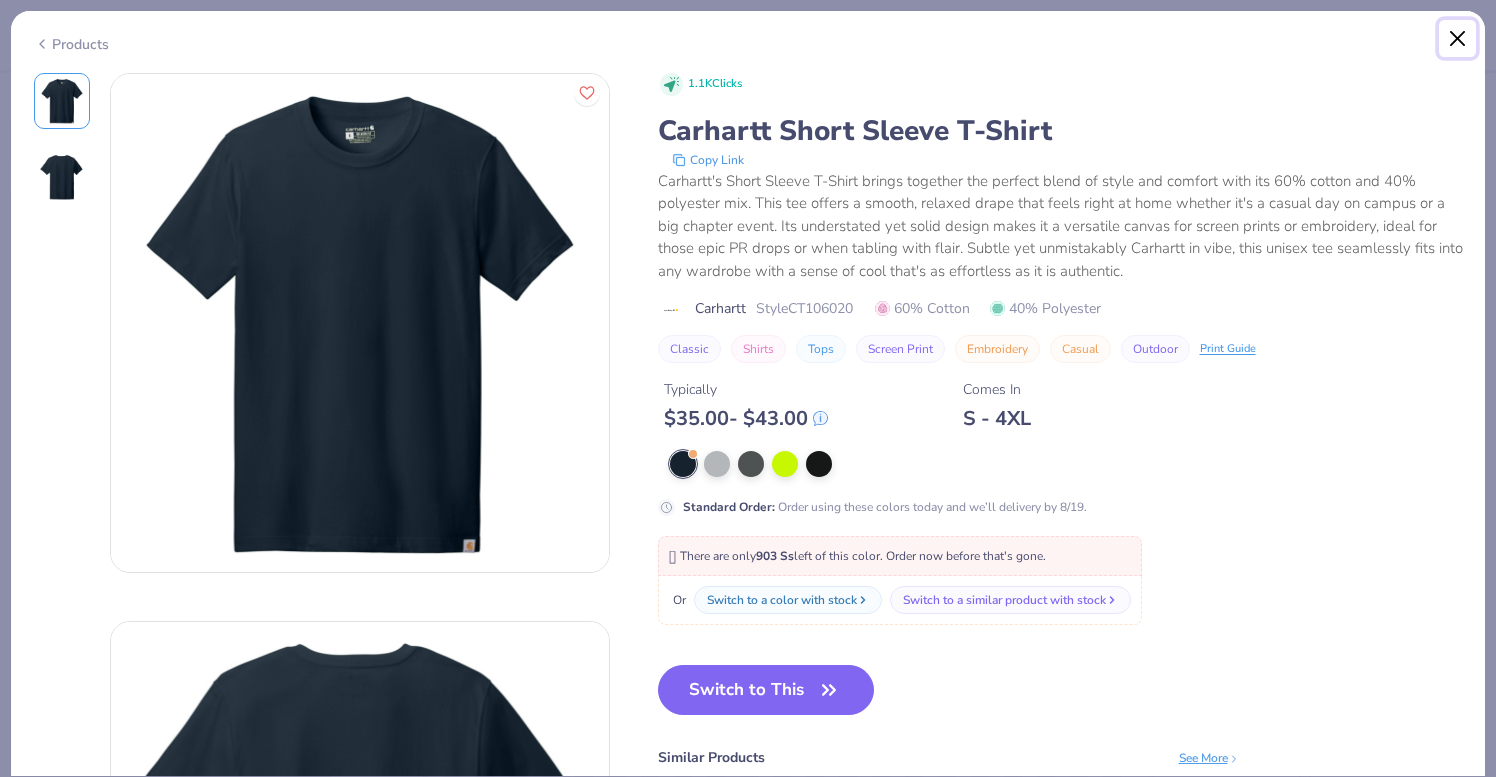 click at bounding box center [1458, 39] 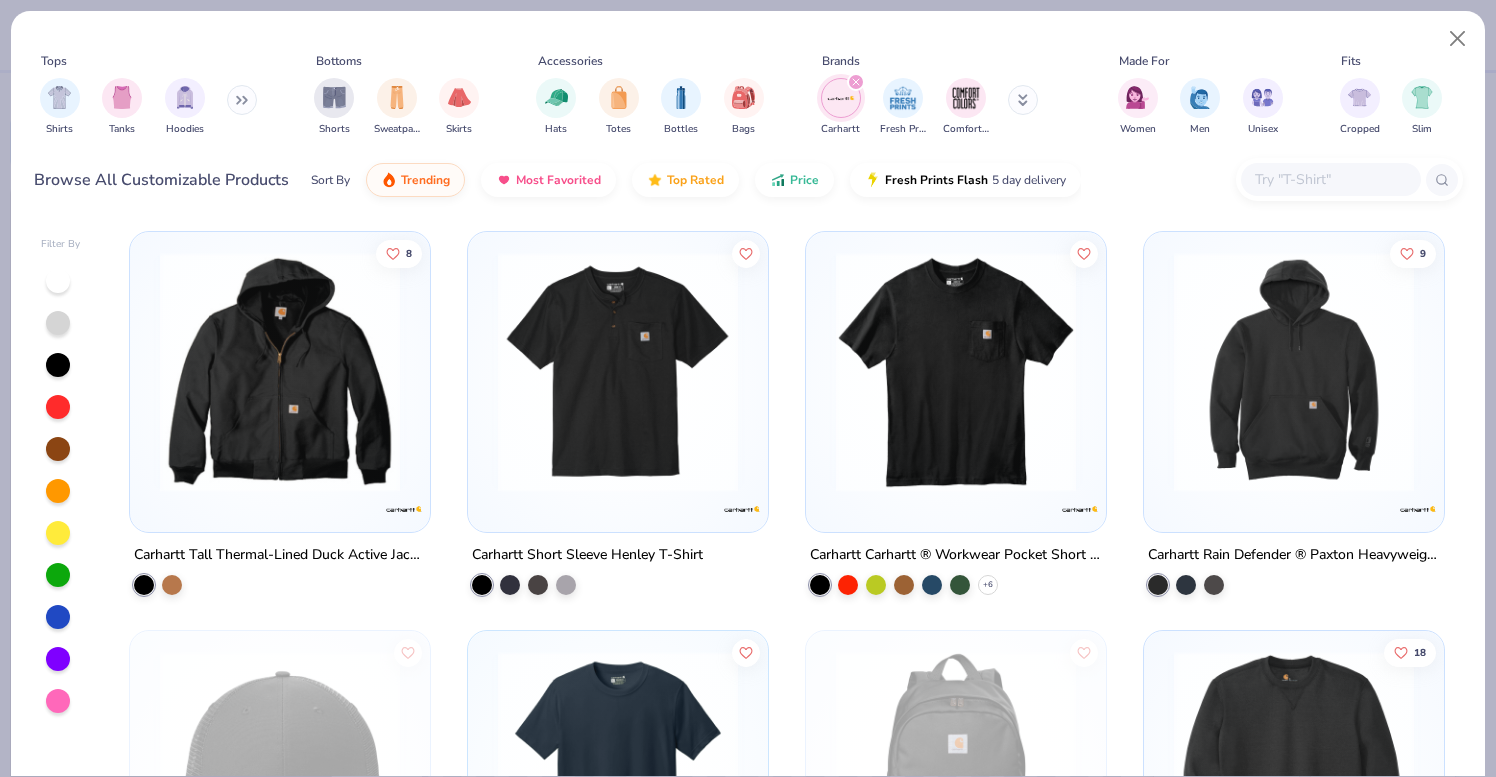 scroll, scrollTop: 3, scrollLeft: 0, axis: vertical 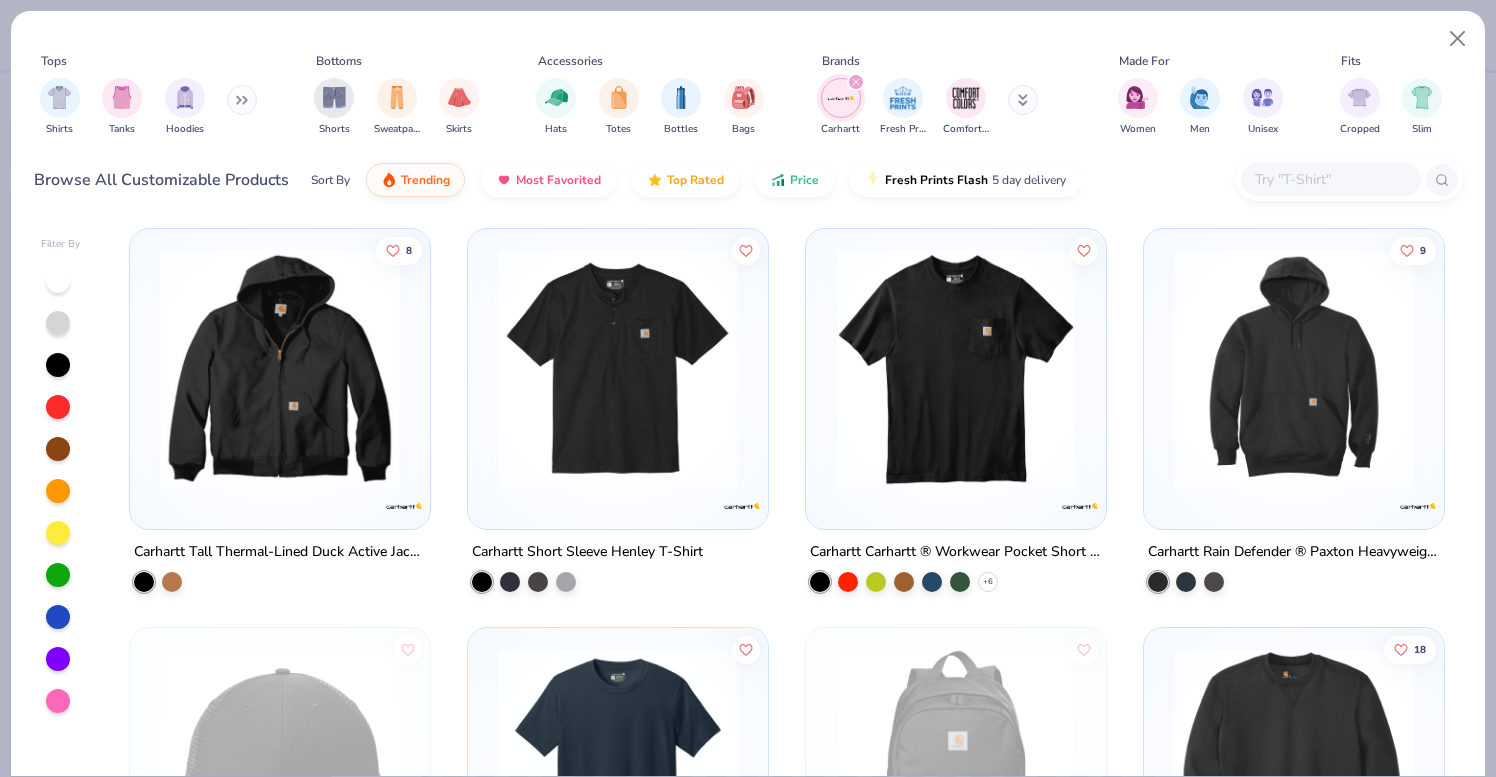 click at bounding box center [618, 369] 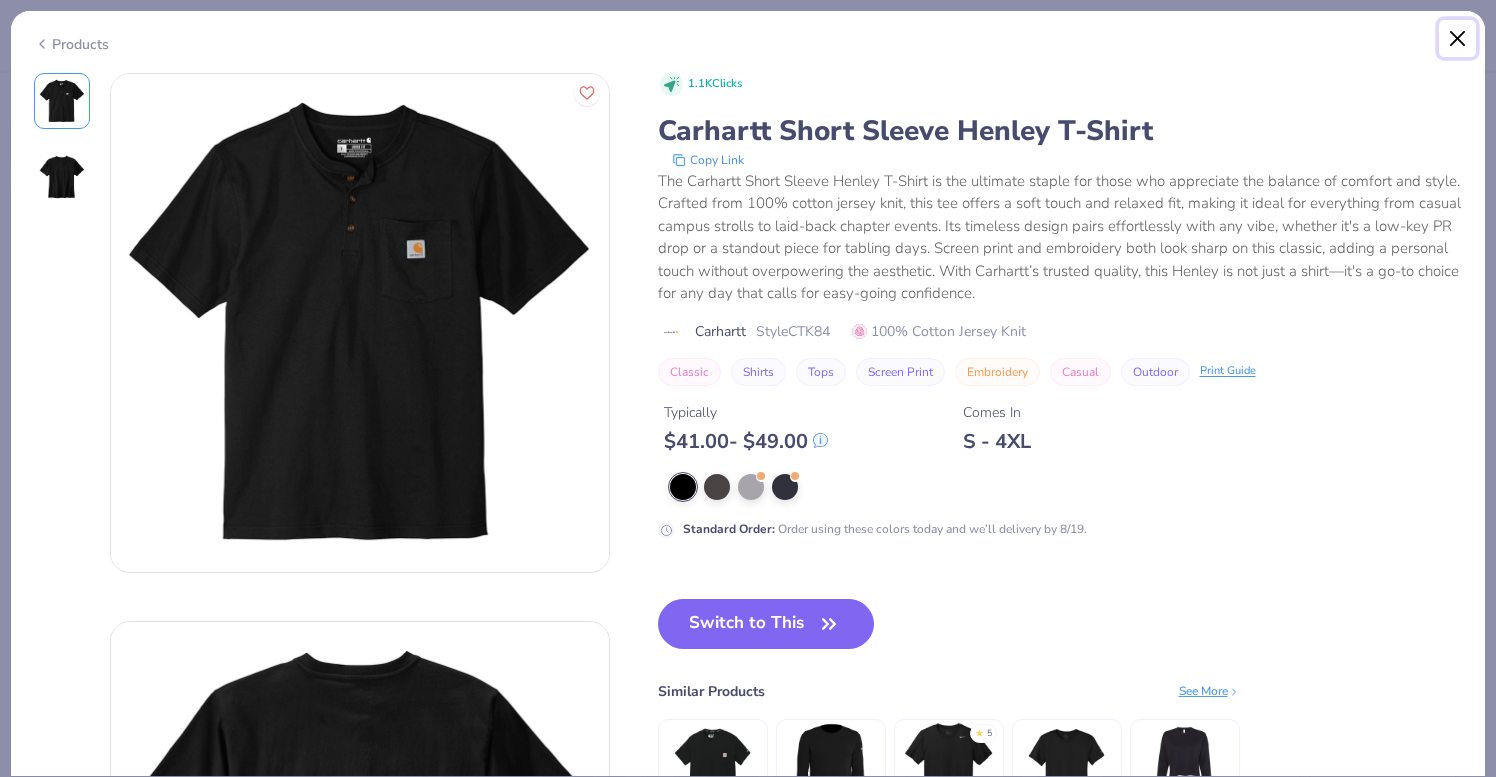 click at bounding box center (1458, 39) 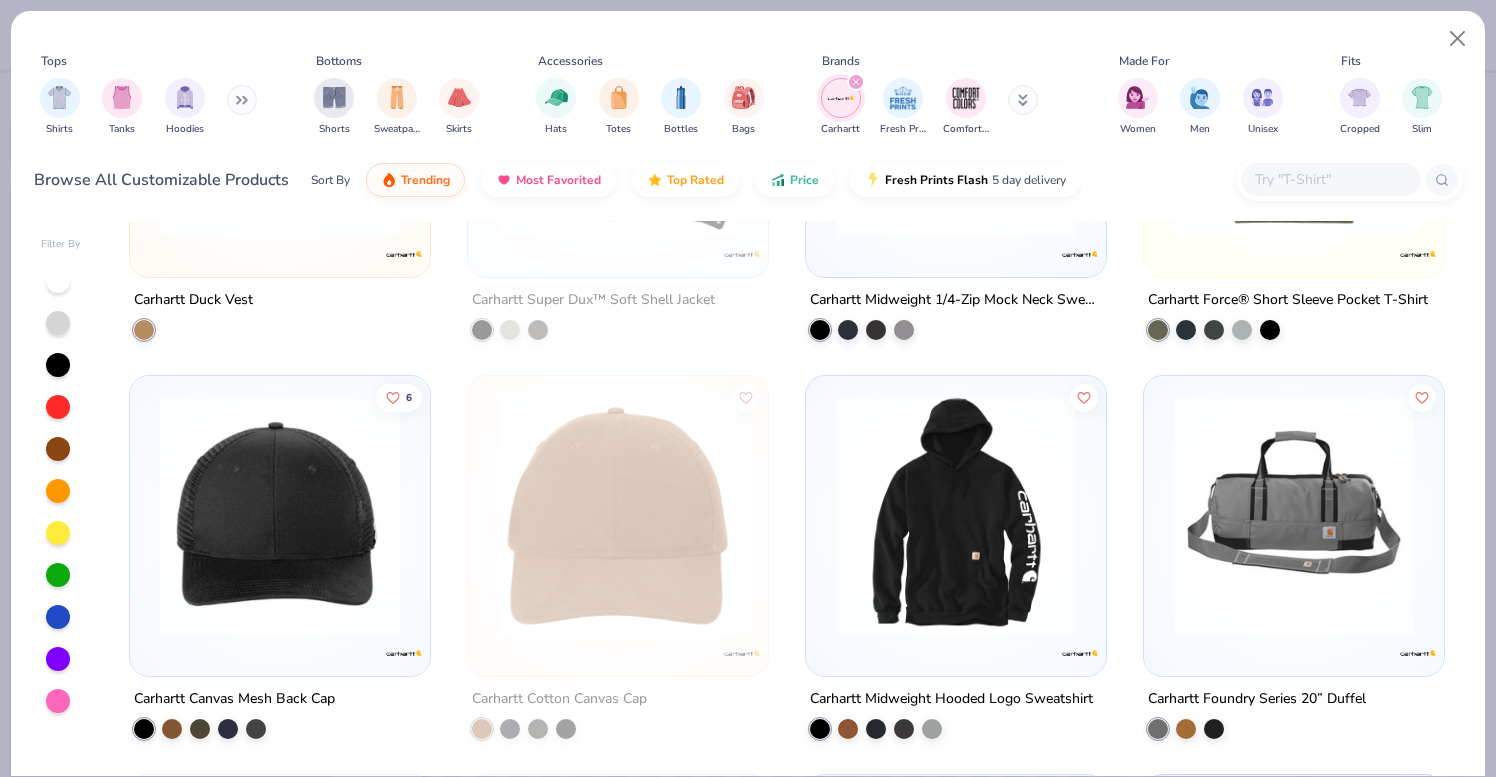 scroll, scrollTop: 1673, scrollLeft: 0, axis: vertical 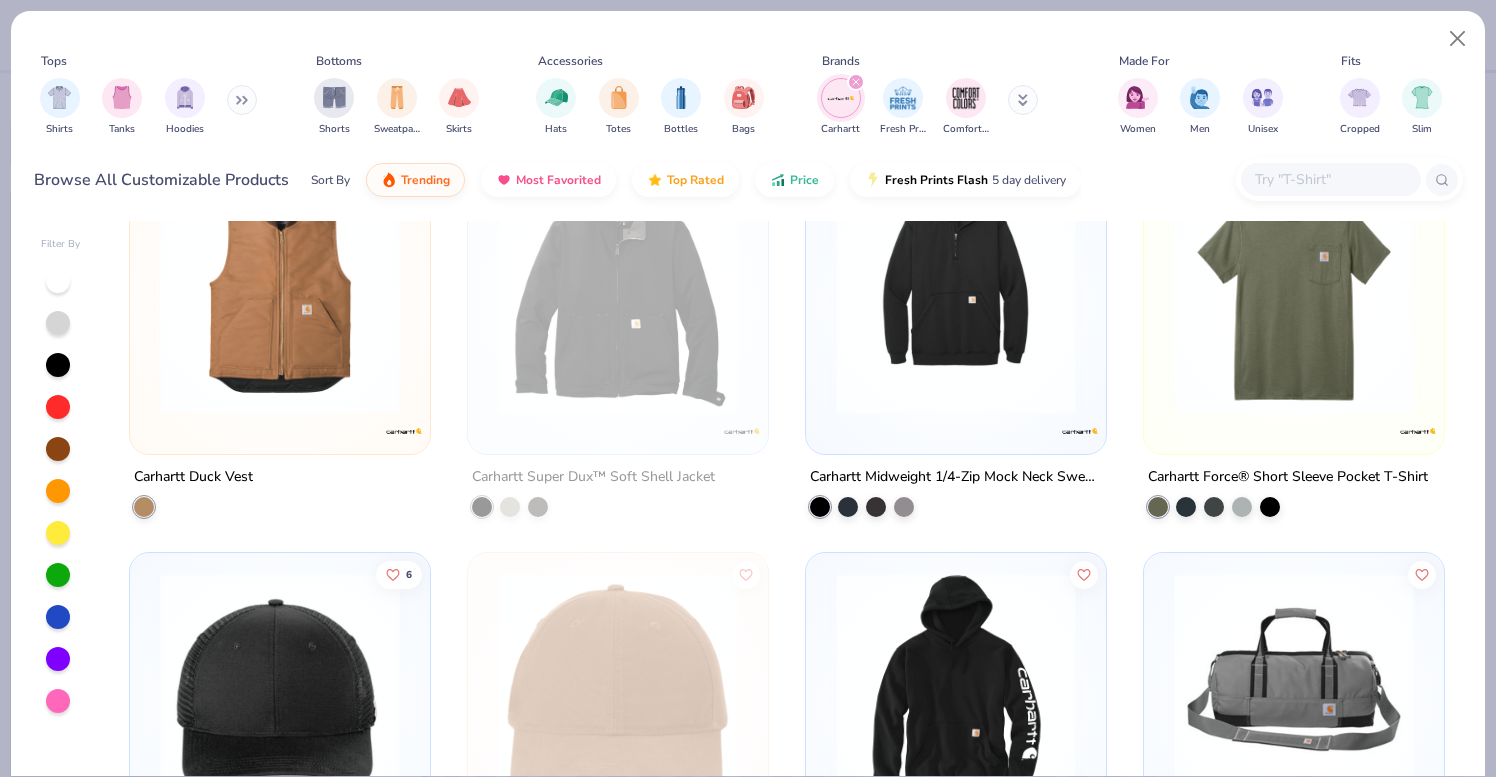 click at bounding box center (280, 294) 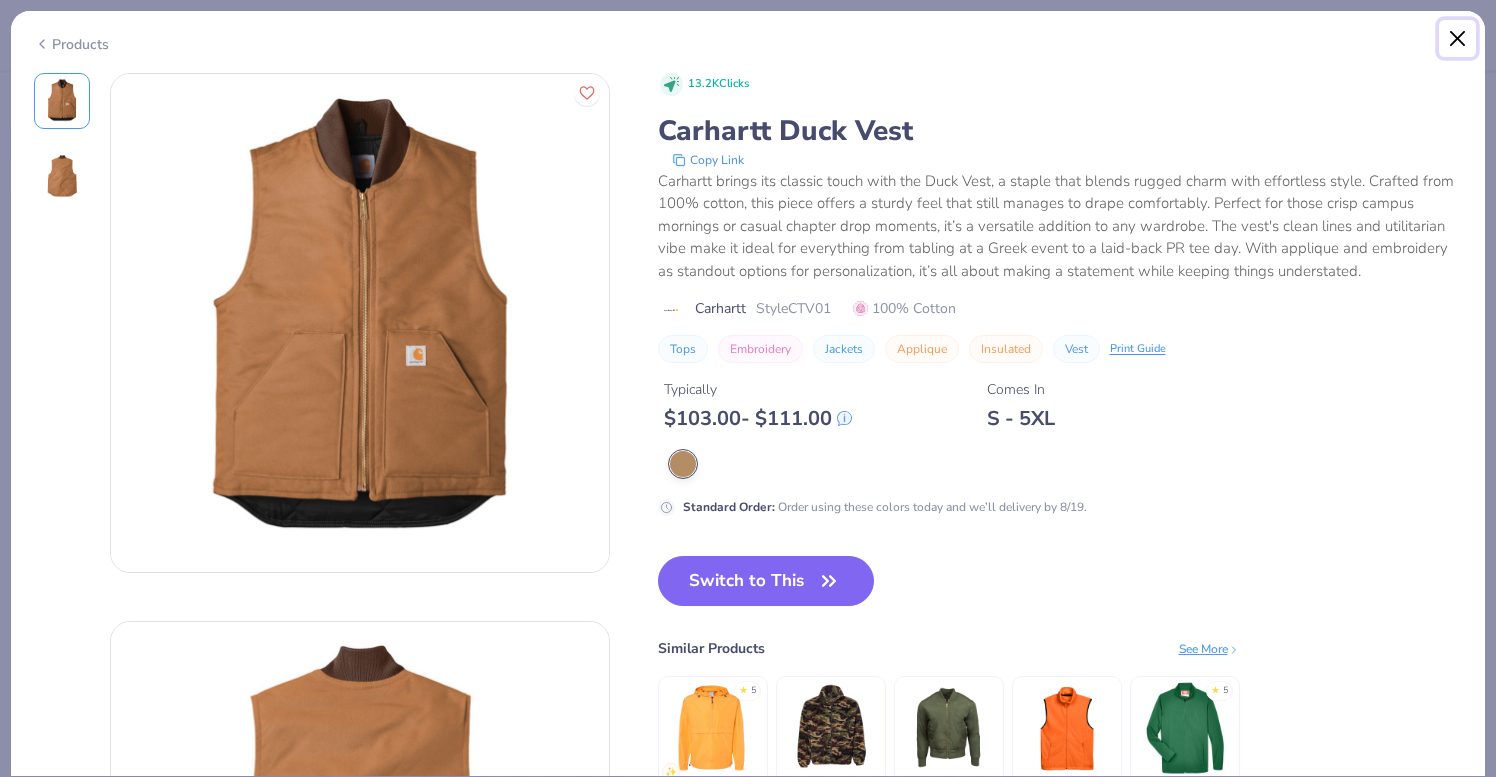 click at bounding box center [1458, 39] 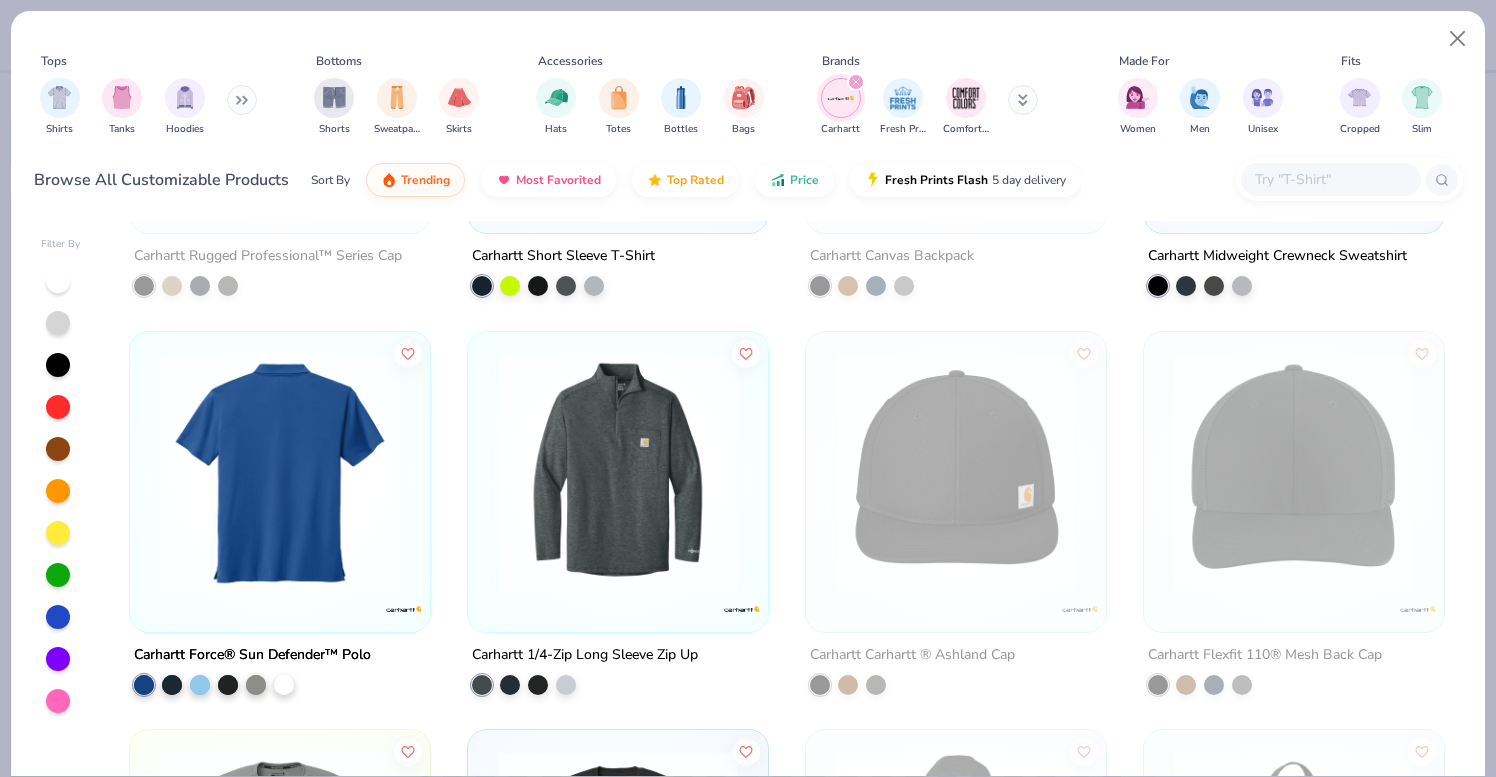 scroll, scrollTop: 0, scrollLeft: 0, axis: both 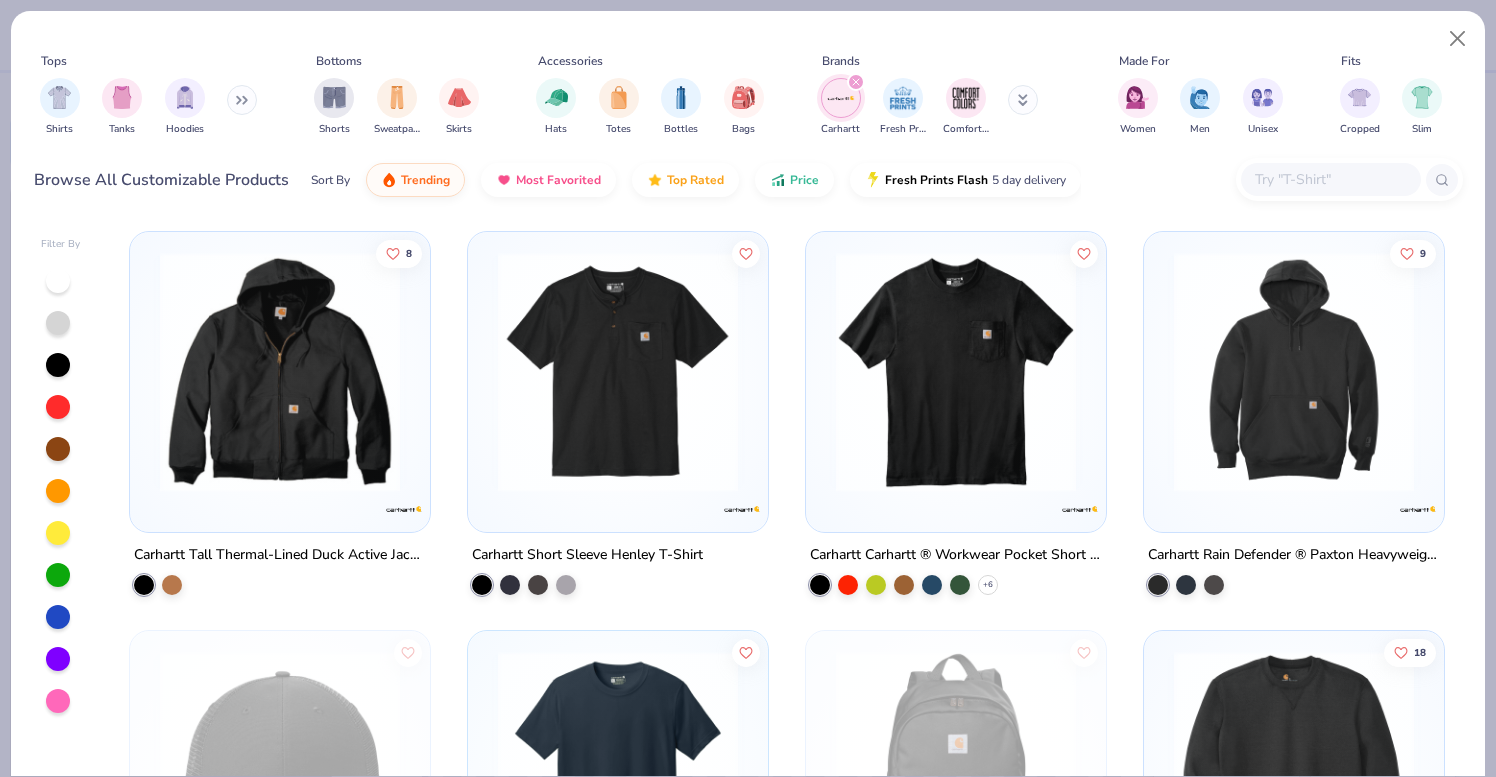 click 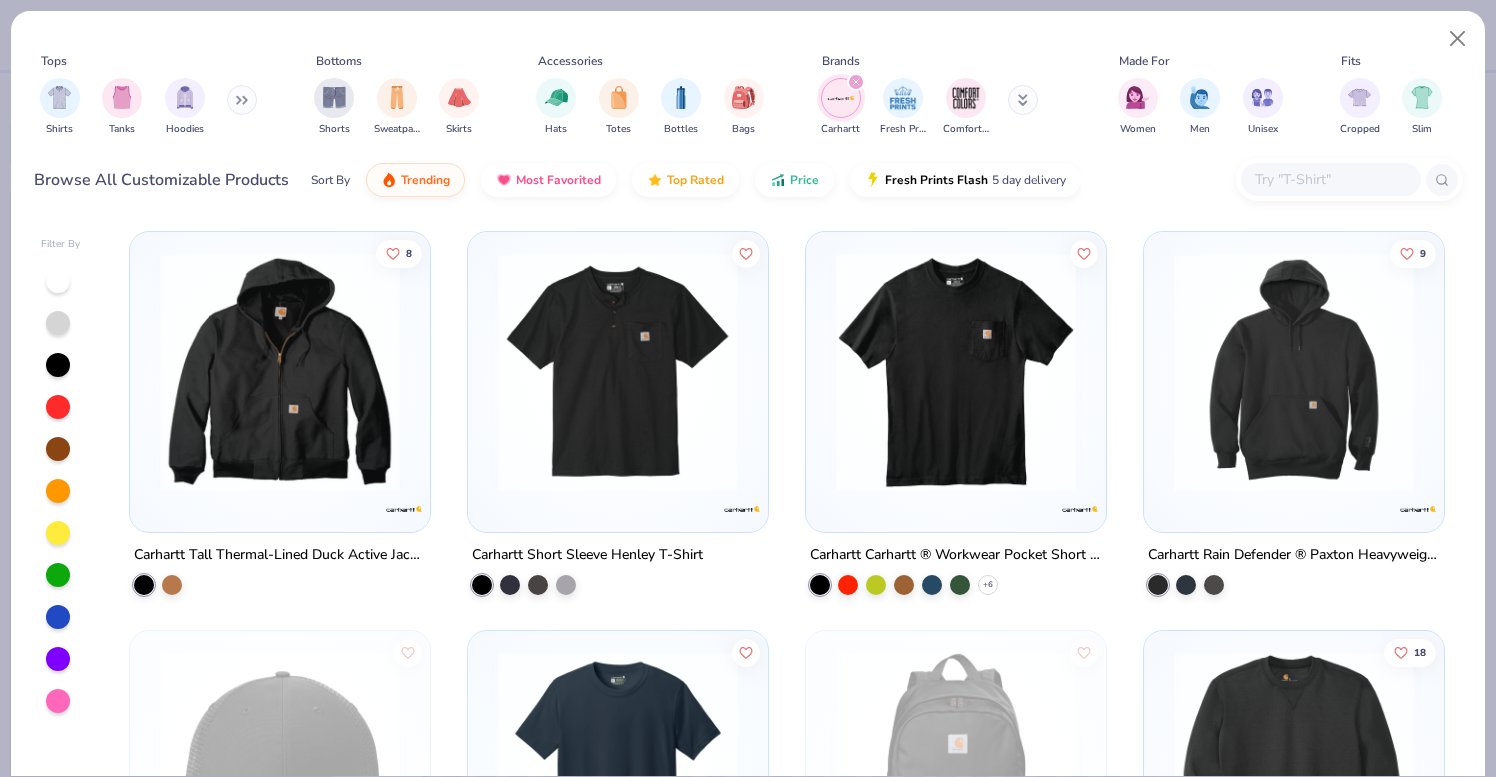type on "x" 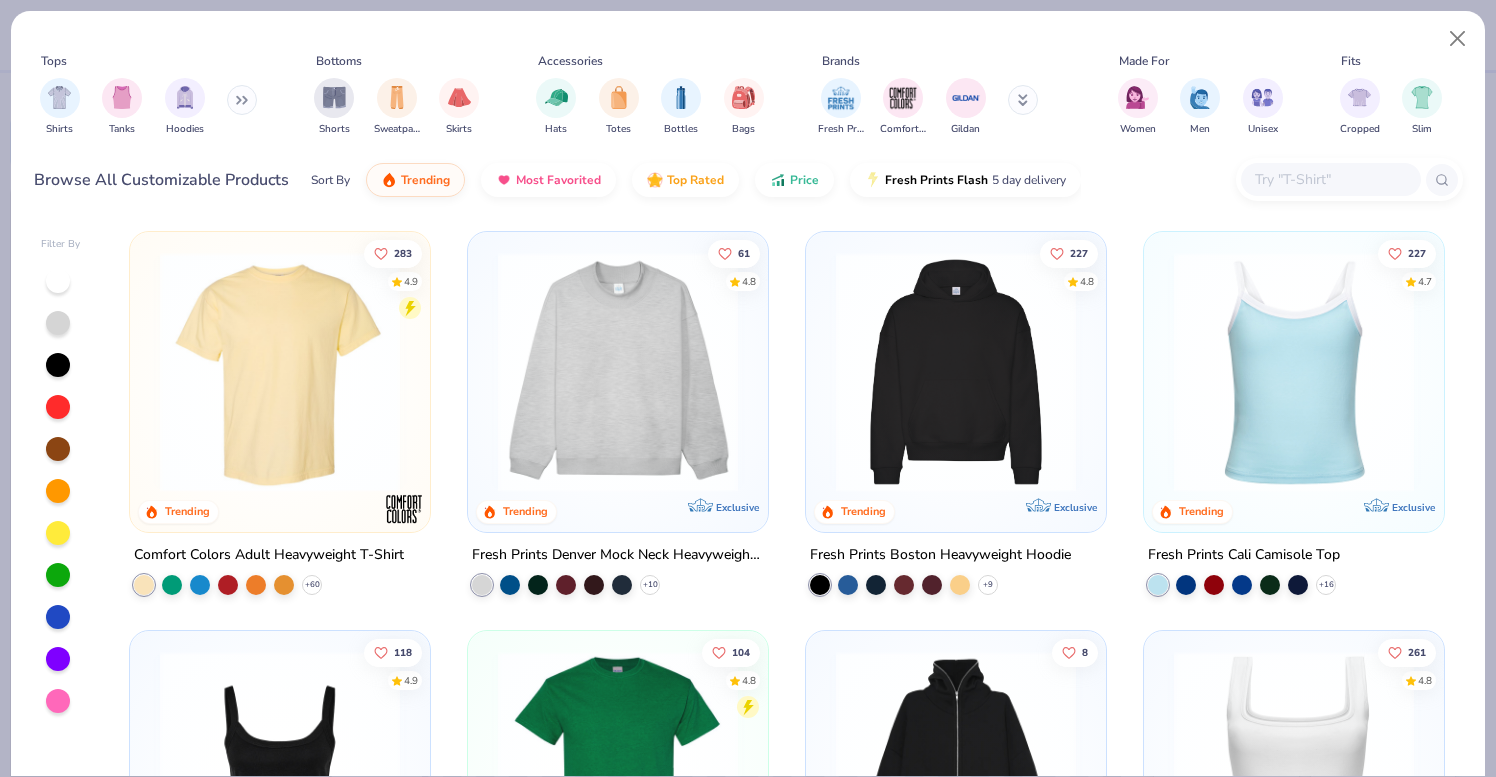 click 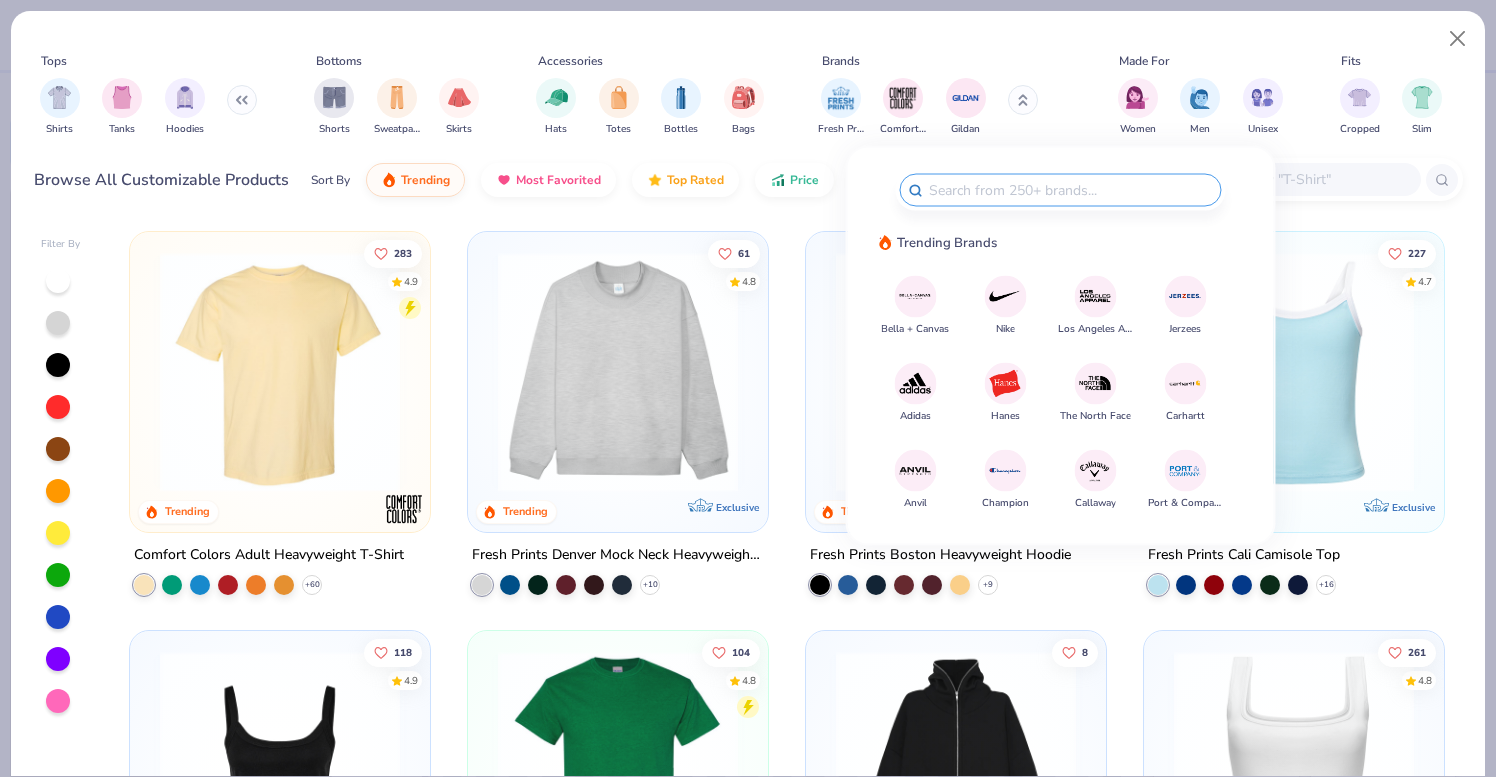 select on "4" 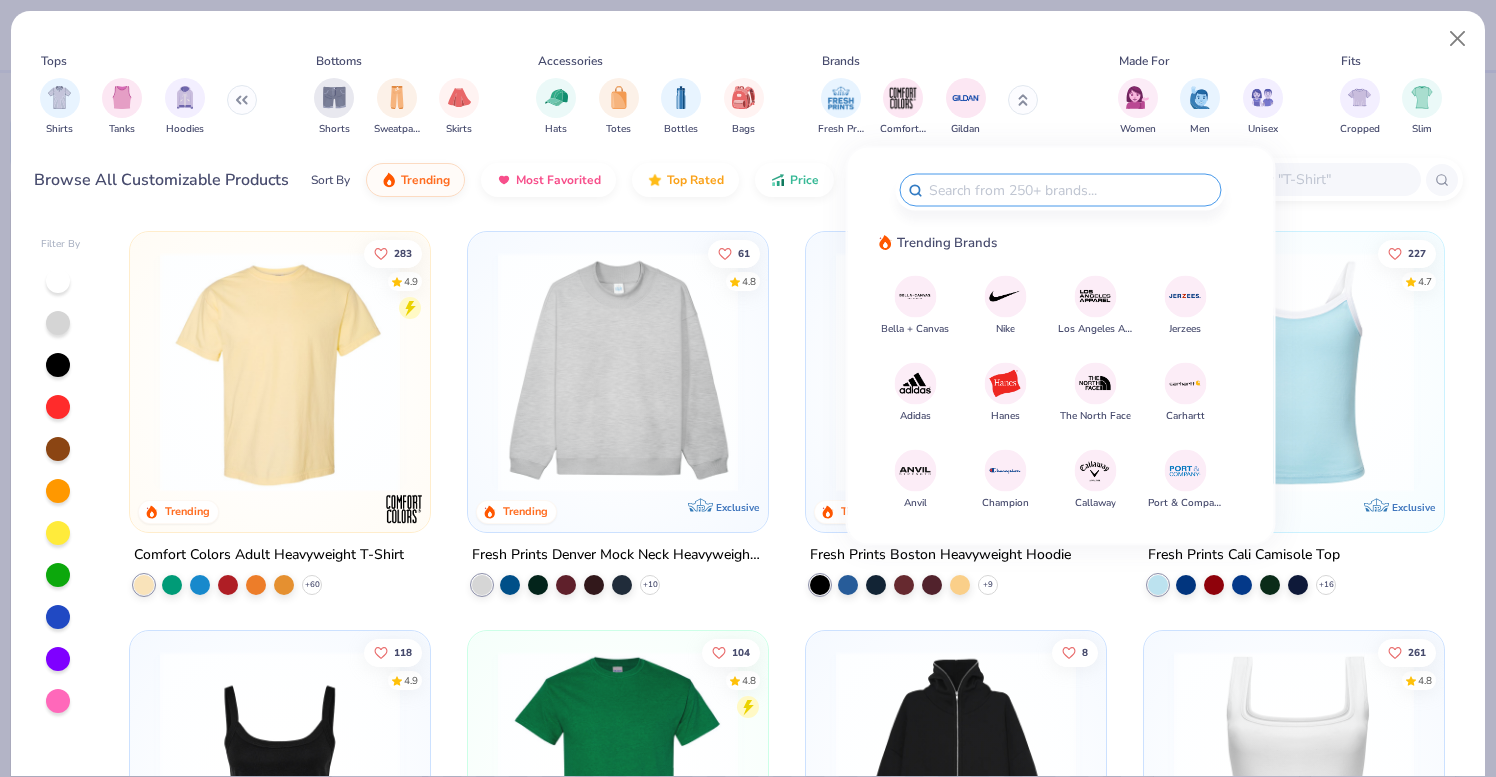 scroll, scrollTop: 0, scrollLeft: 0, axis: both 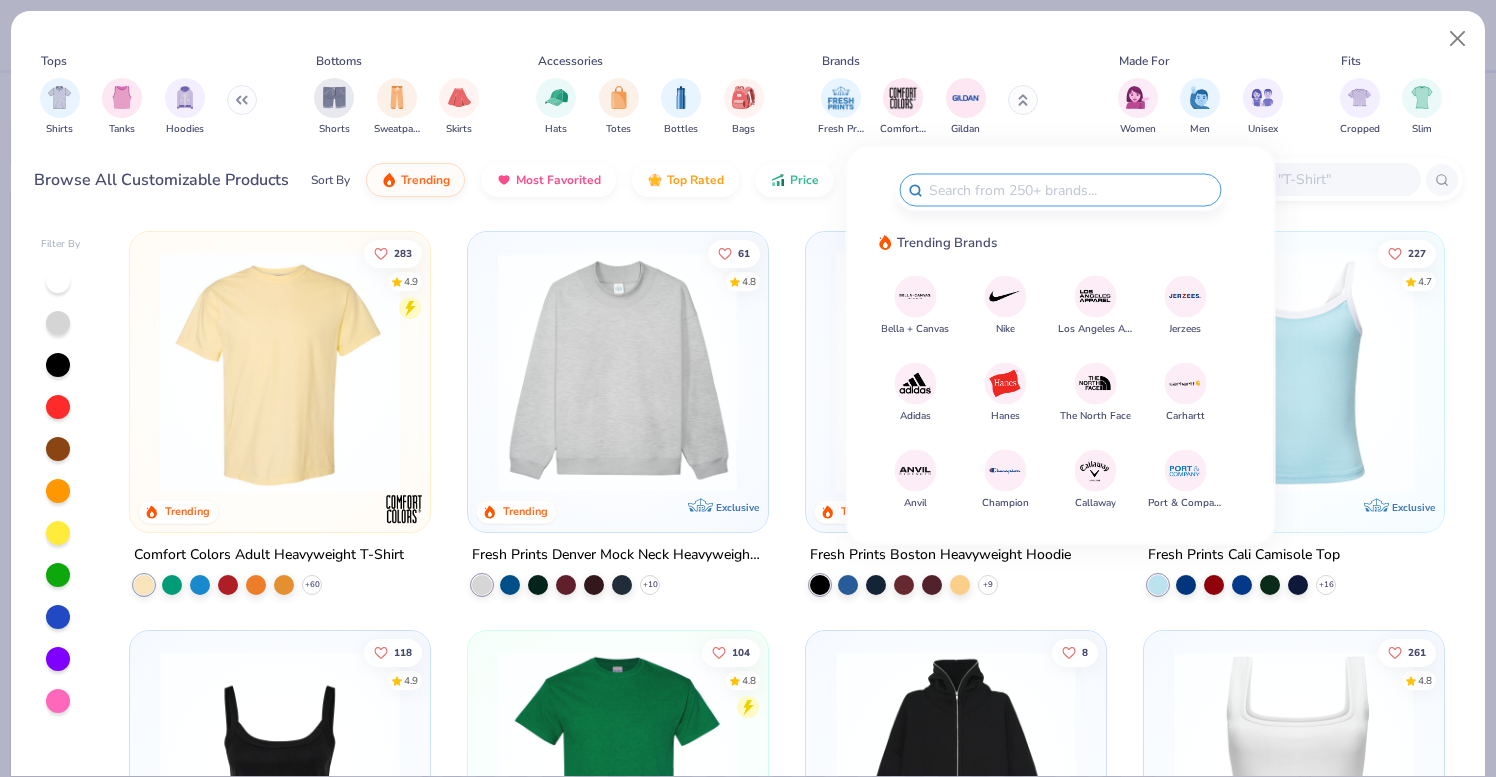 click on "Brands Trending Brands Bella + Canvas Nike Los Angeles Apparel Jerzees Adidas Hanes The North Face Carhartt Anvil Champion Callaway Port & Company" at bounding box center (1061, 346) 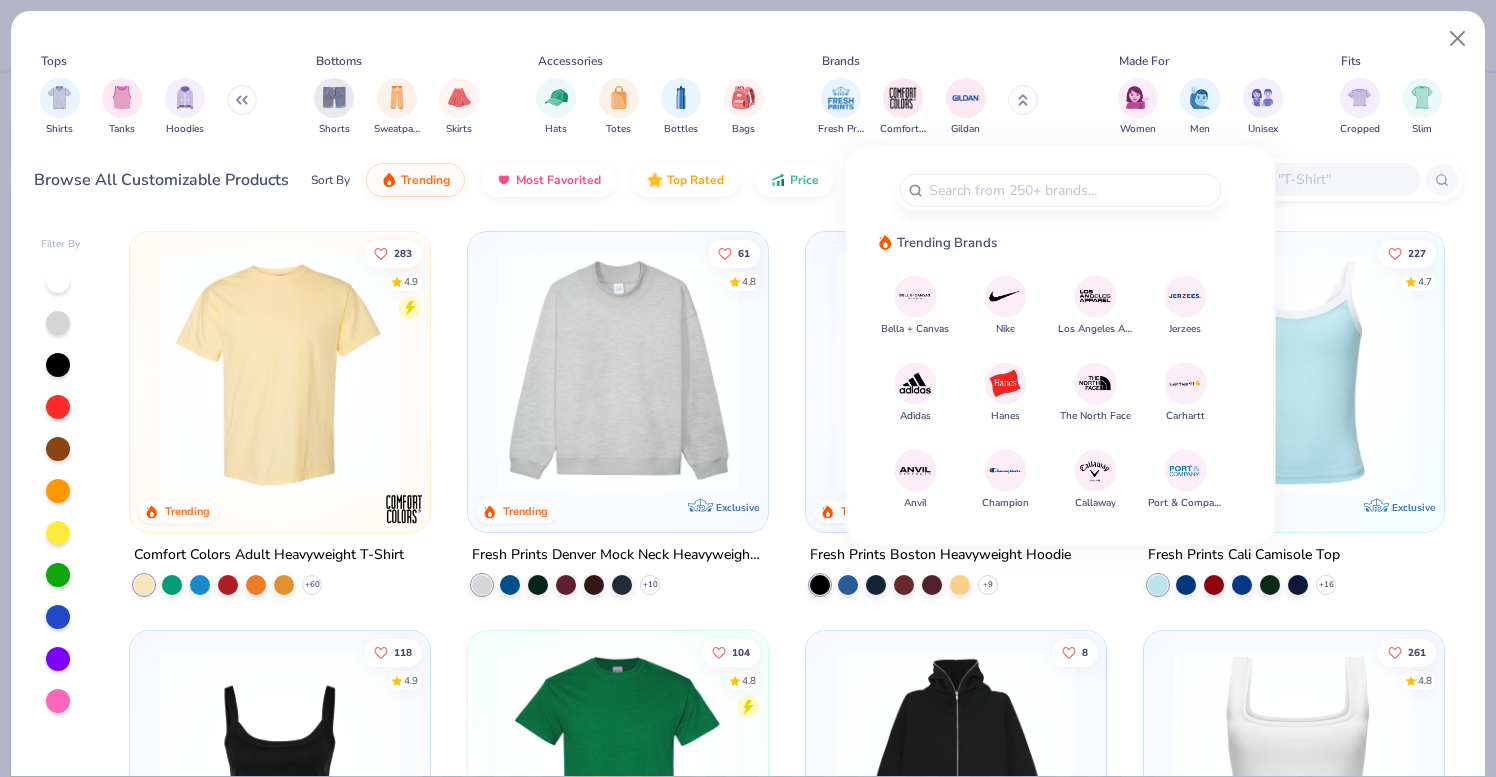 click at bounding box center [1095, 470] 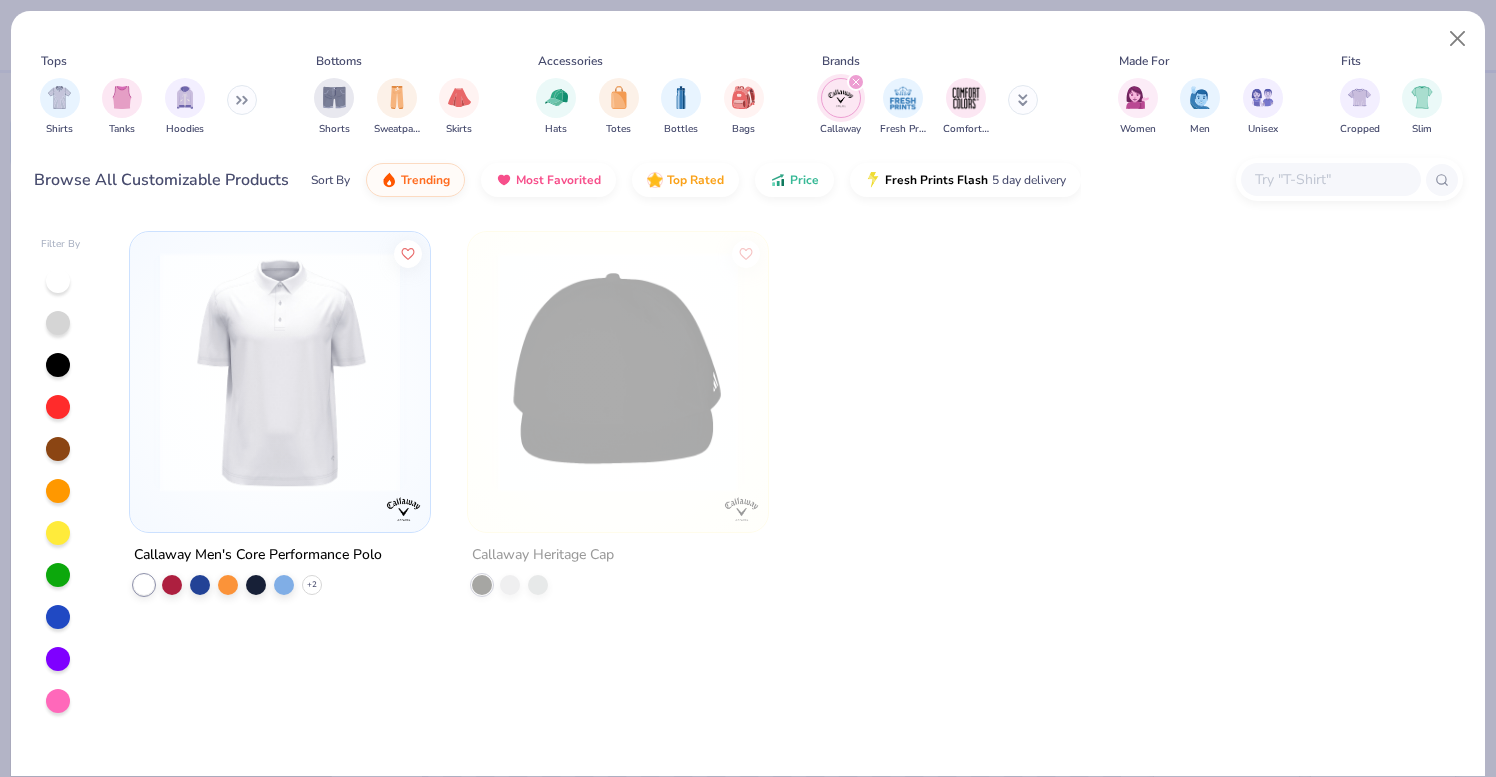 click at bounding box center [280, 372] 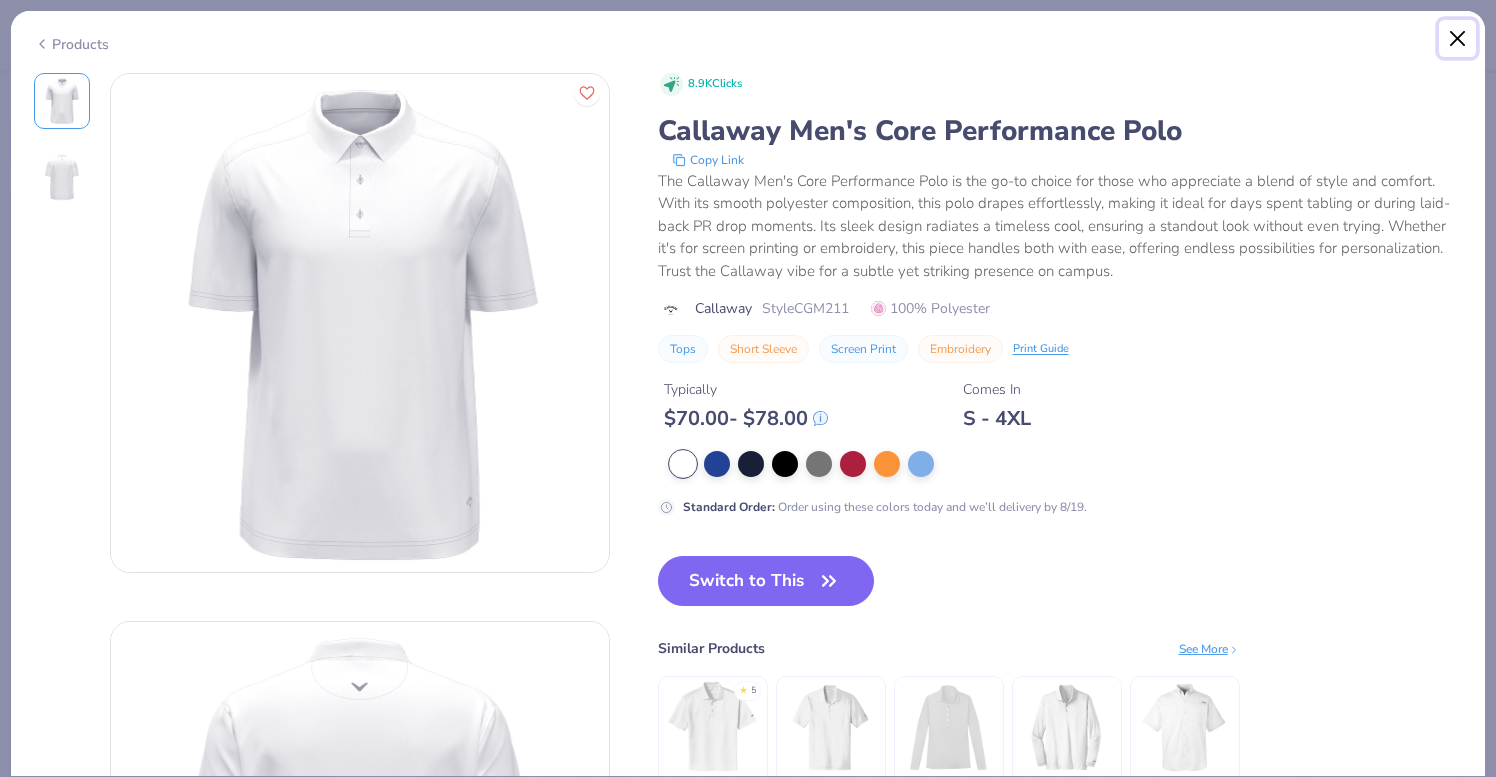 click at bounding box center (1458, 39) 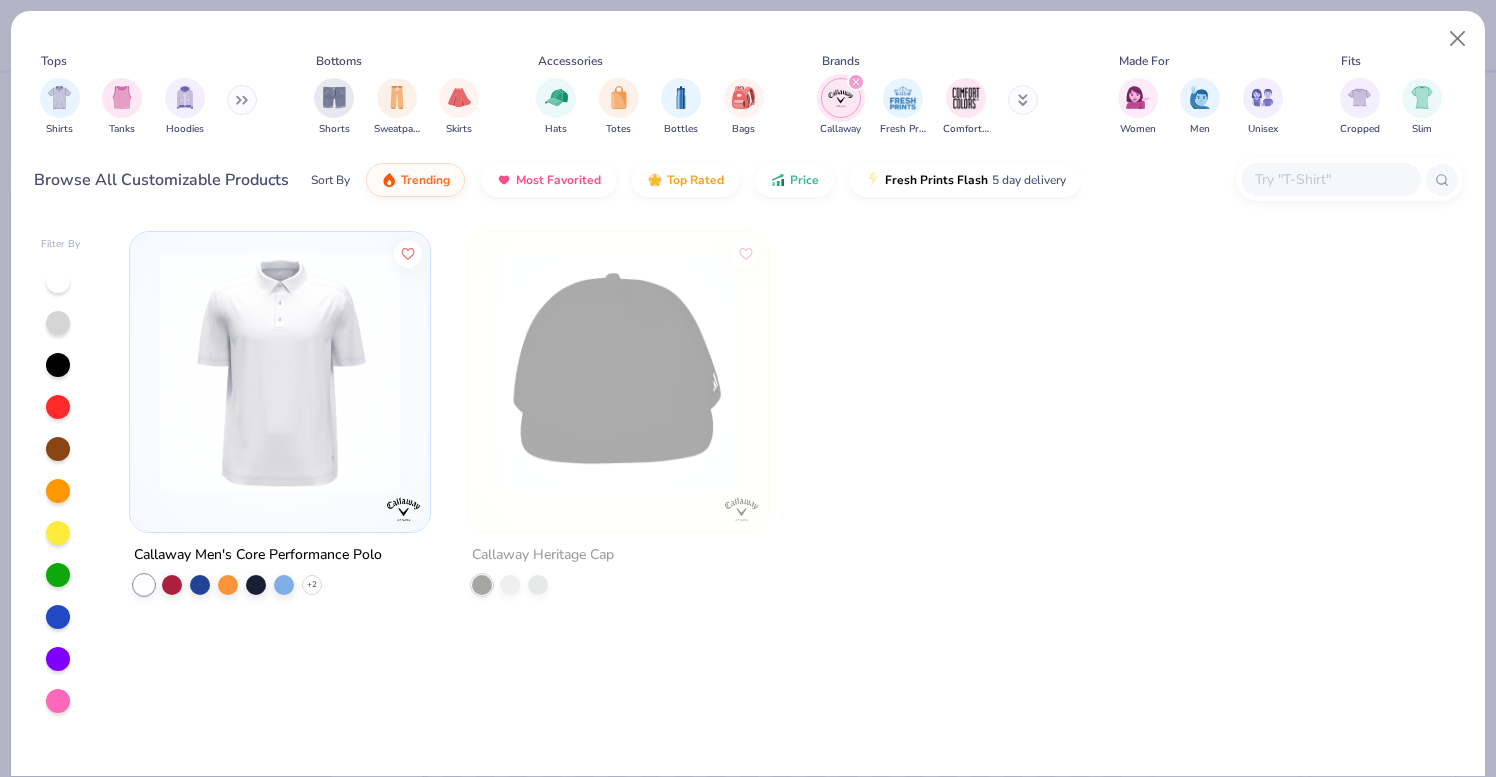 click 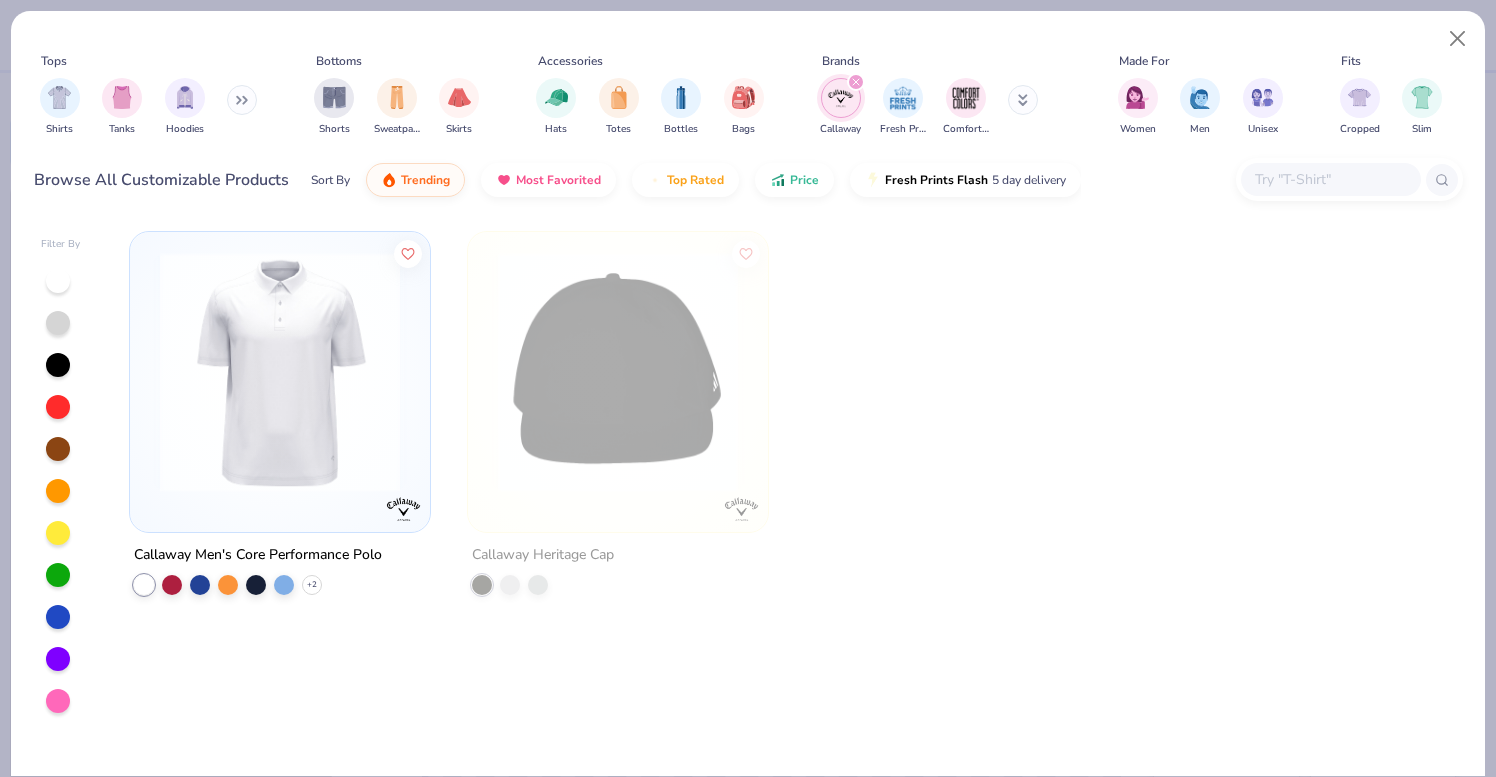 type on "x" 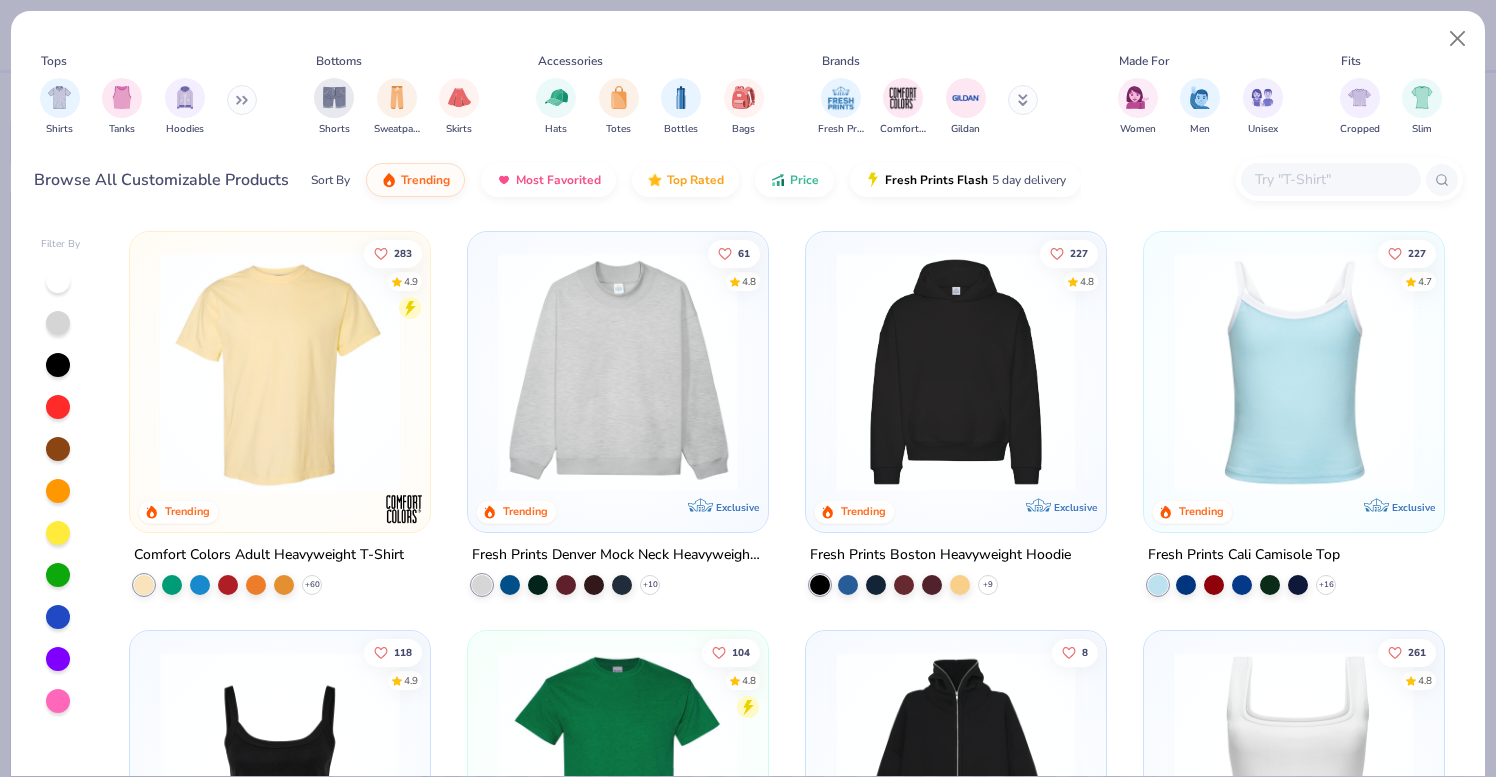 click 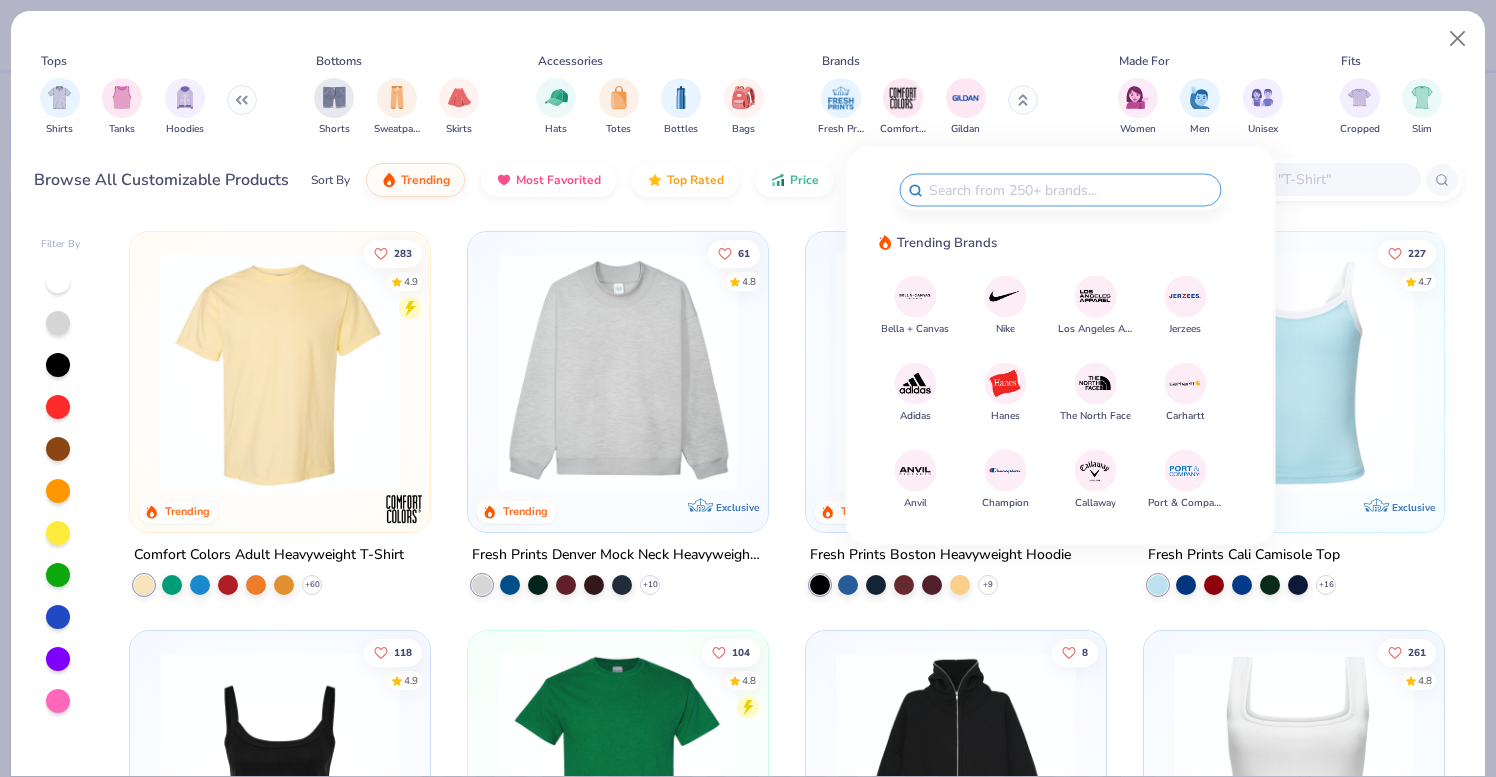click at bounding box center (1070, 190) 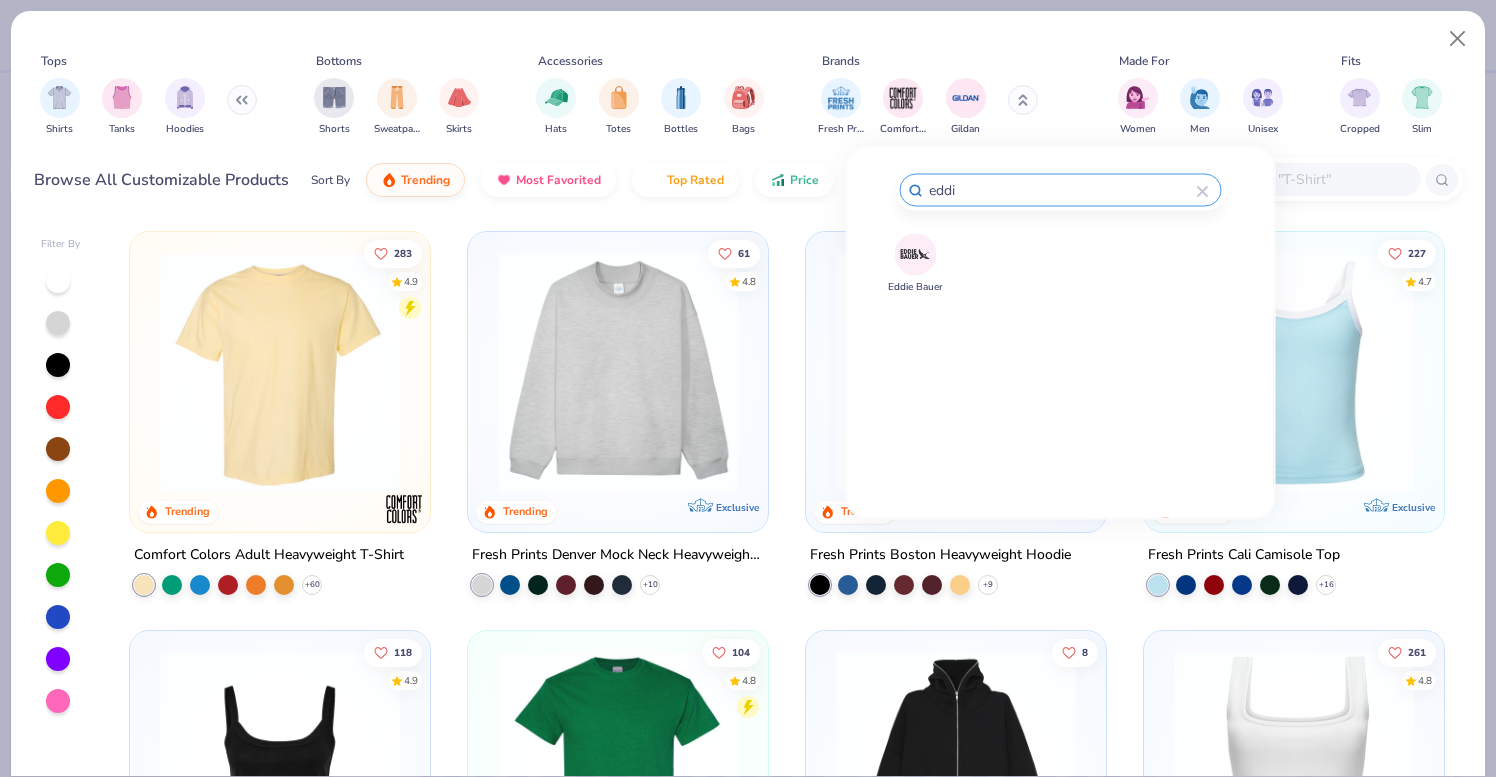 type on "eddi" 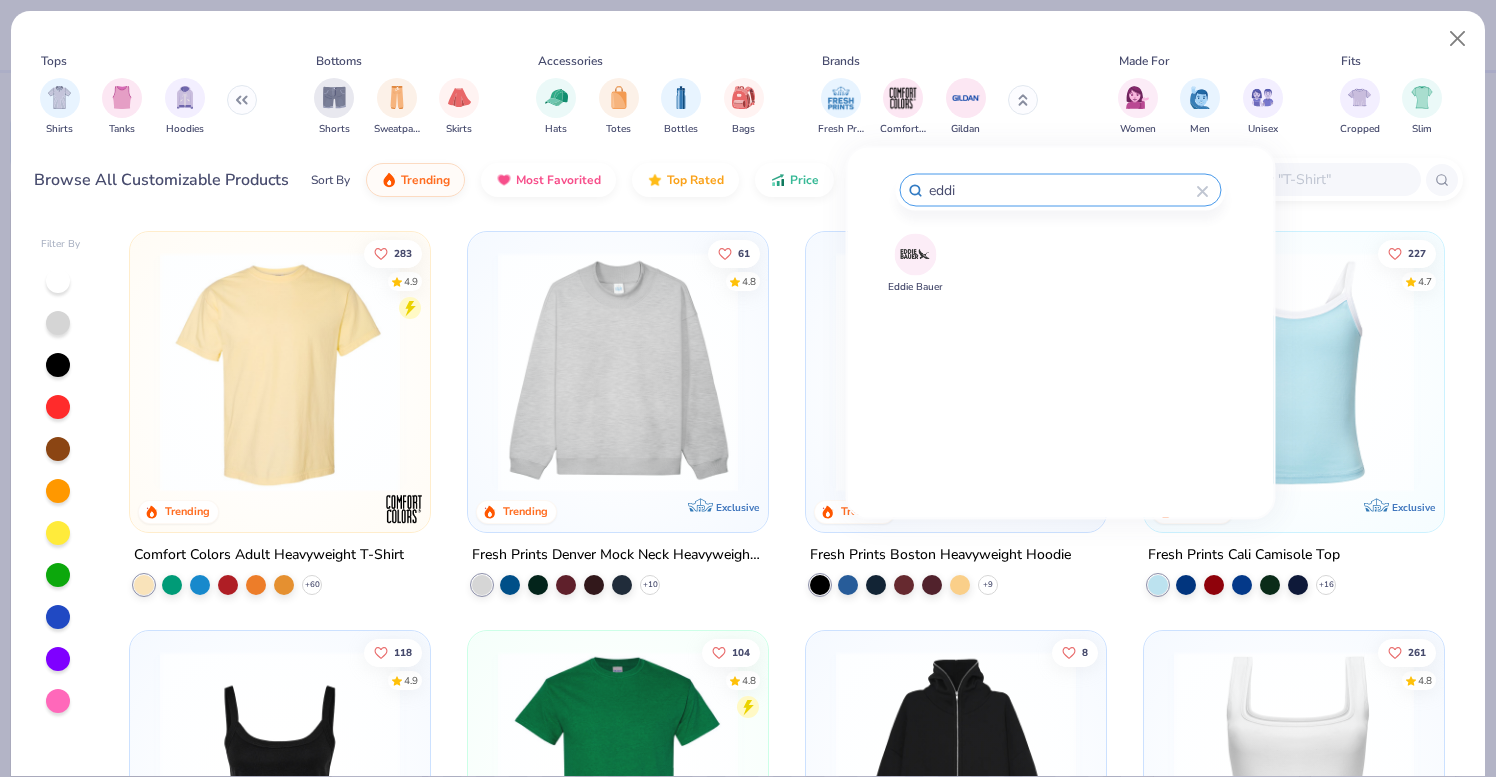click at bounding box center (915, 254) 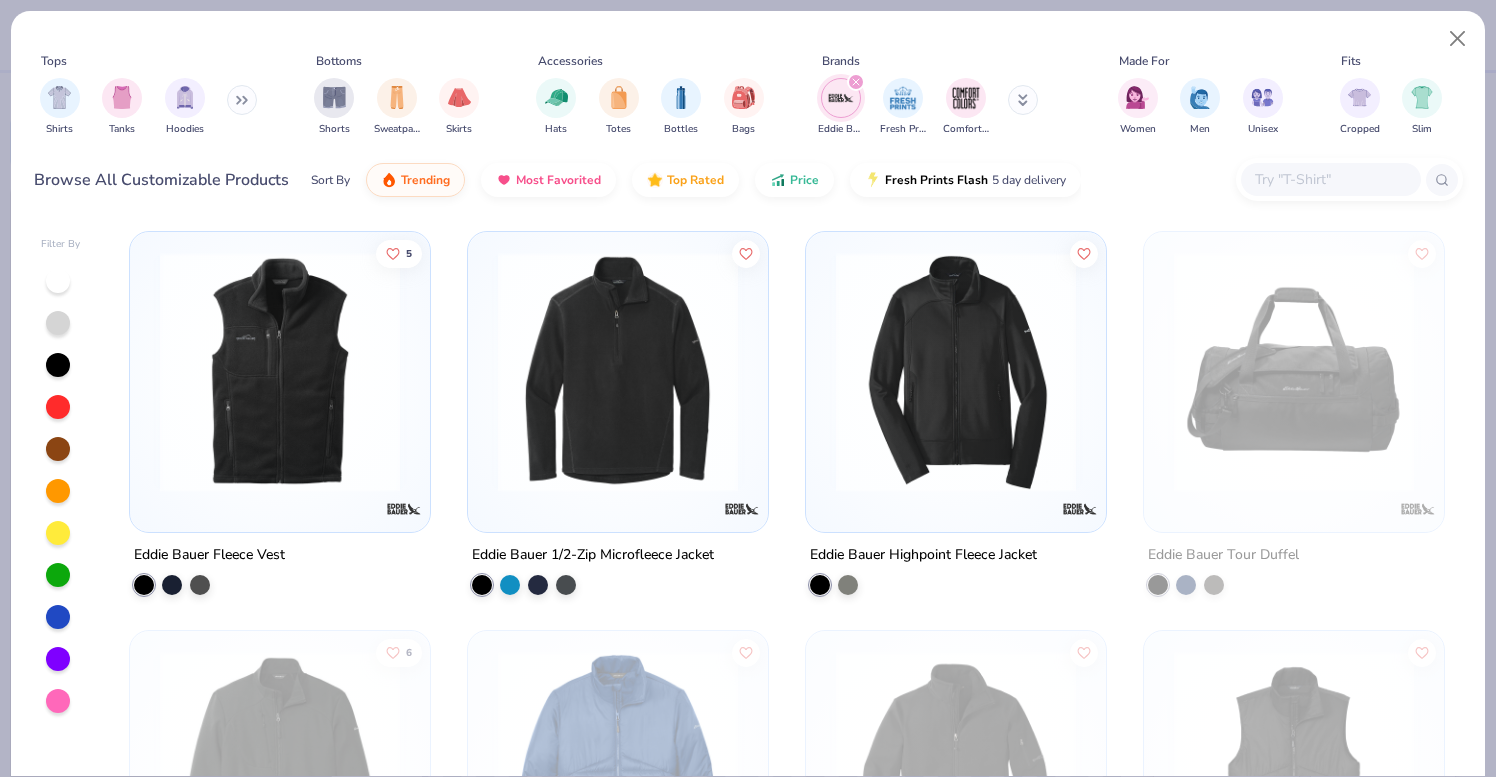 click at bounding box center [280, 372] 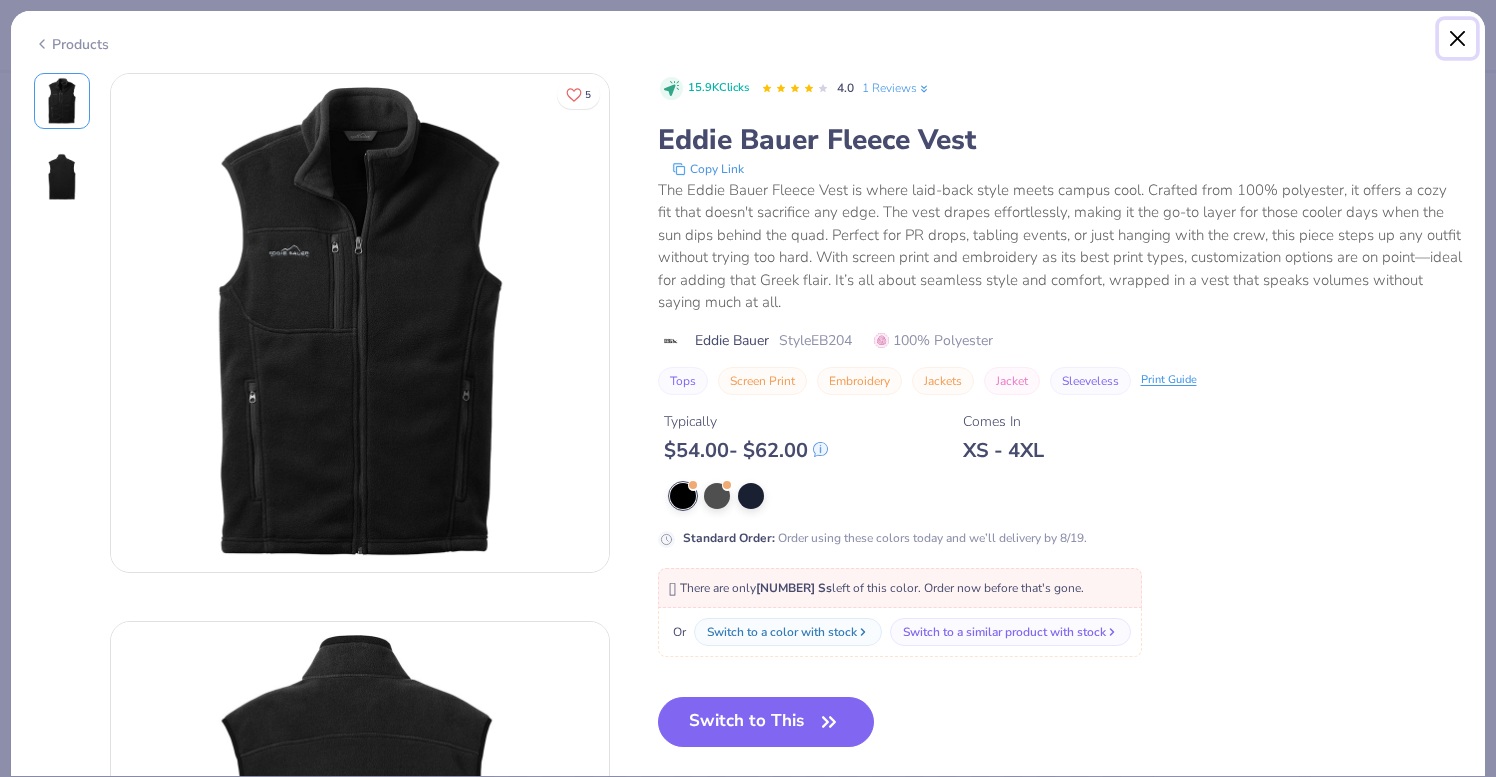 click at bounding box center [1458, 39] 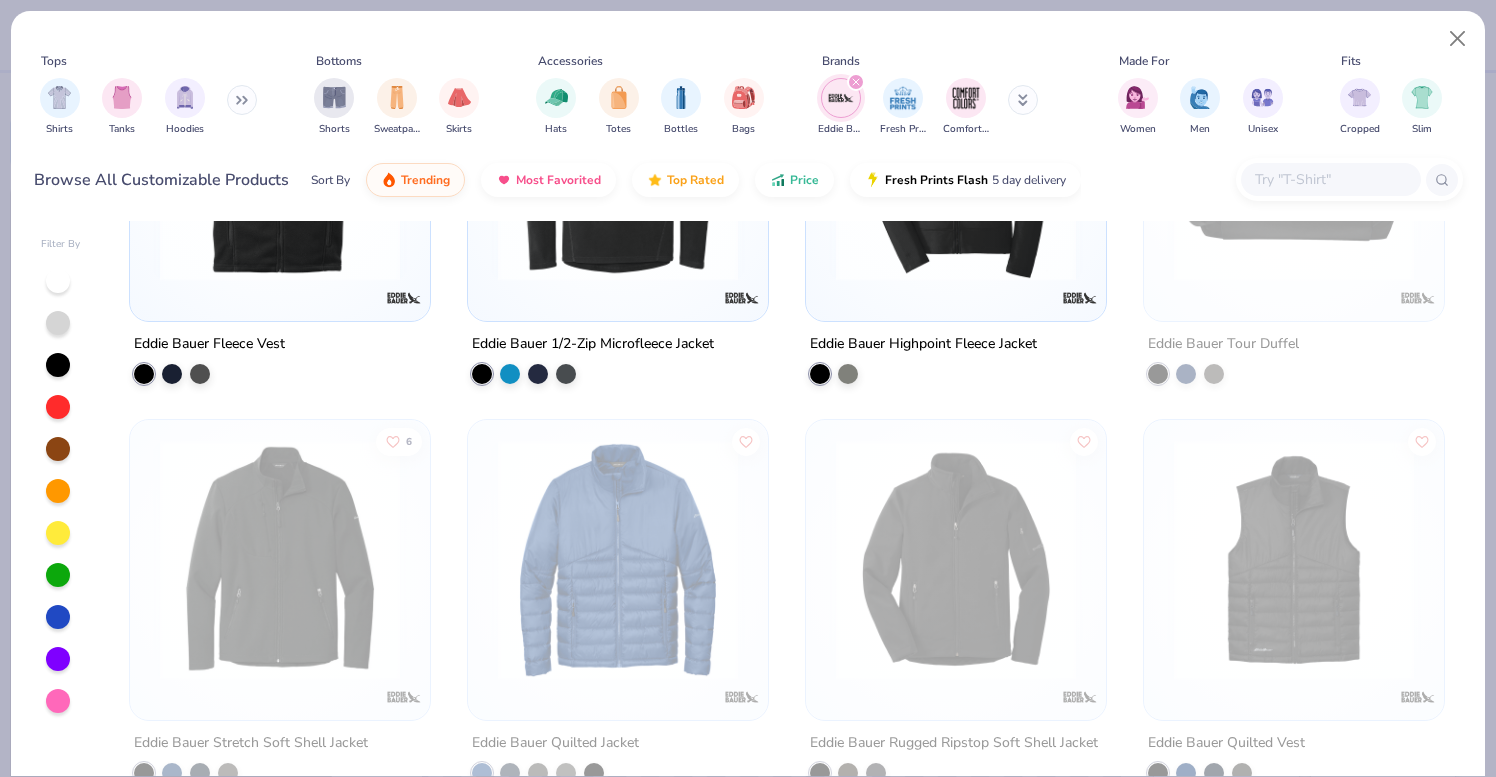 scroll, scrollTop: 0, scrollLeft: 0, axis: both 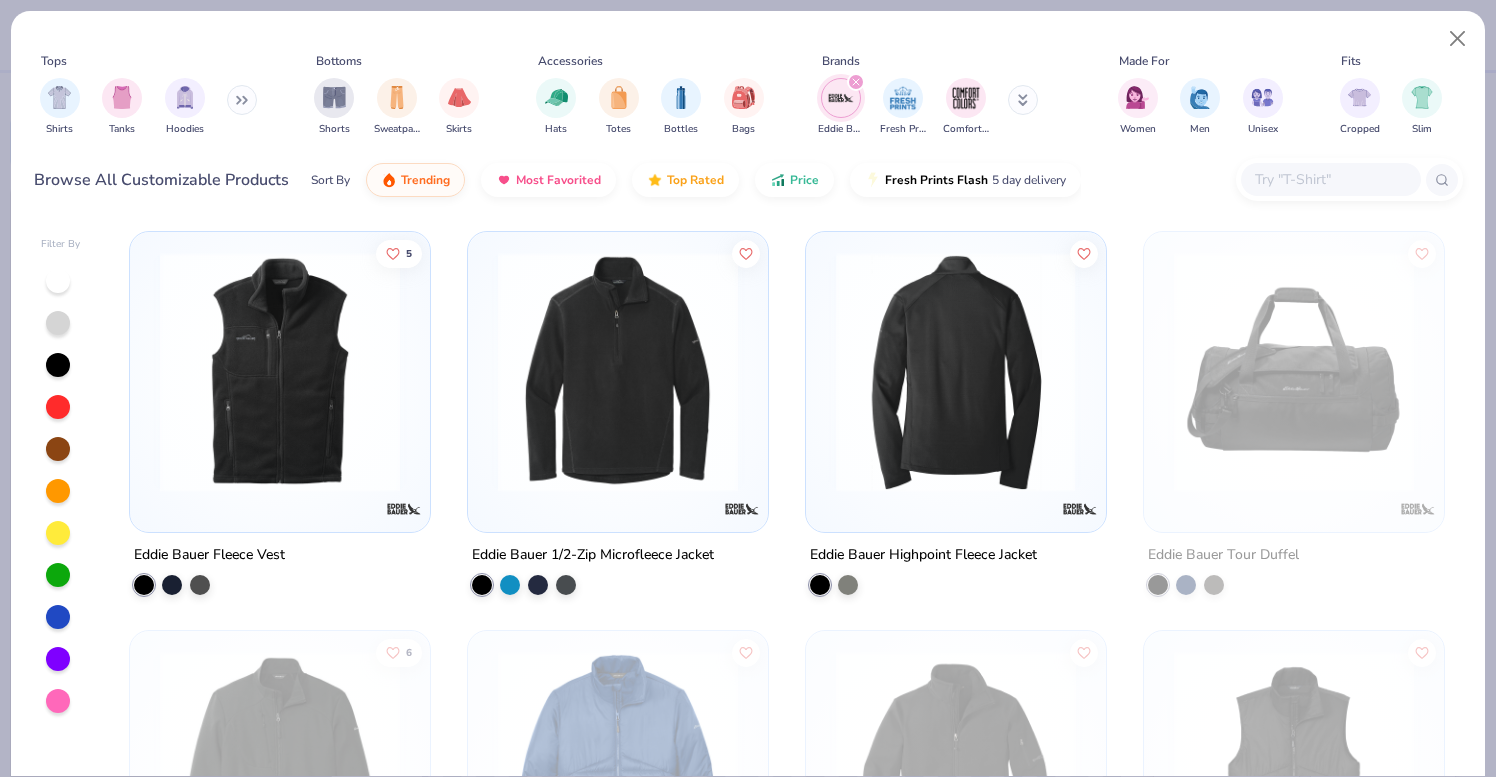 click at bounding box center [618, 372] 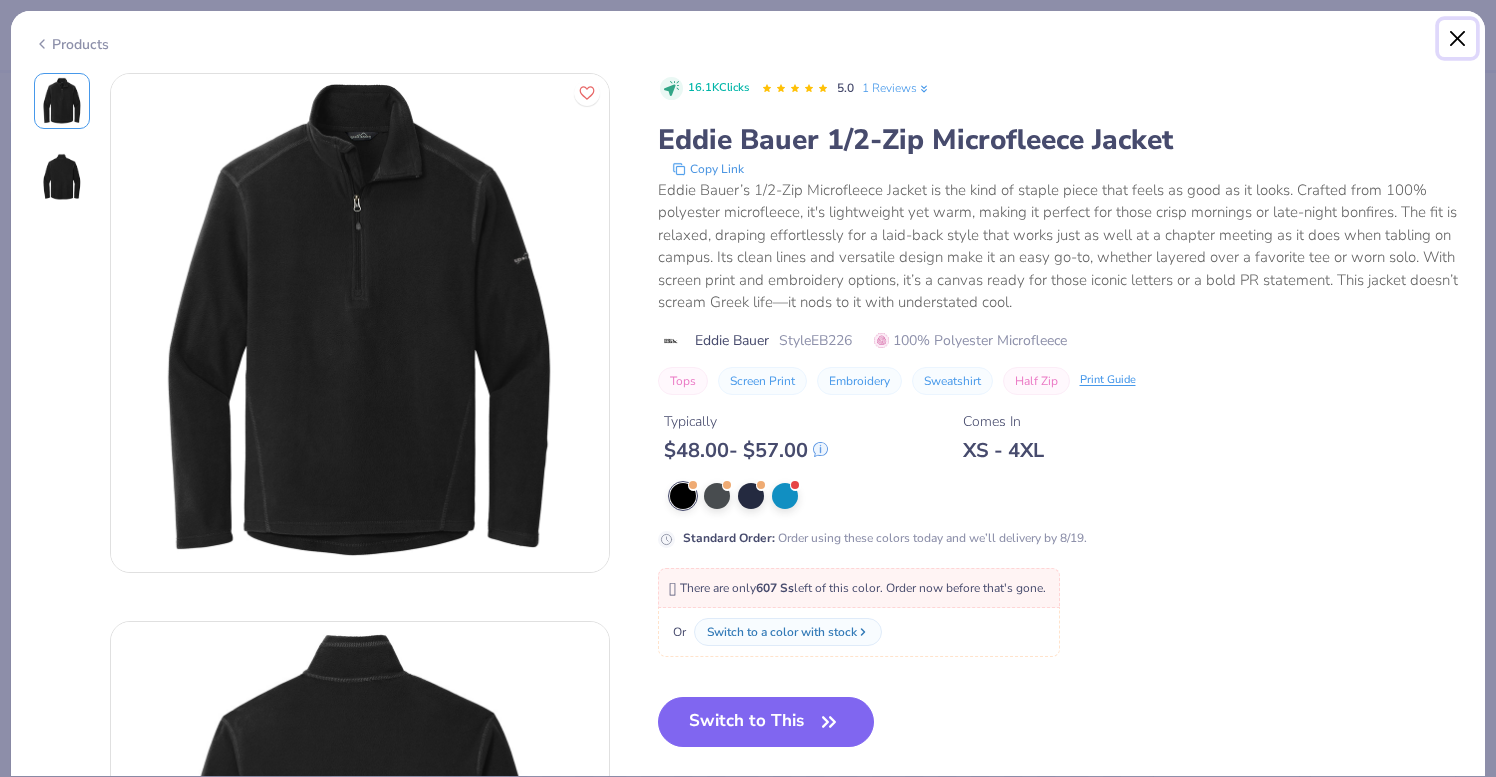 click at bounding box center (1458, 39) 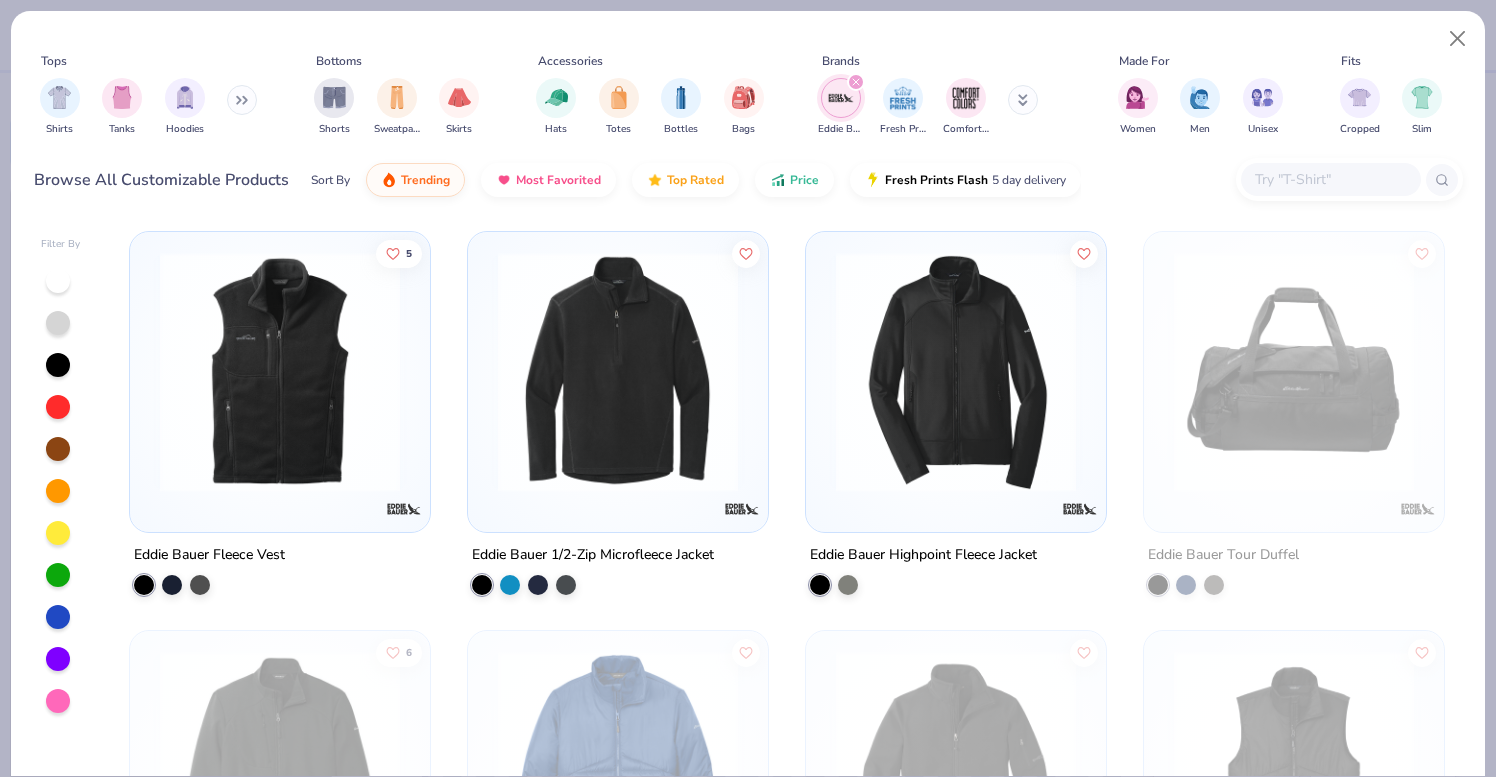 click 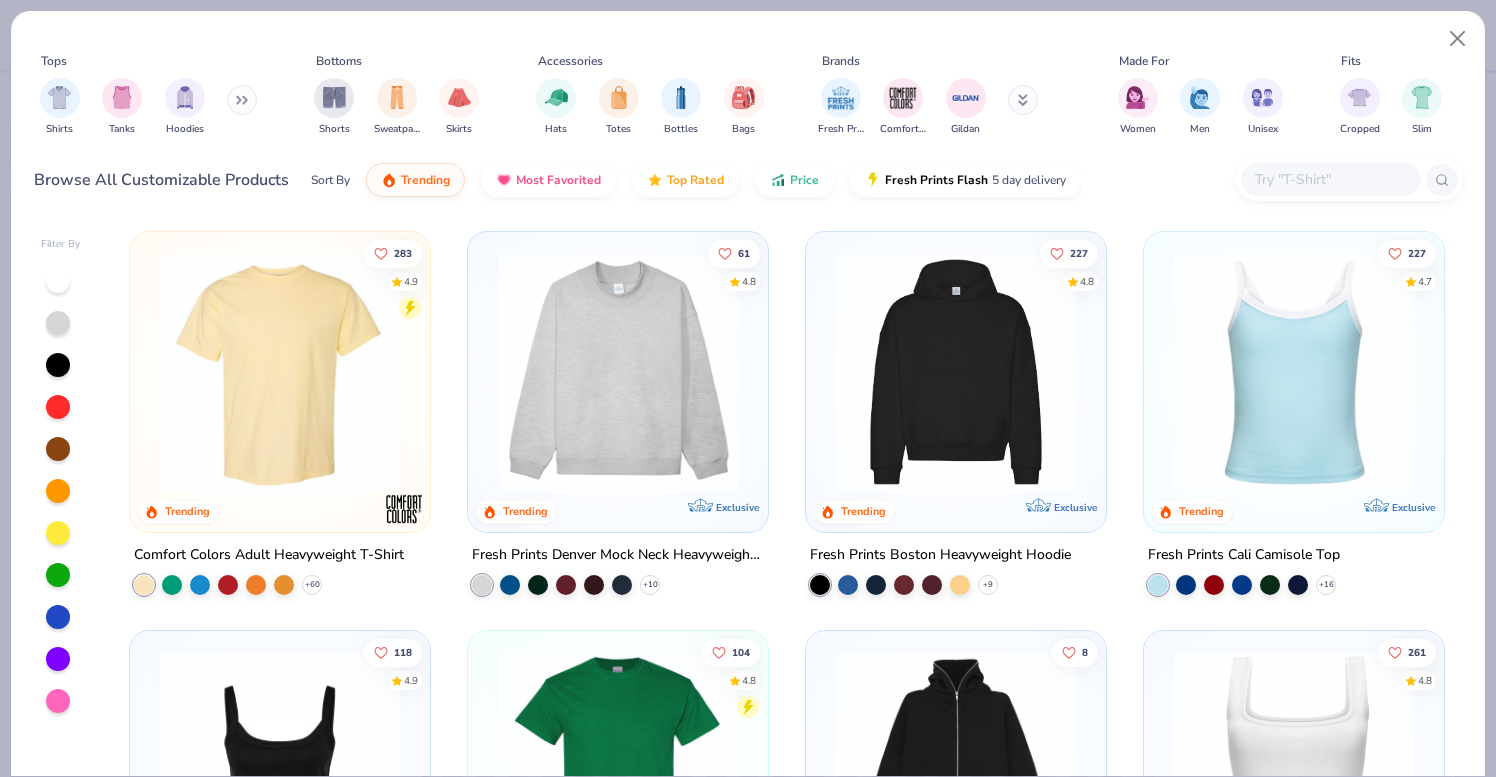 type on "x" 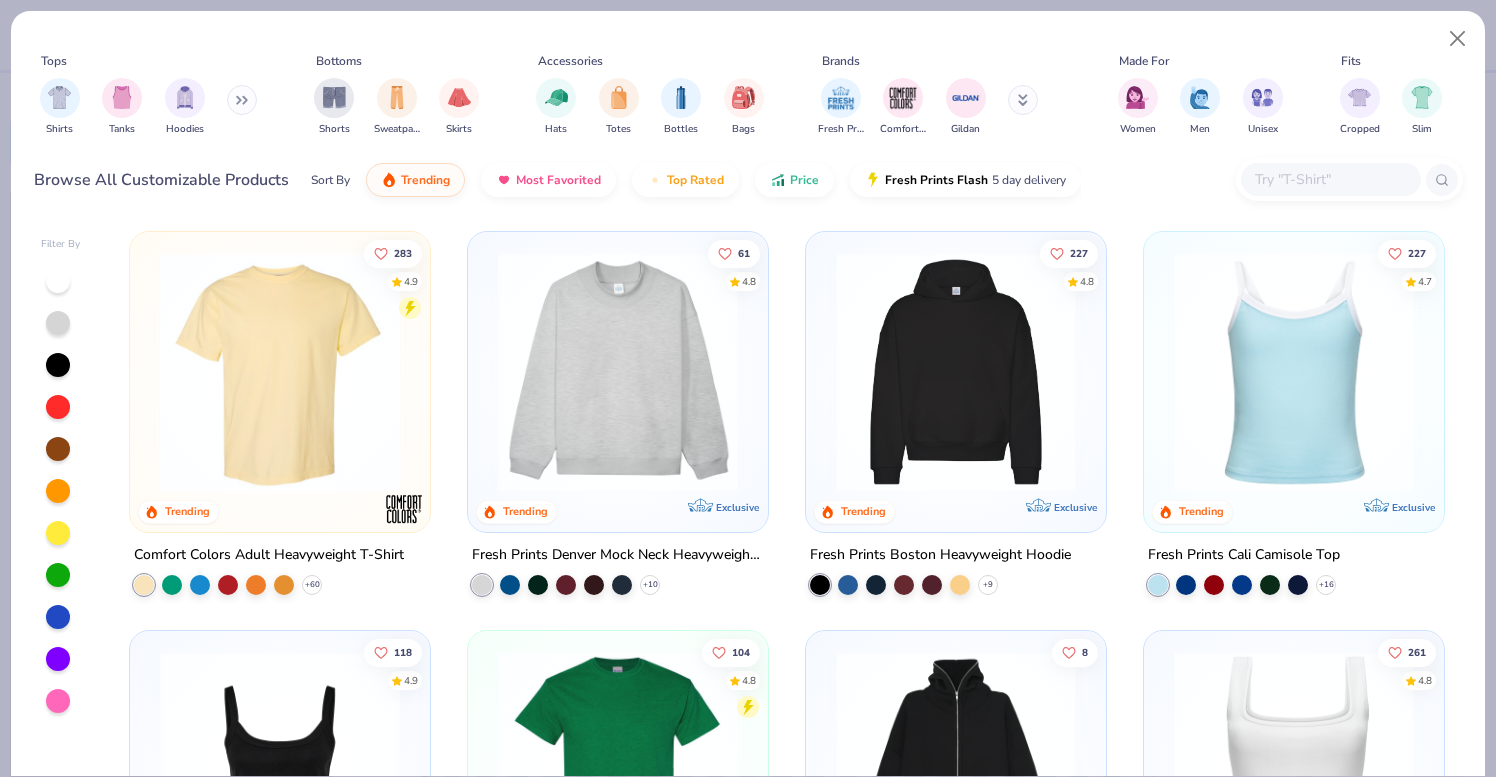 click at bounding box center [1023, 100] 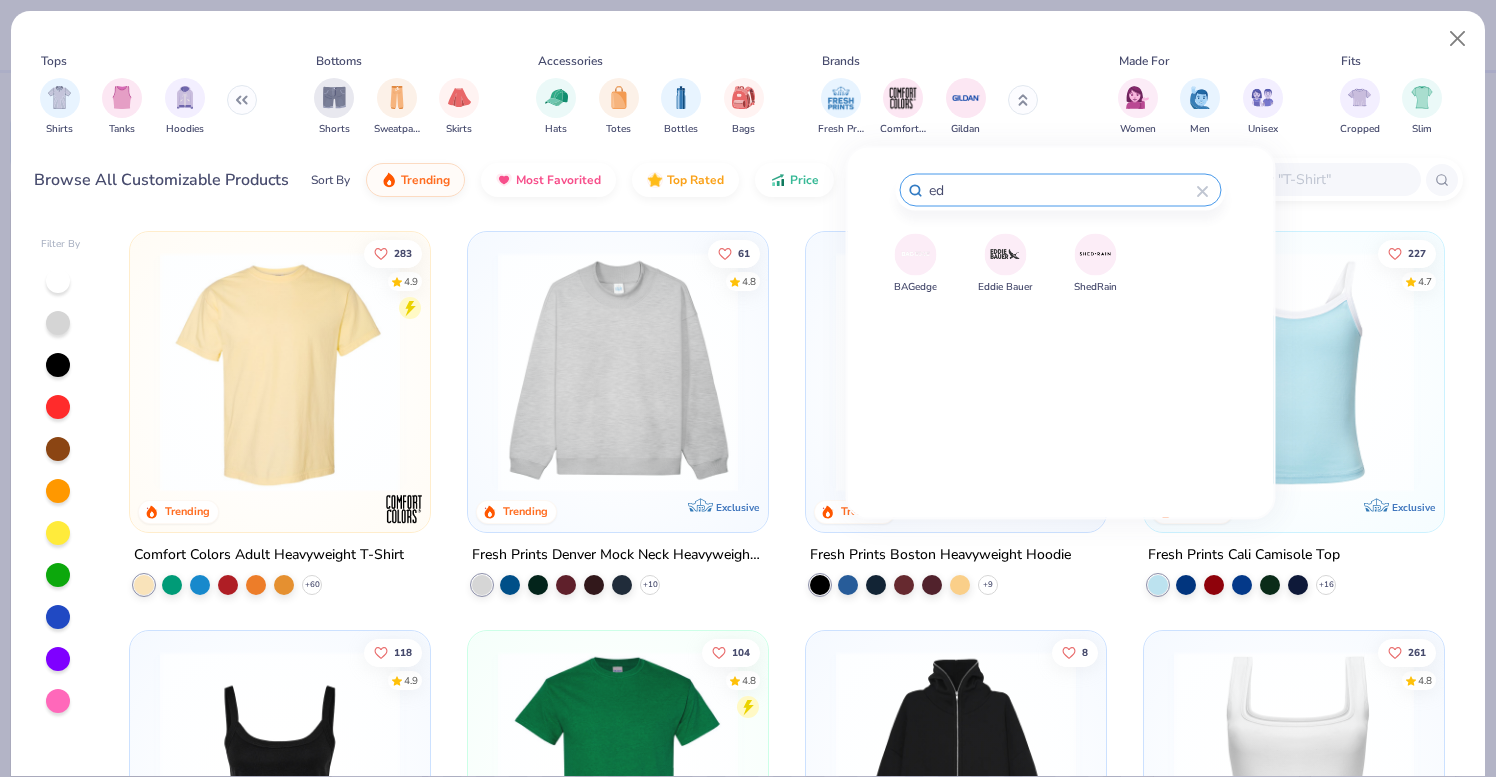 type on "e" 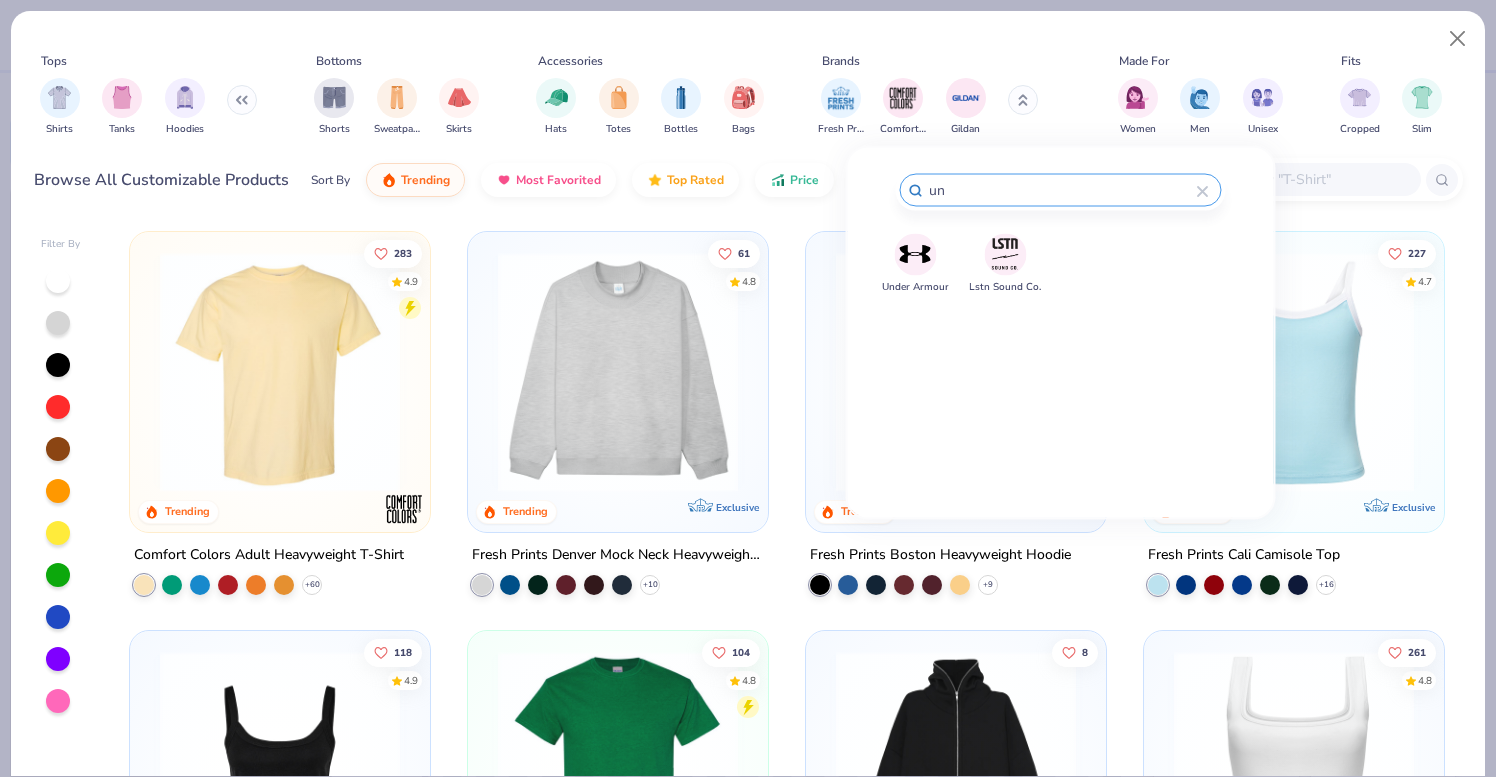 type on "un" 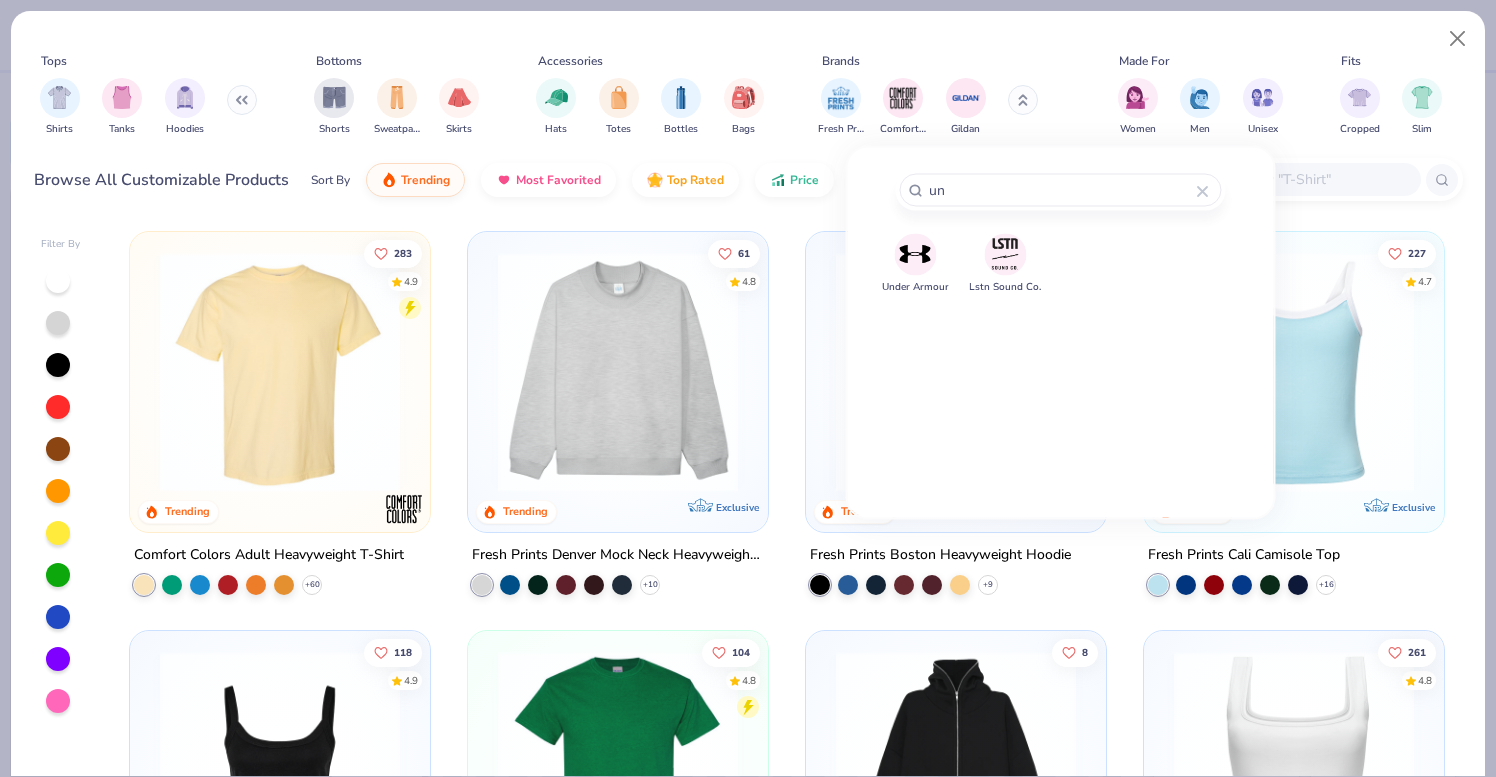 click at bounding box center (915, 254) 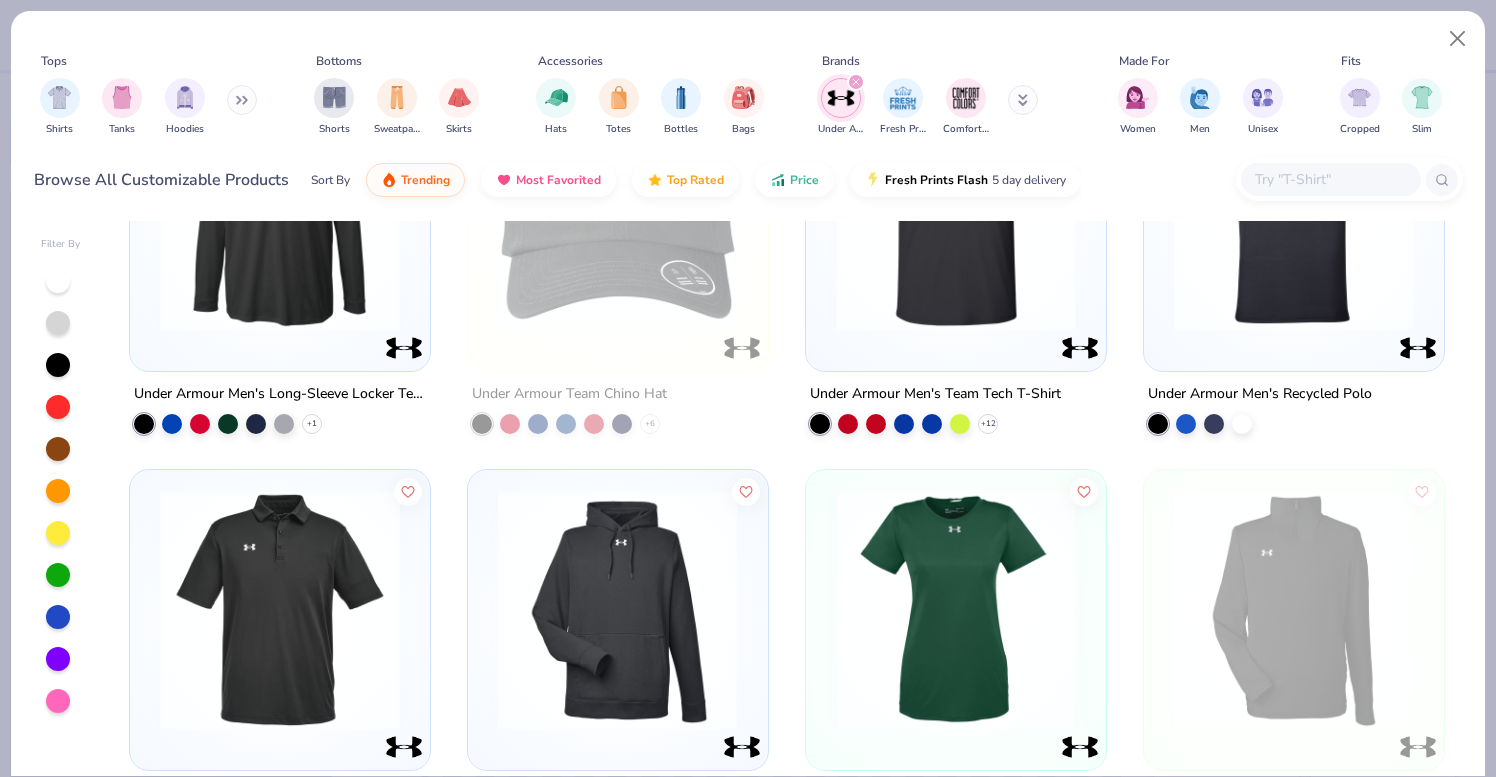 scroll, scrollTop: 0, scrollLeft: 0, axis: both 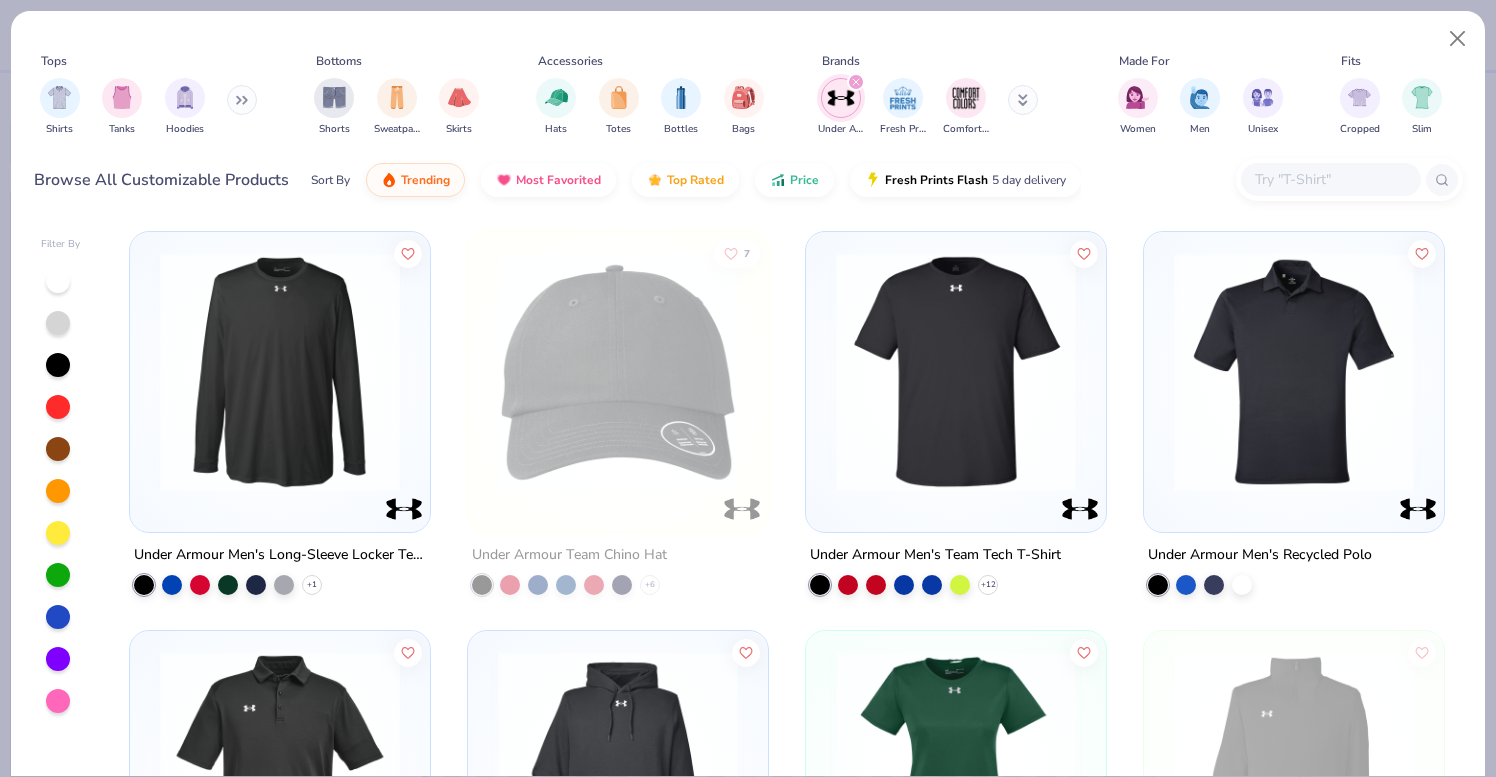 click 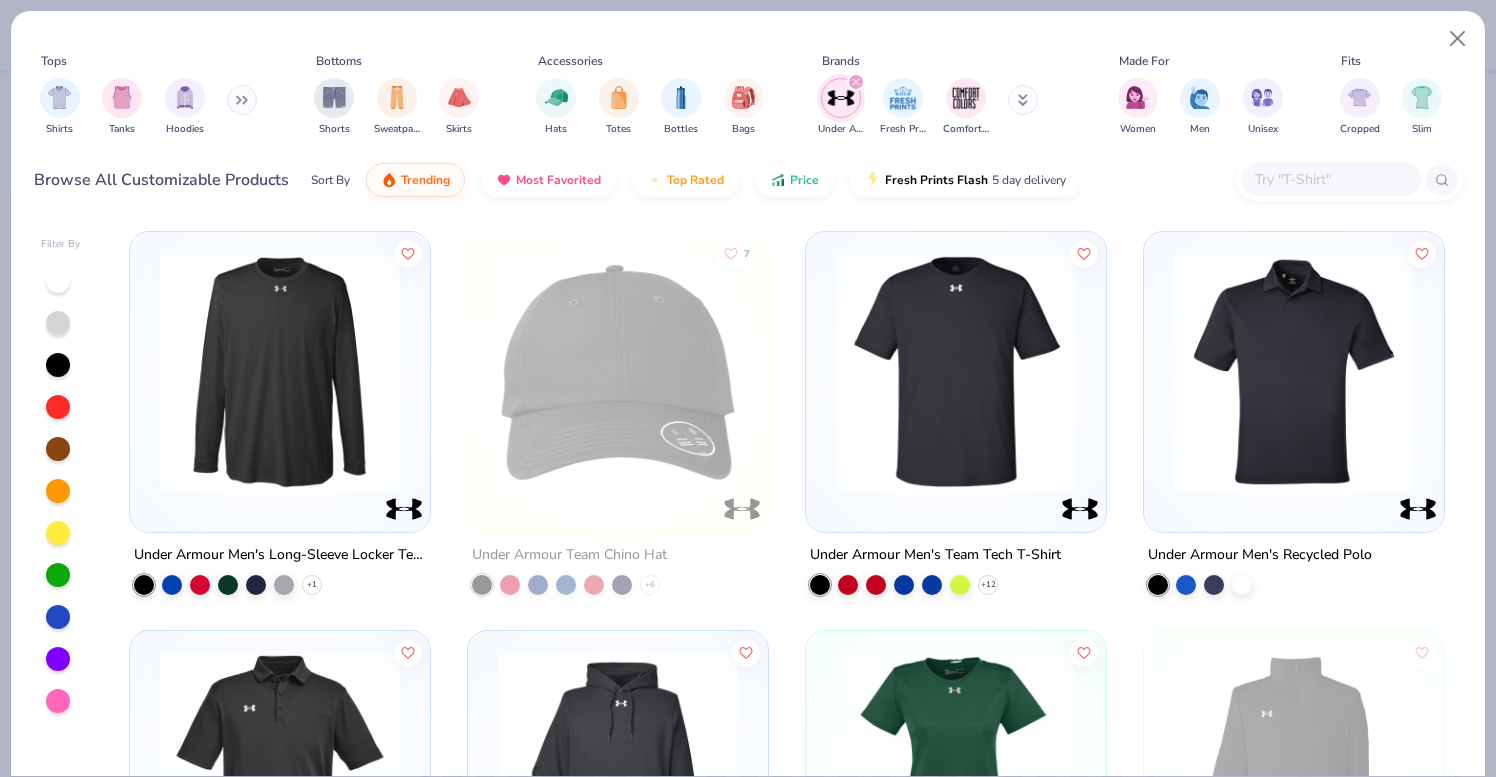 type on "x" 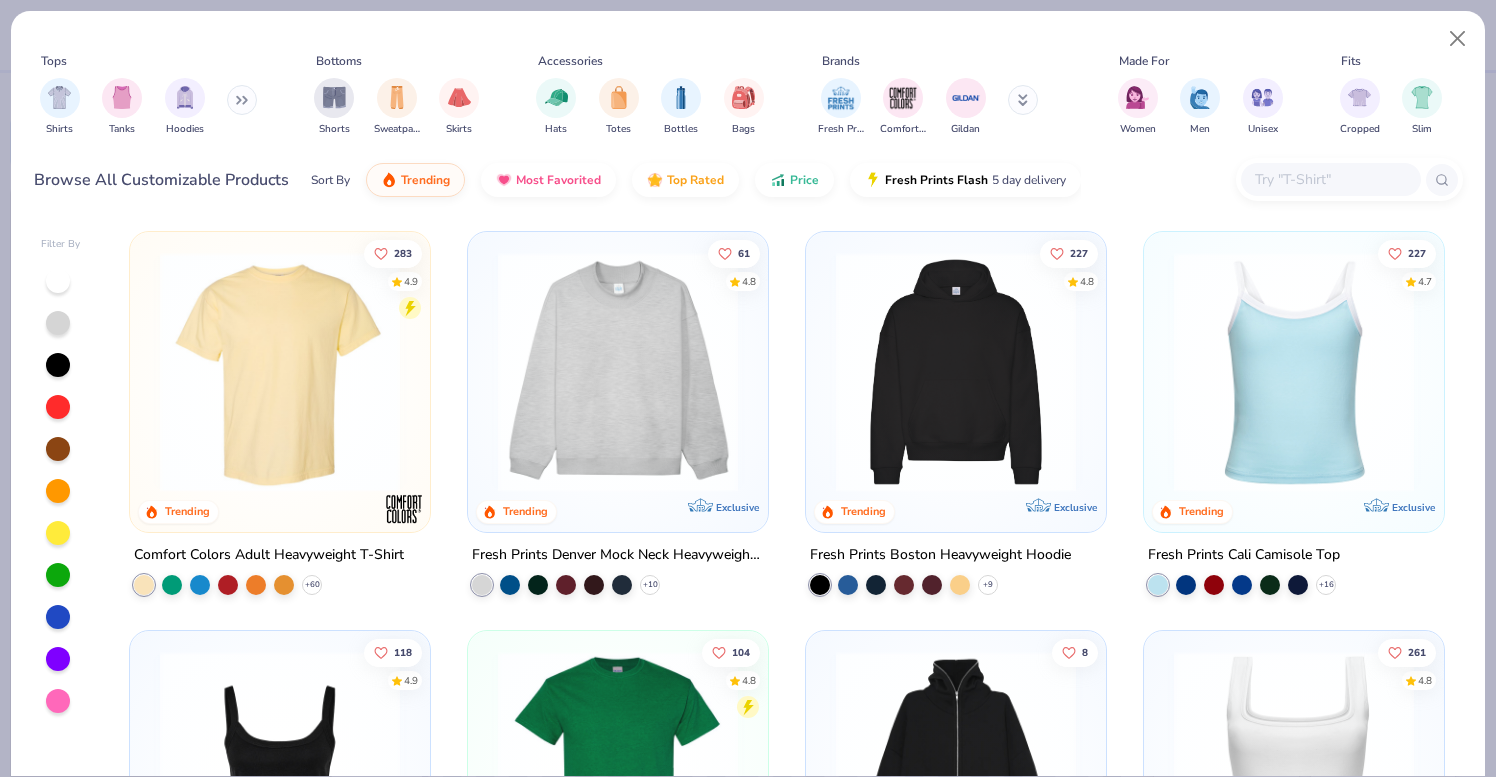 click at bounding box center (1023, 100) 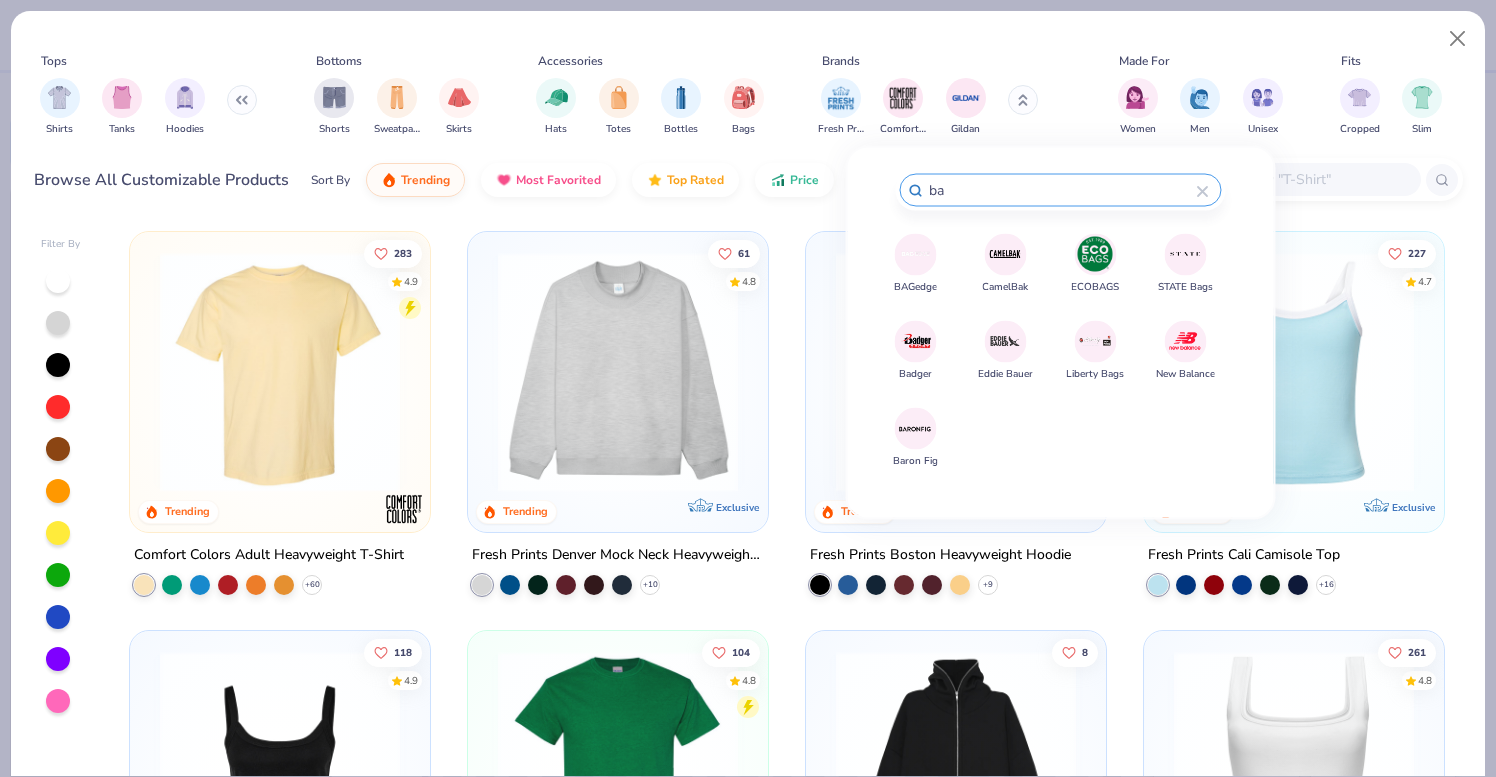 type on "b" 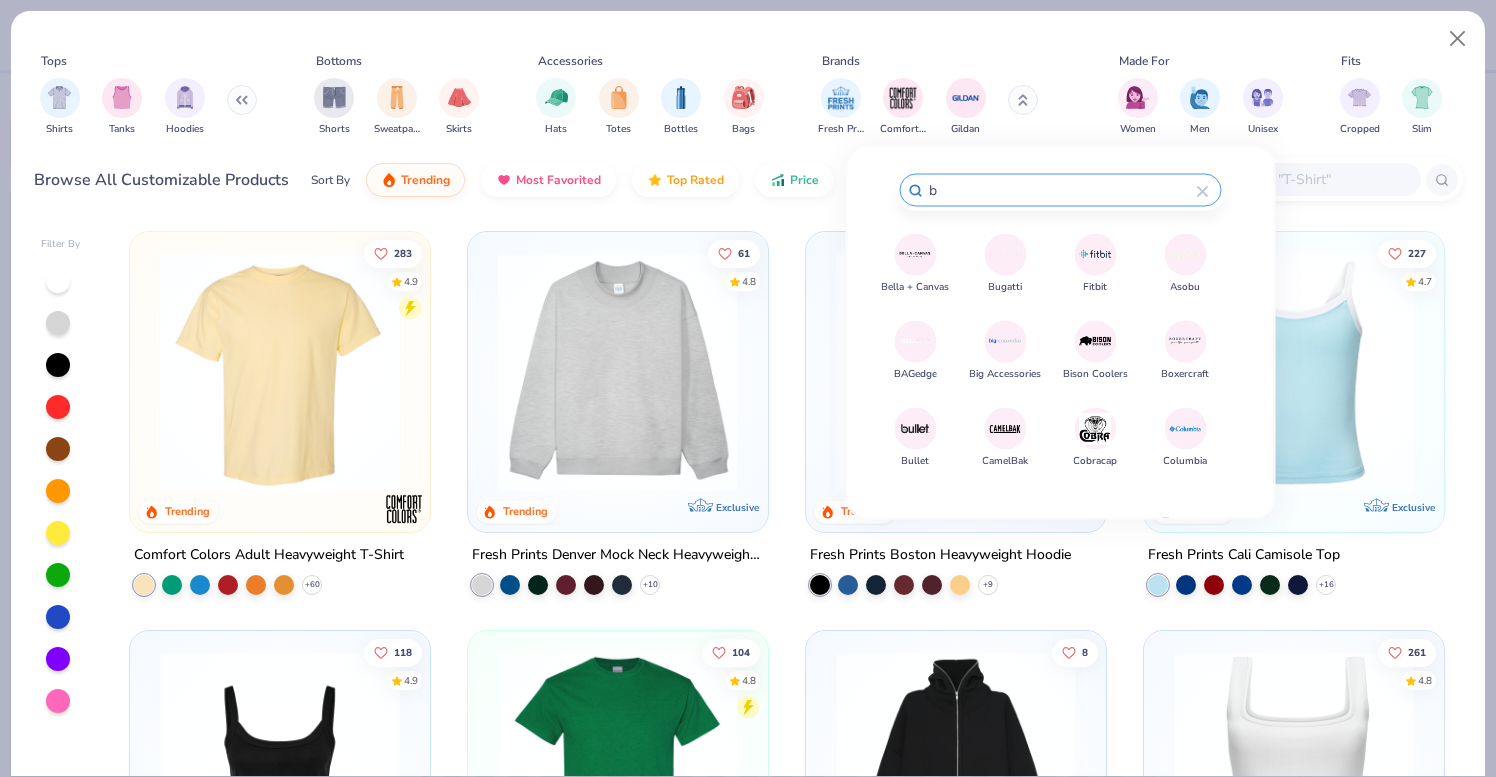 type 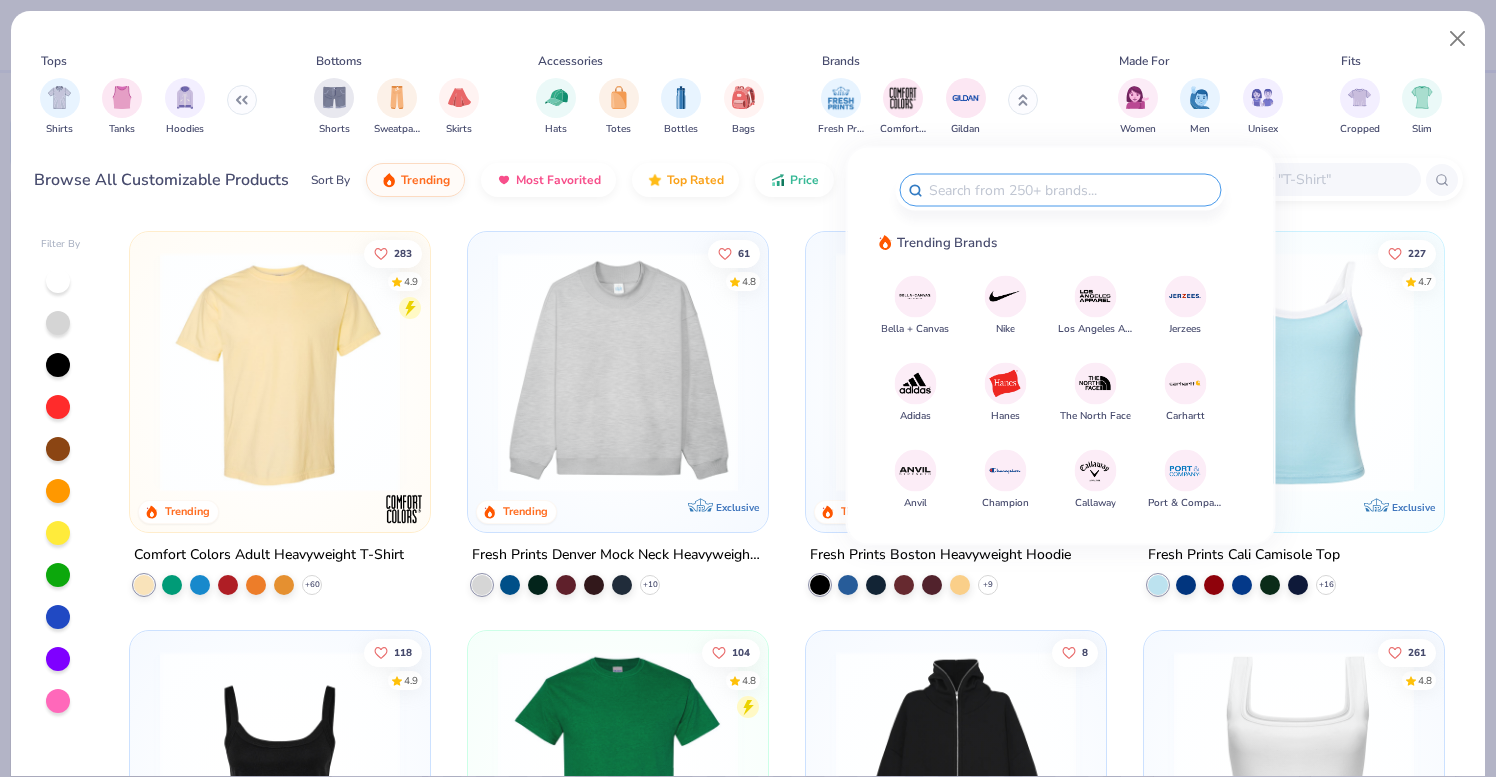 select on "4" 